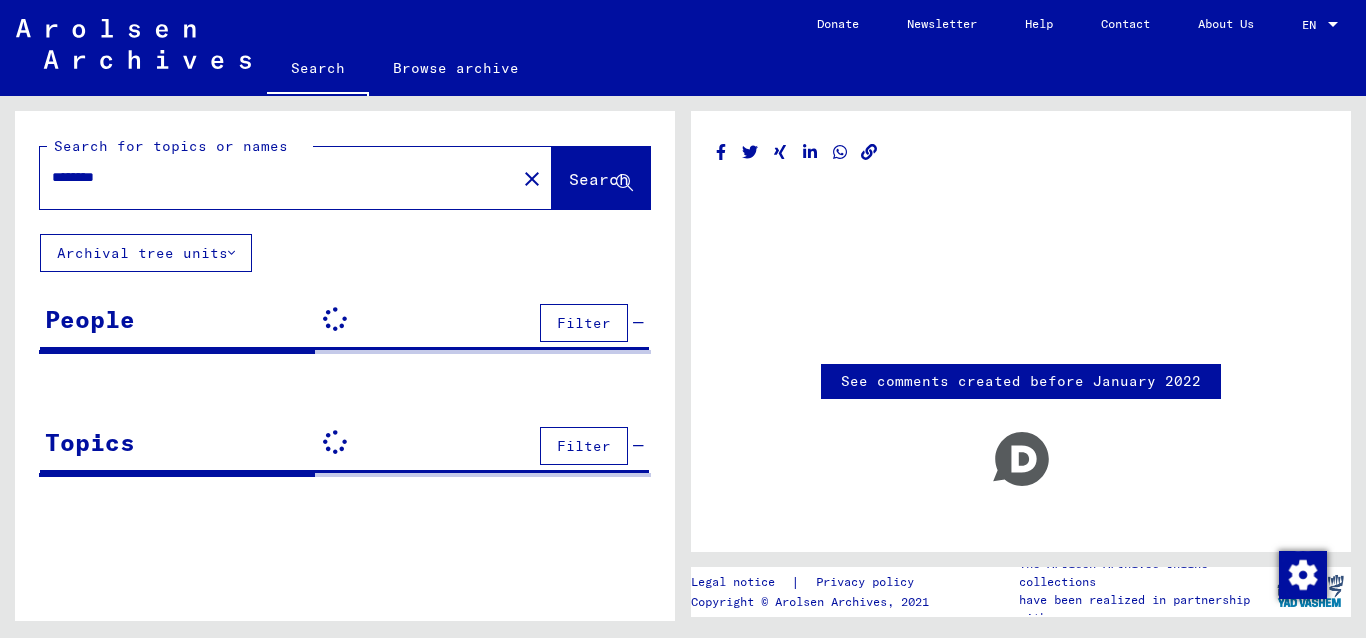 scroll, scrollTop: 0, scrollLeft: 0, axis: both 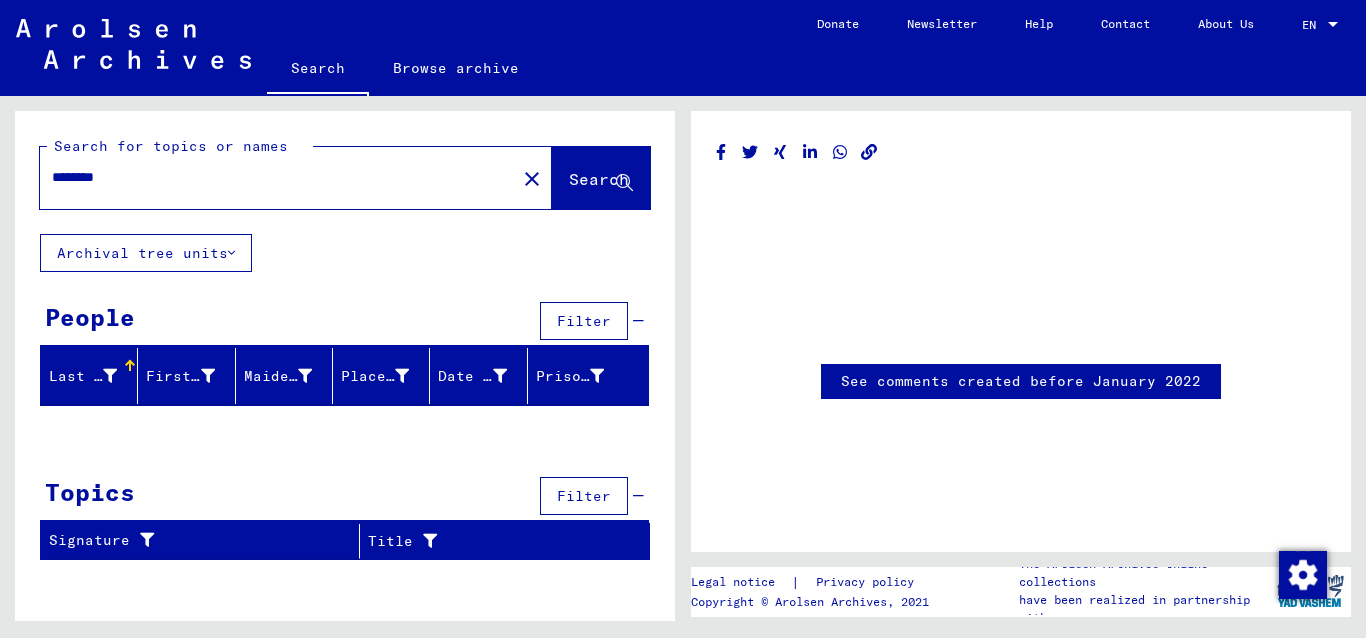 drag, startPoint x: 239, startPoint y: 184, endPoint x: 0, endPoint y: 160, distance: 240.202 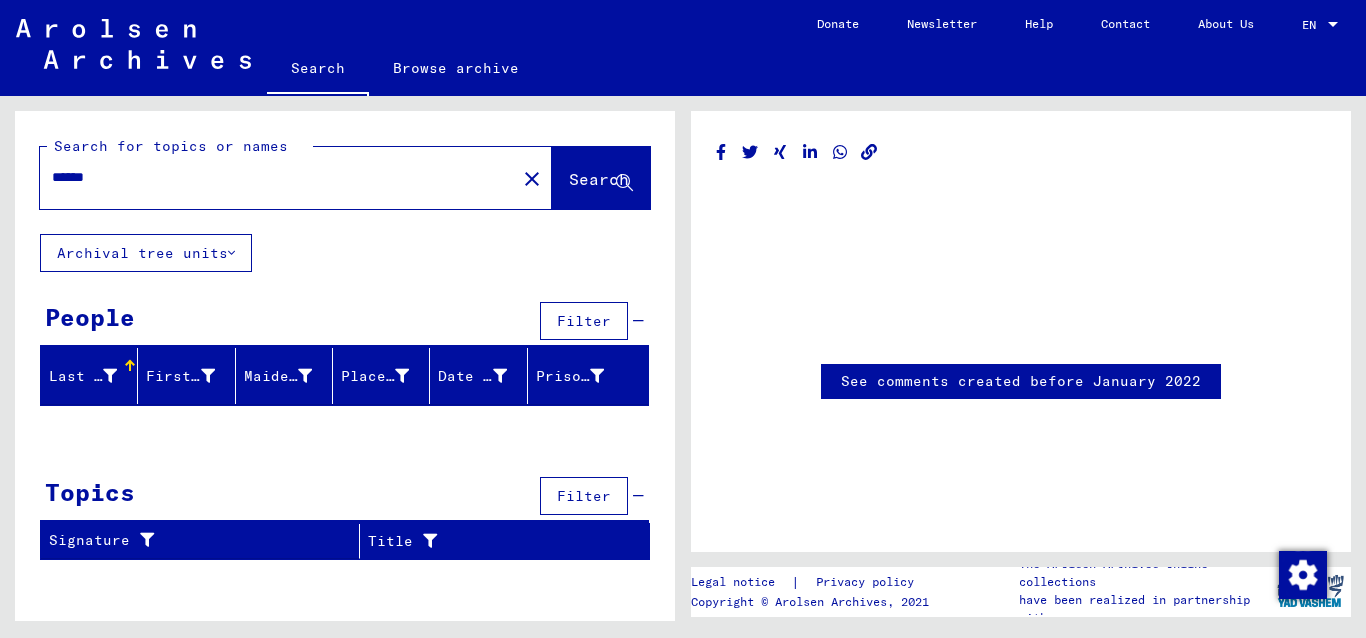 type on "******" 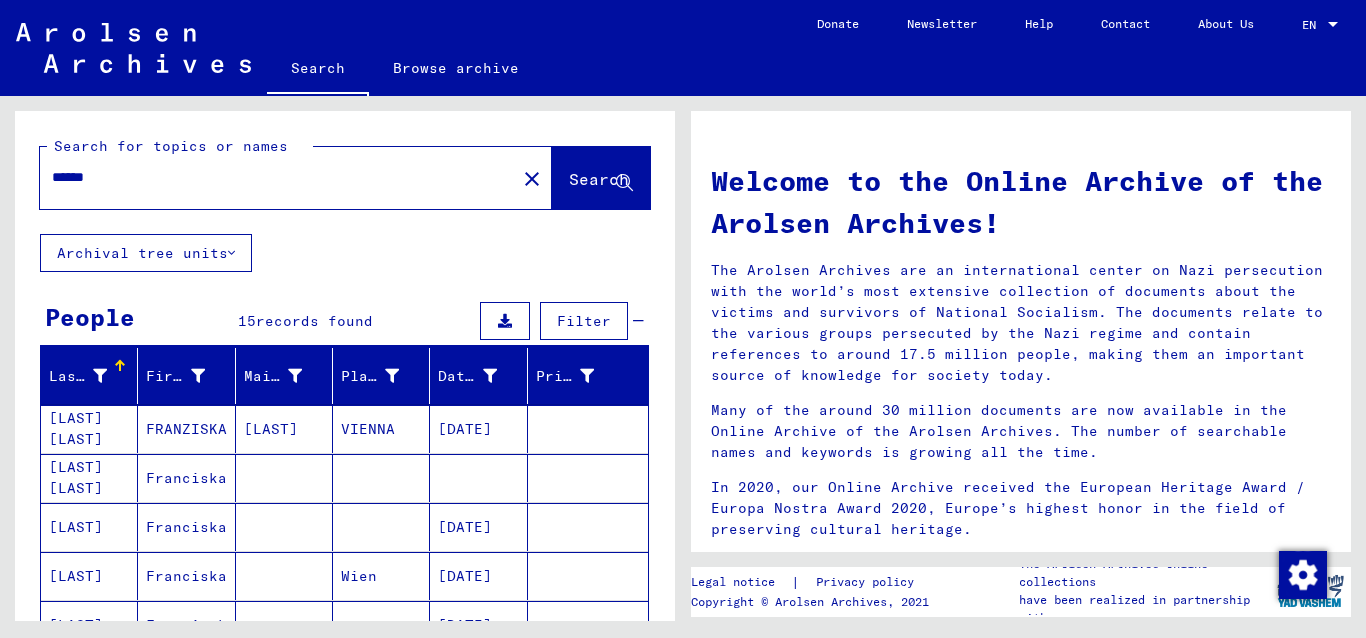 scroll, scrollTop: 216, scrollLeft: 0, axis: vertical 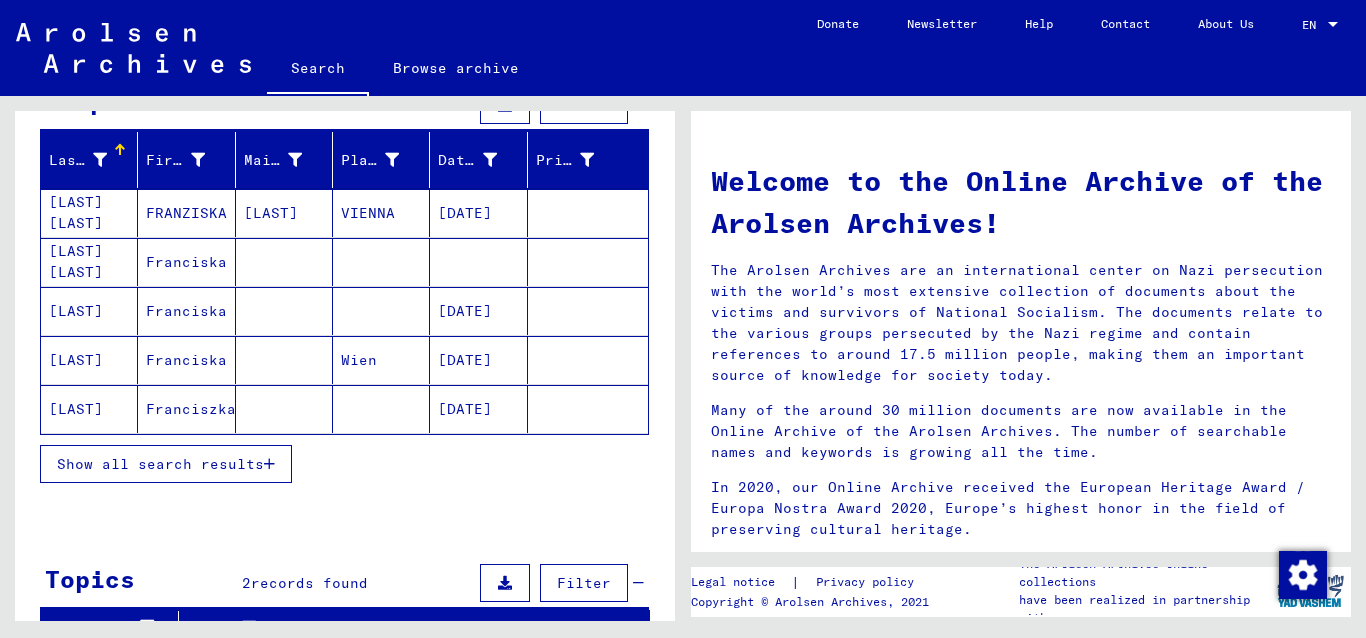 click on "Show all search results" at bounding box center [160, 464] 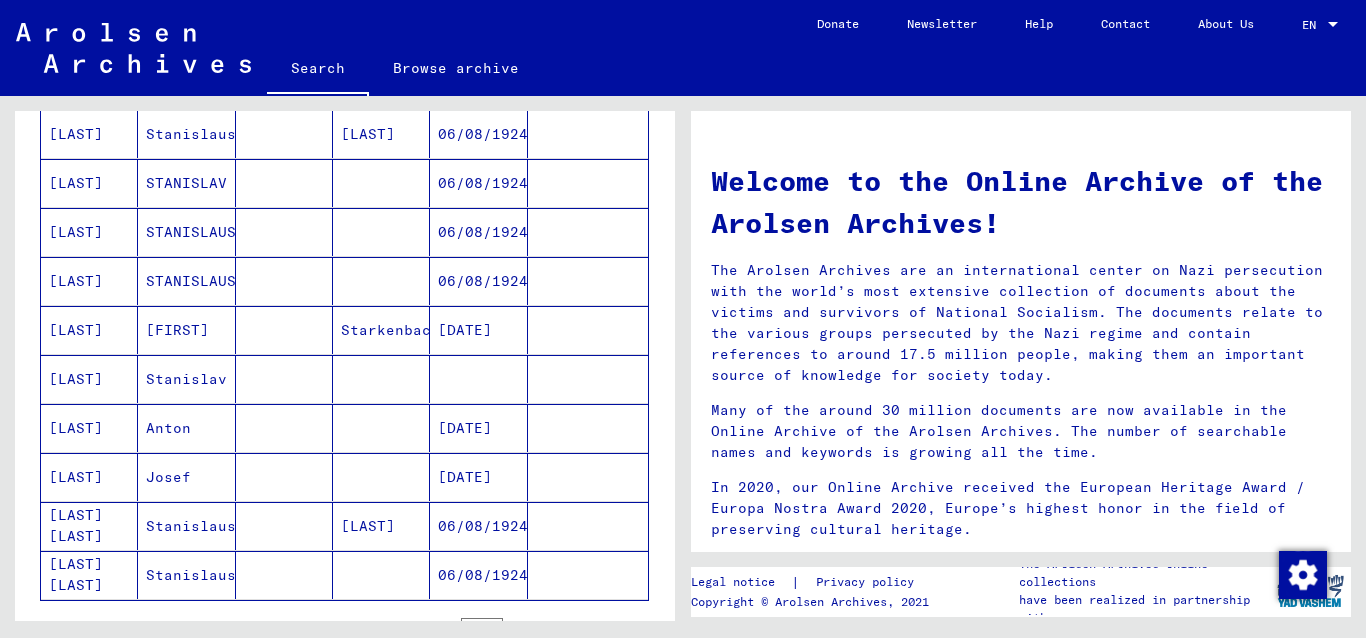 scroll, scrollTop: 756, scrollLeft: 0, axis: vertical 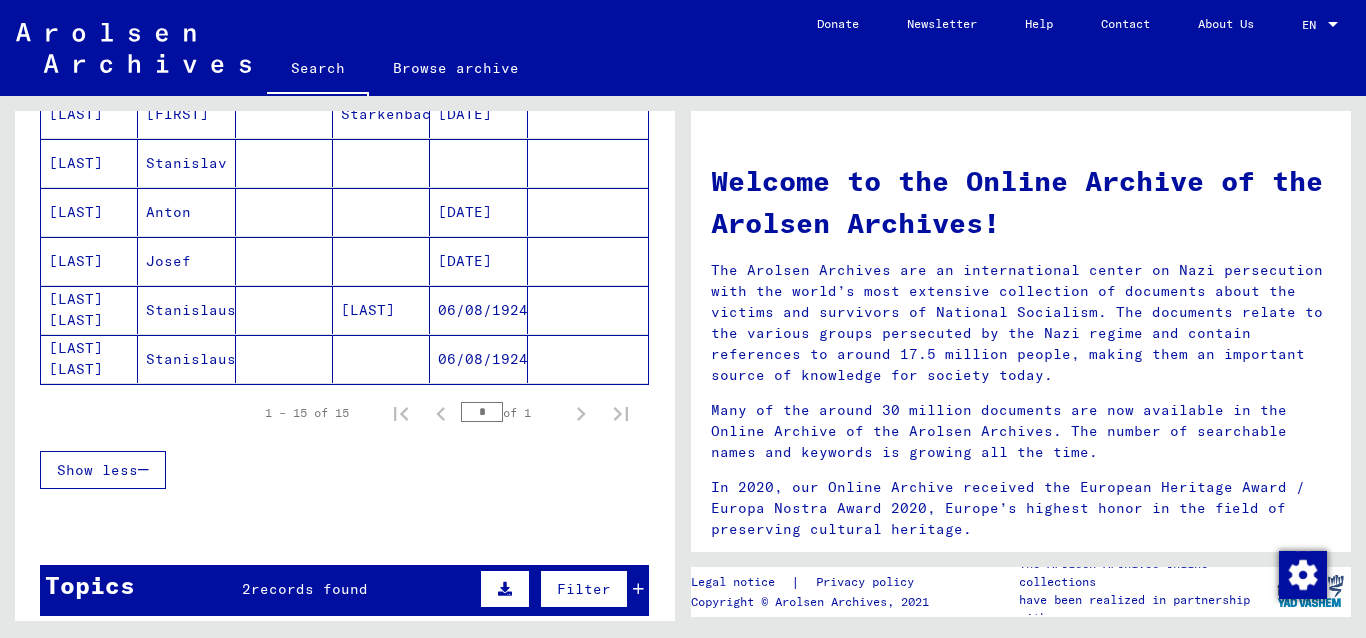 click on "Anton" at bounding box center [186, 261] 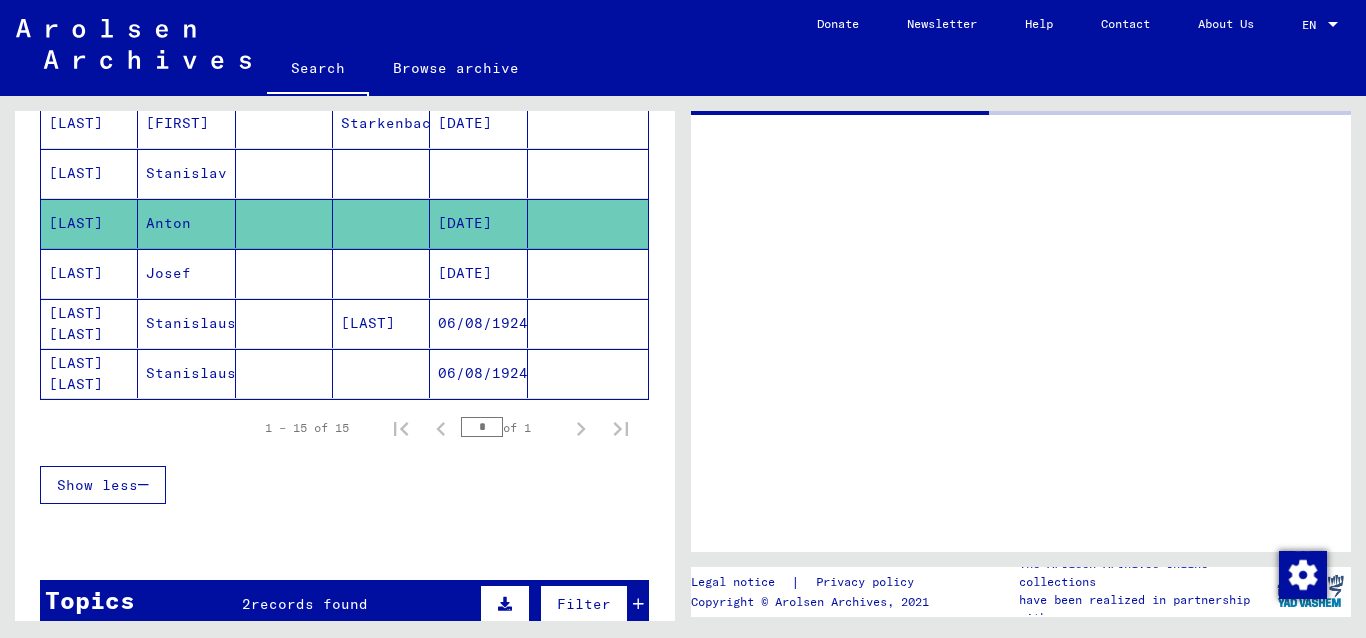scroll, scrollTop: 766, scrollLeft: 0, axis: vertical 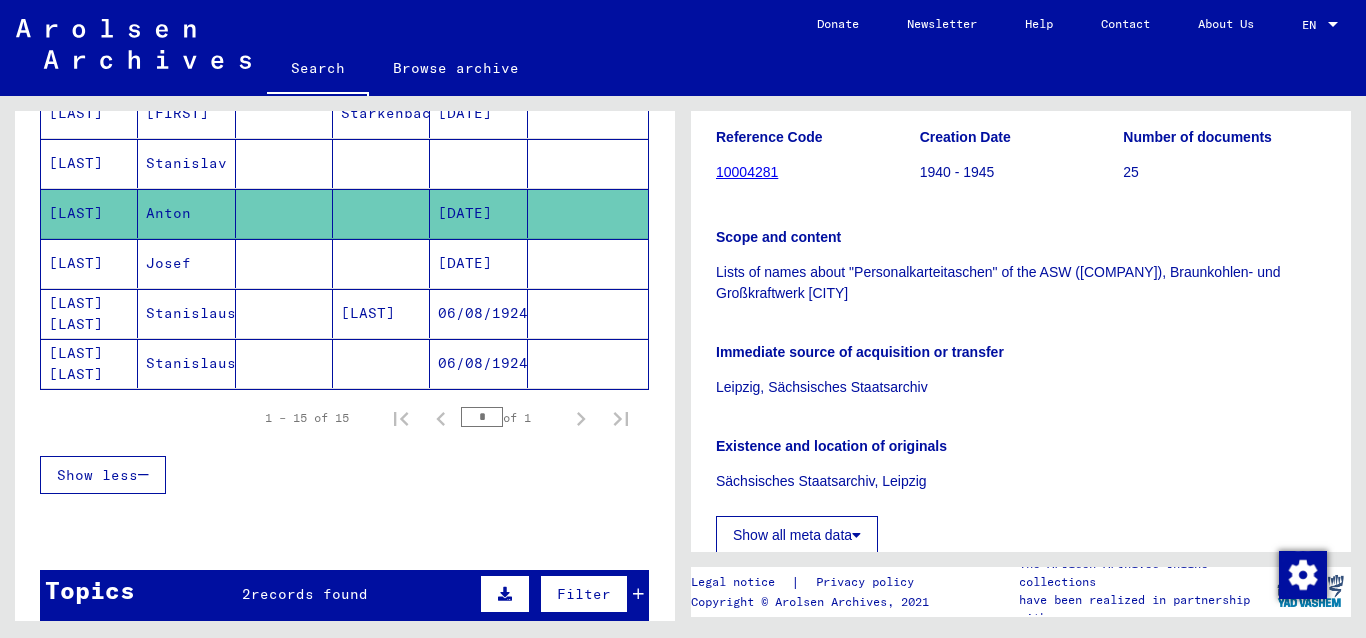 click on "10004281" 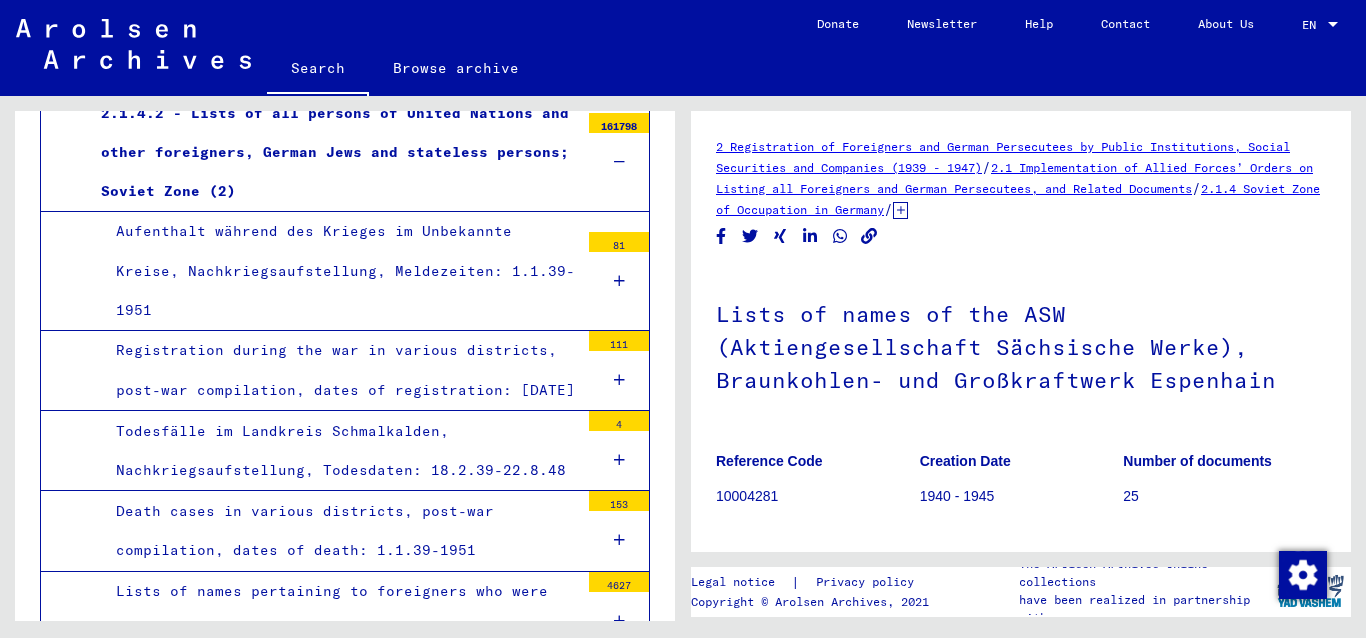 scroll, scrollTop: 972, scrollLeft: 0, axis: vertical 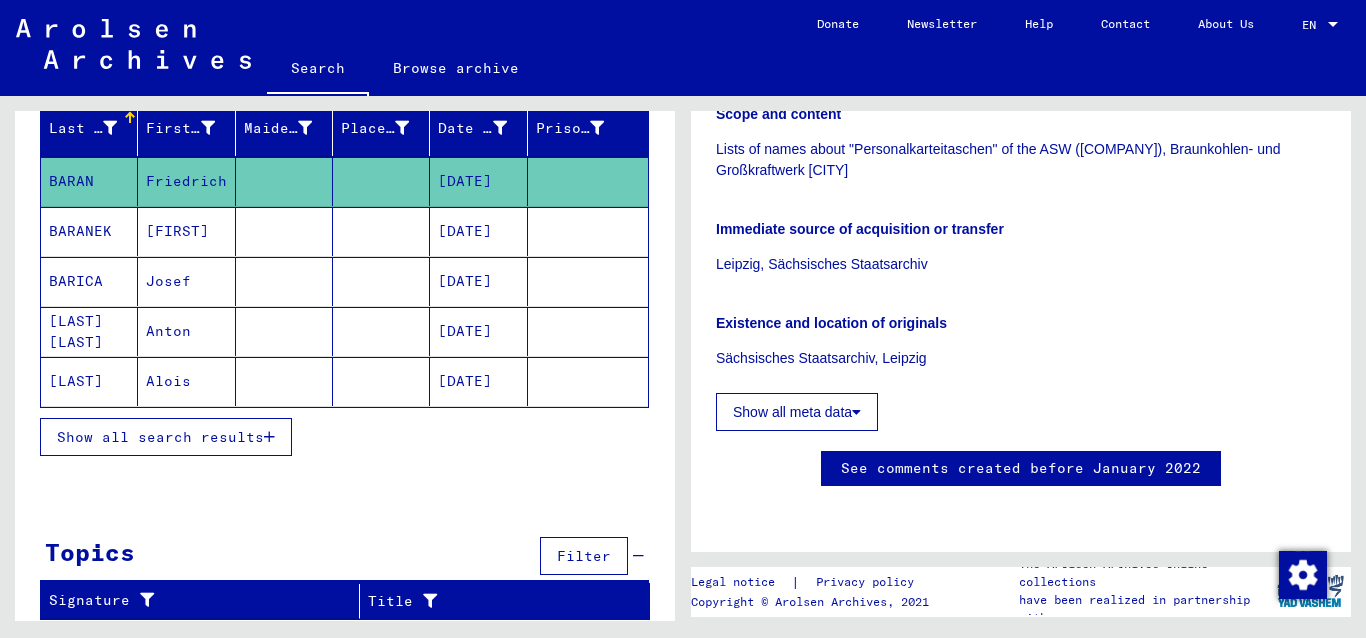 click on "Show all meta data" 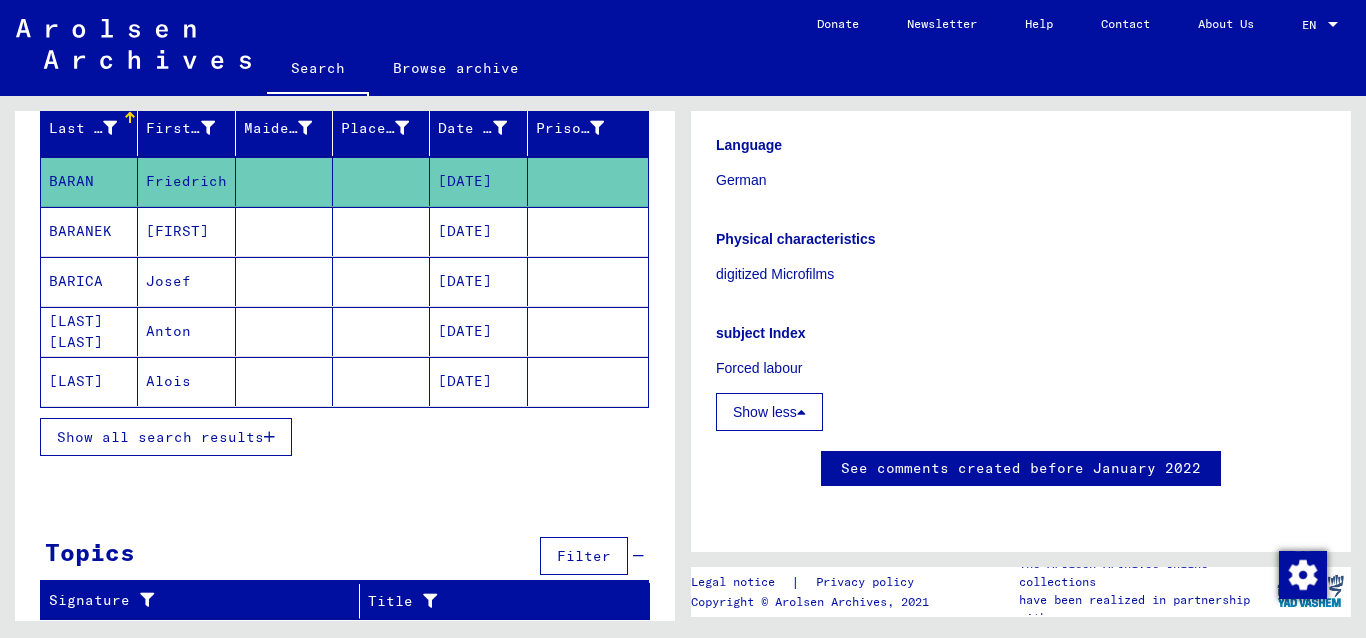 scroll, scrollTop: 1080, scrollLeft: 0, axis: vertical 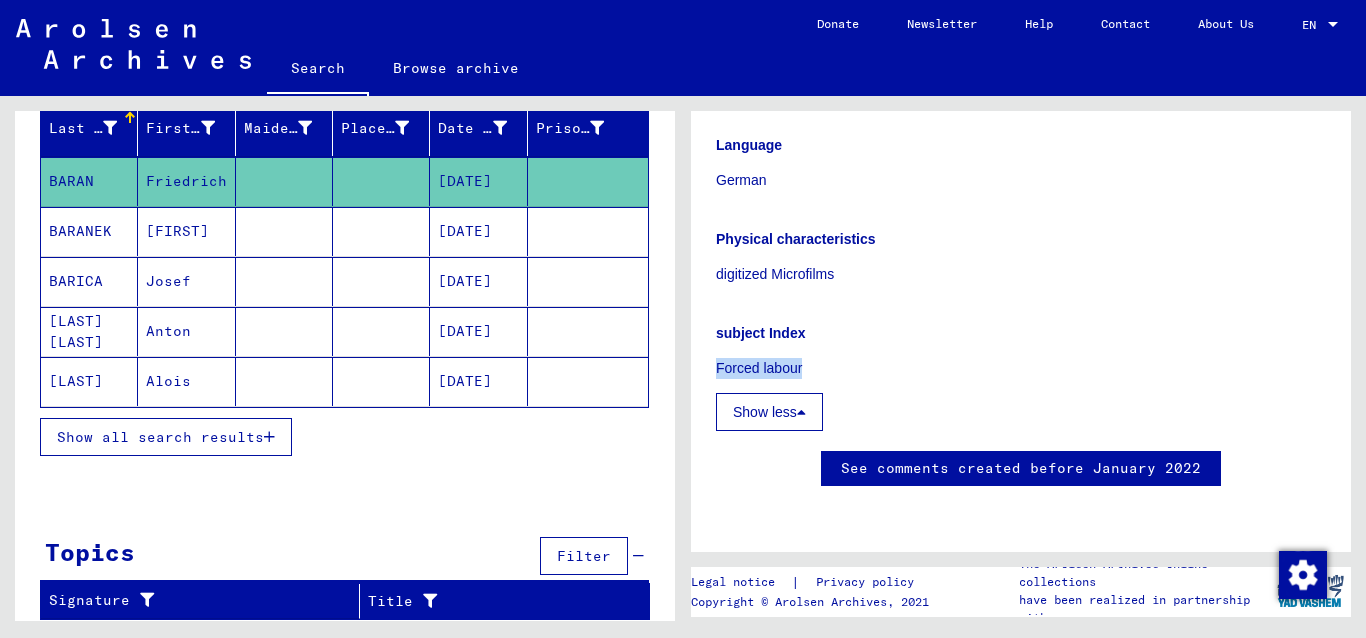 drag, startPoint x: 814, startPoint y: 219, endPoint x: 697, endPoint y: 212, distance: 117.20921 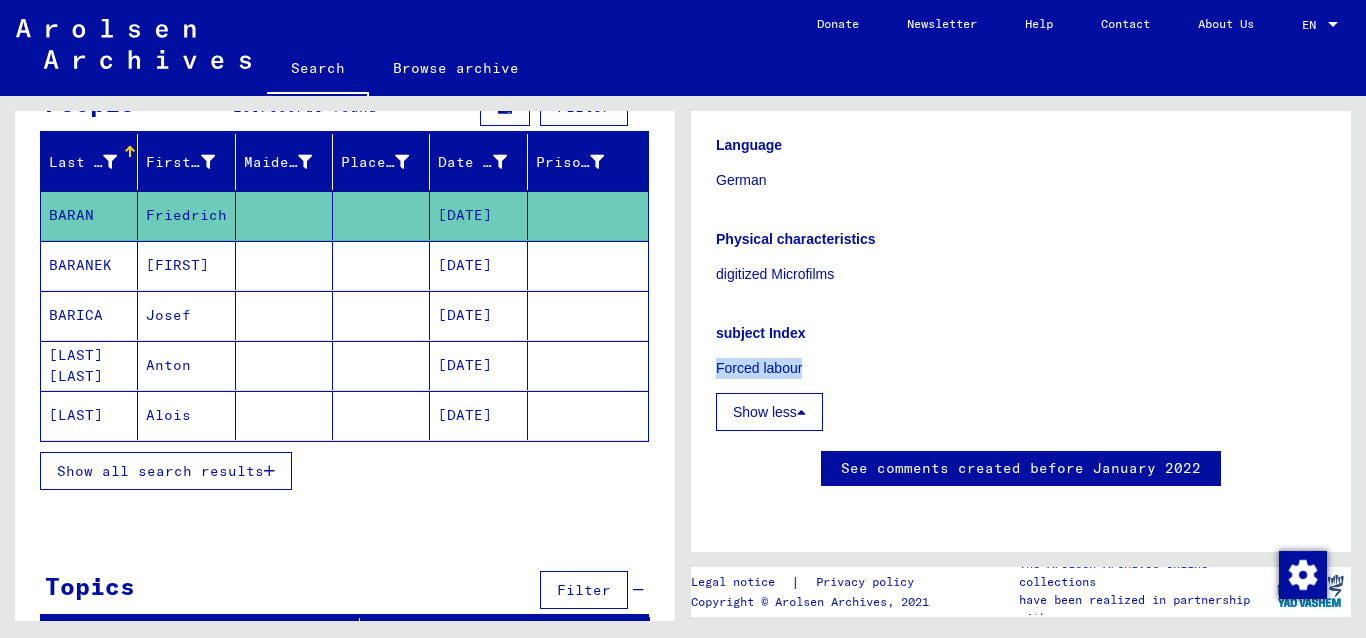 scroll, scrollTop: 248, scrollLeft: 0, axis: vertical 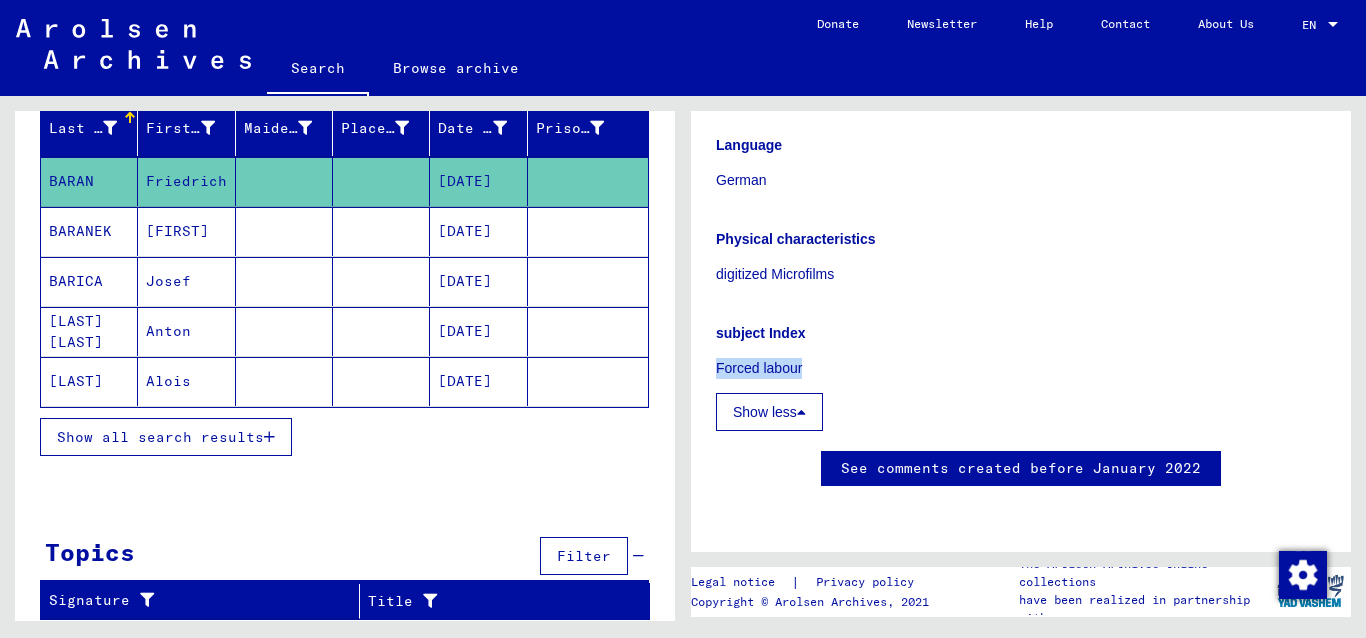 click on "Show all search results" at bounding box center (160, 437) 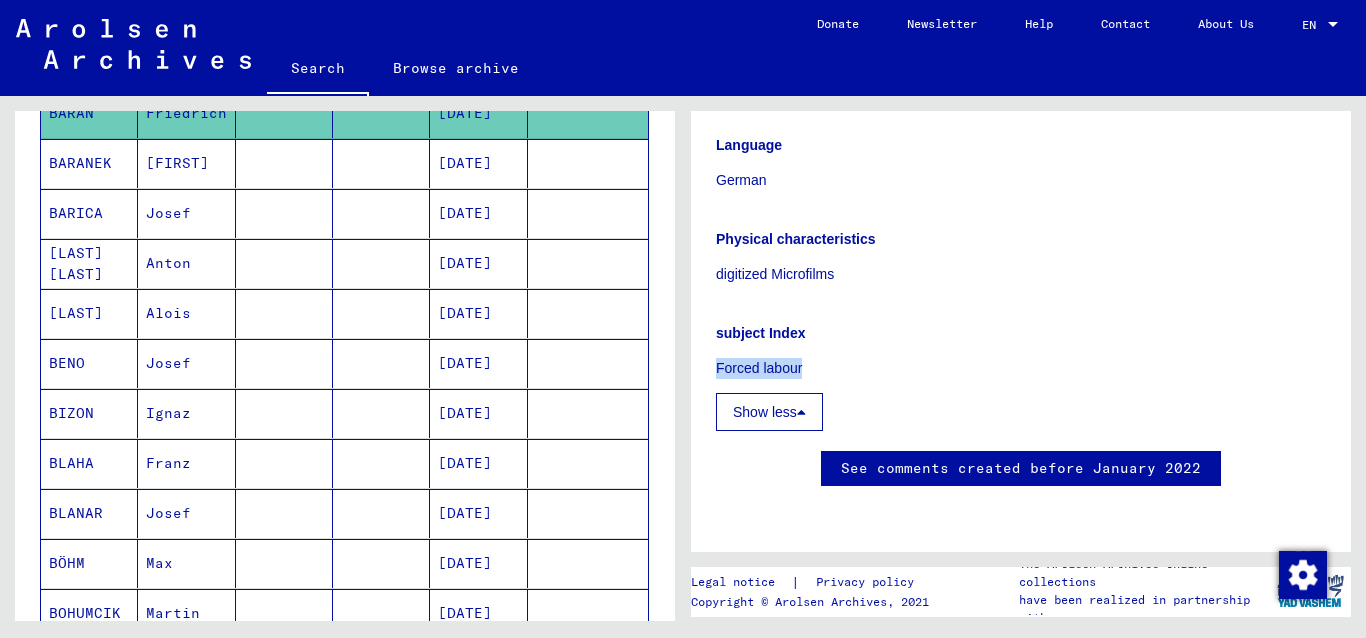 scroll, scrollTop: 0, scrollLeft: 0, axis: both 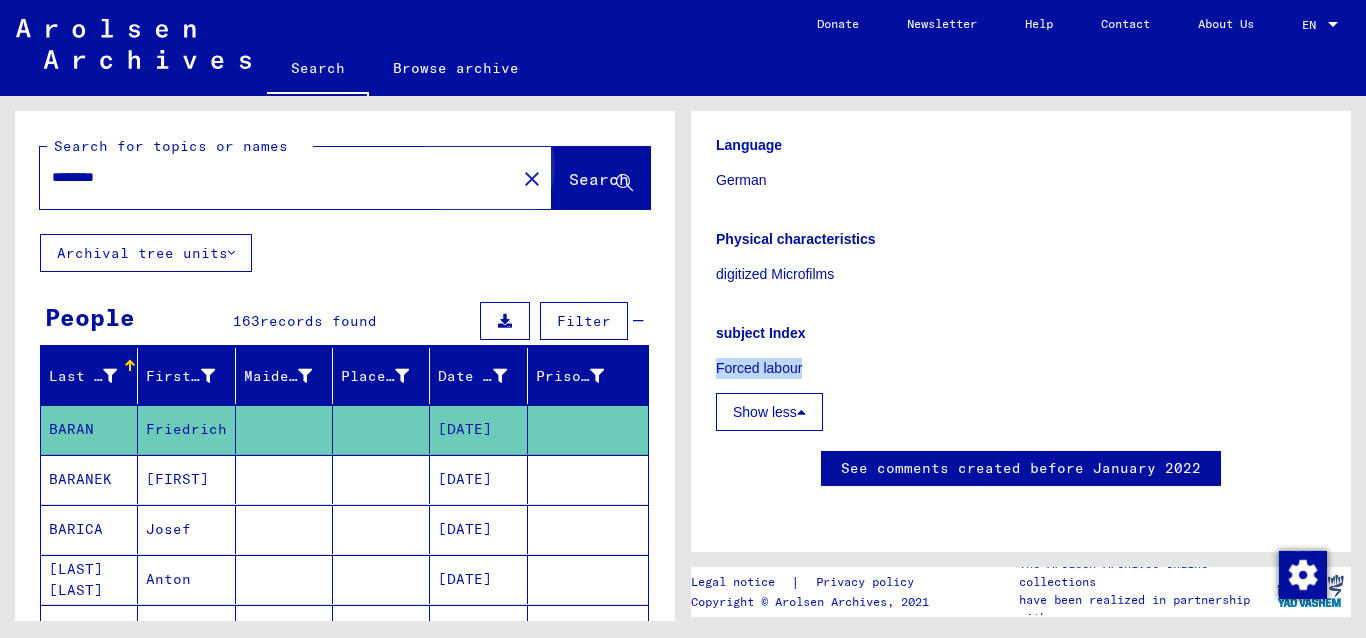 click on "Search" 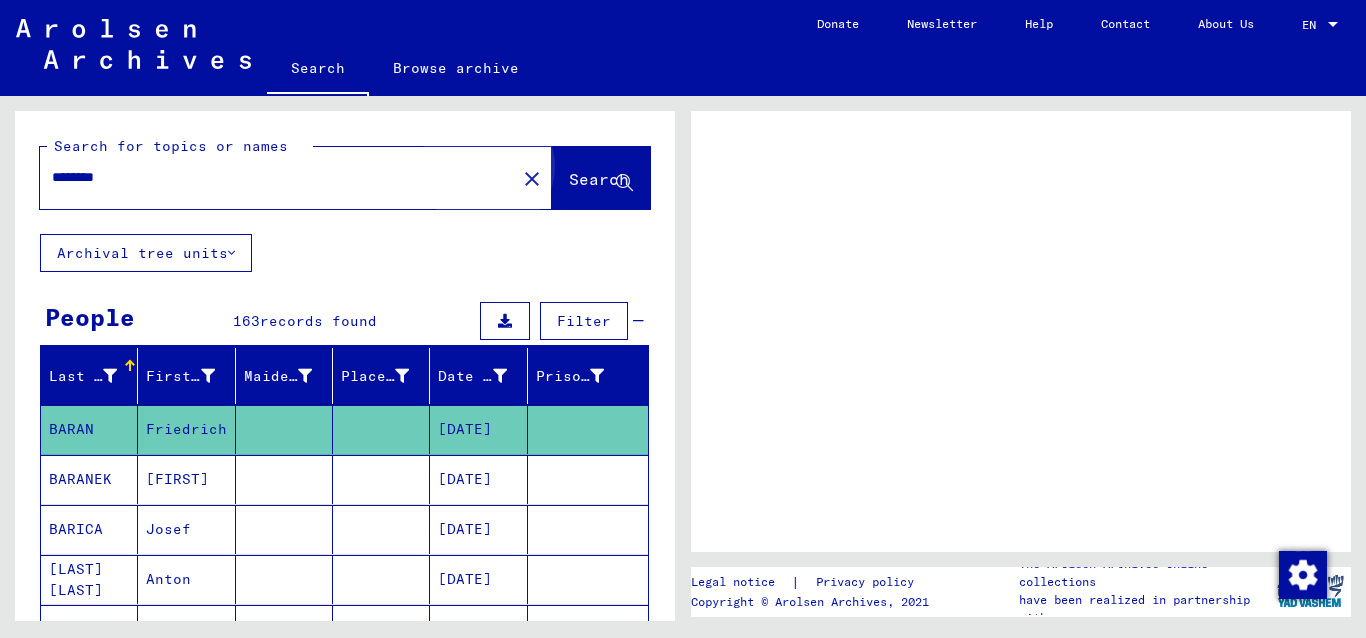 scroll, scrollTop: 0, scrollLeft: 0, axis: both 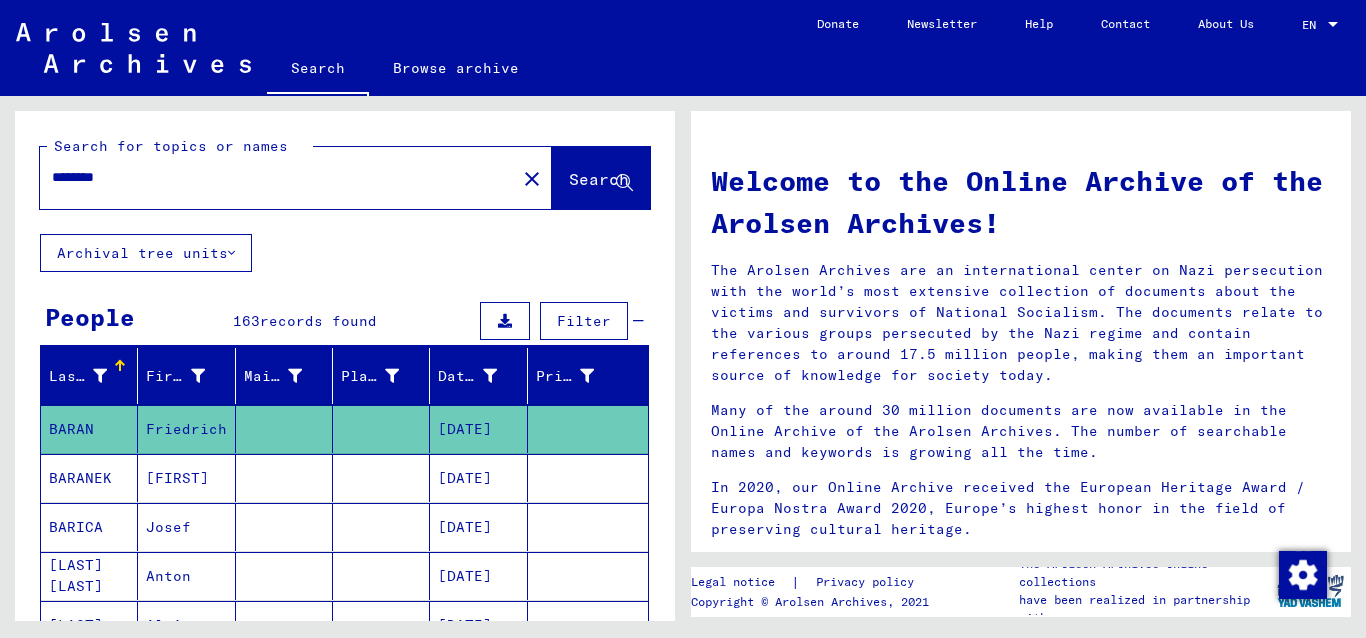 drag, startPoint x: 291, startPoint y: 182, endPoint x: 23, endPoint y: 180, distance: 268.00748 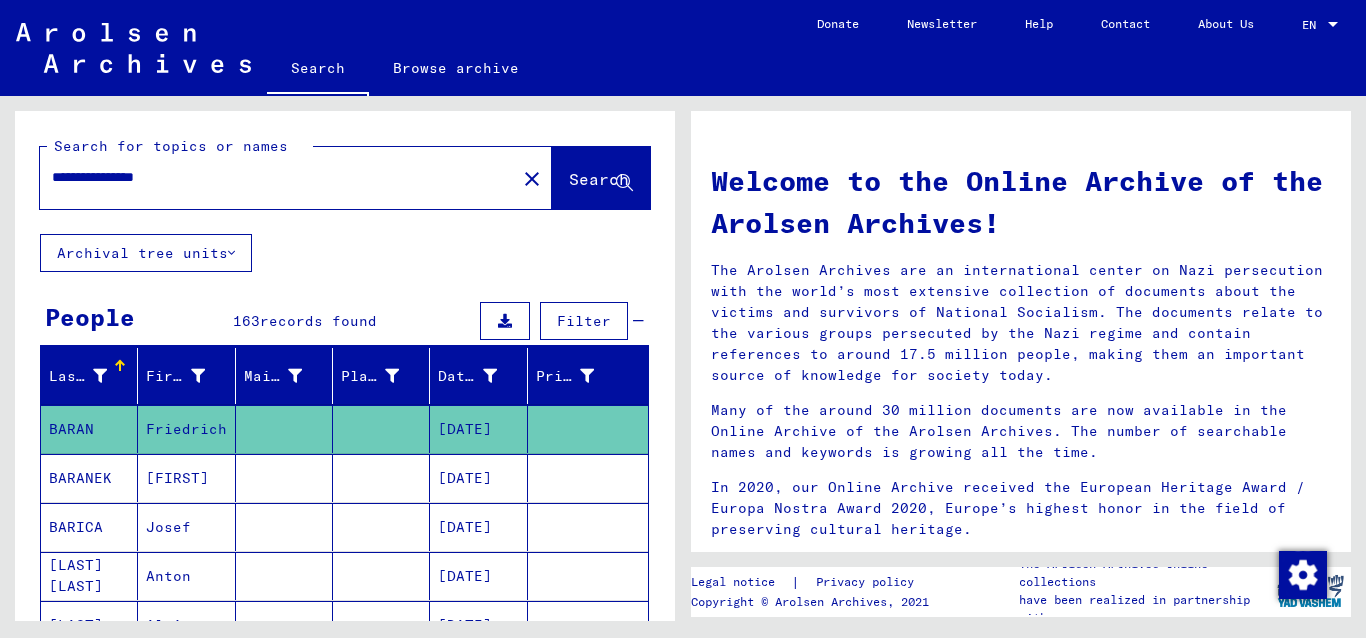 type on "**********" 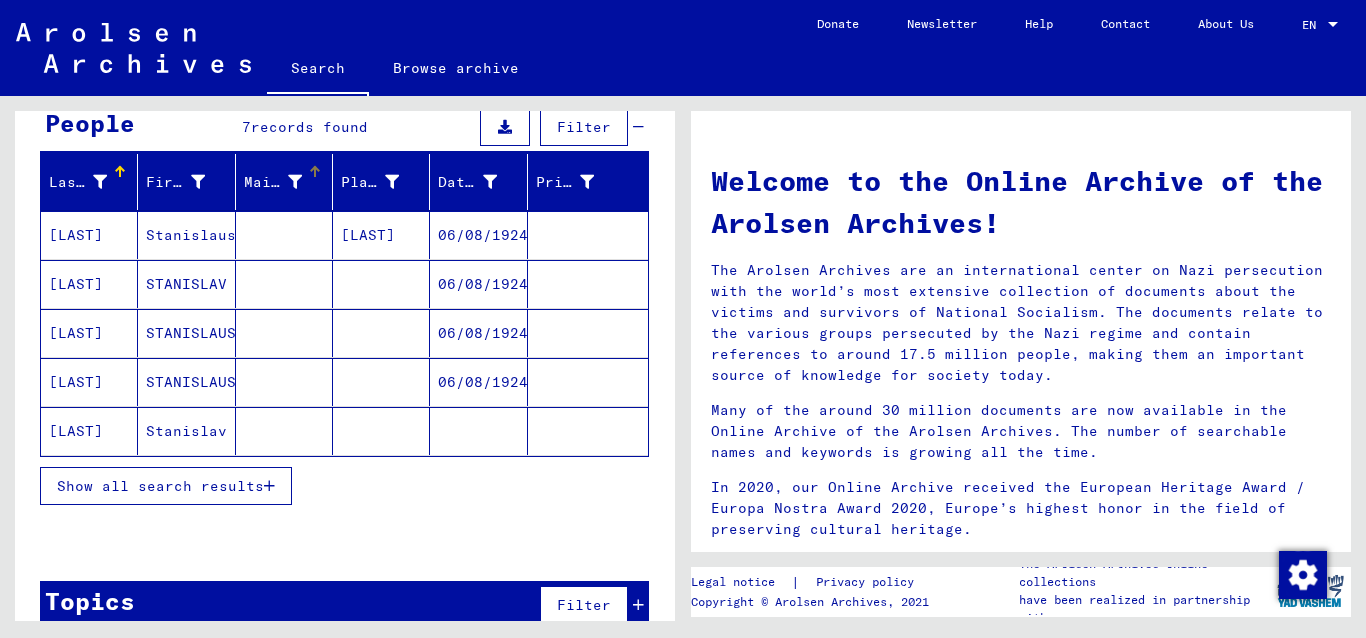 scroll, scrollTop: 216, scrollLeft: 0, axis: vertical 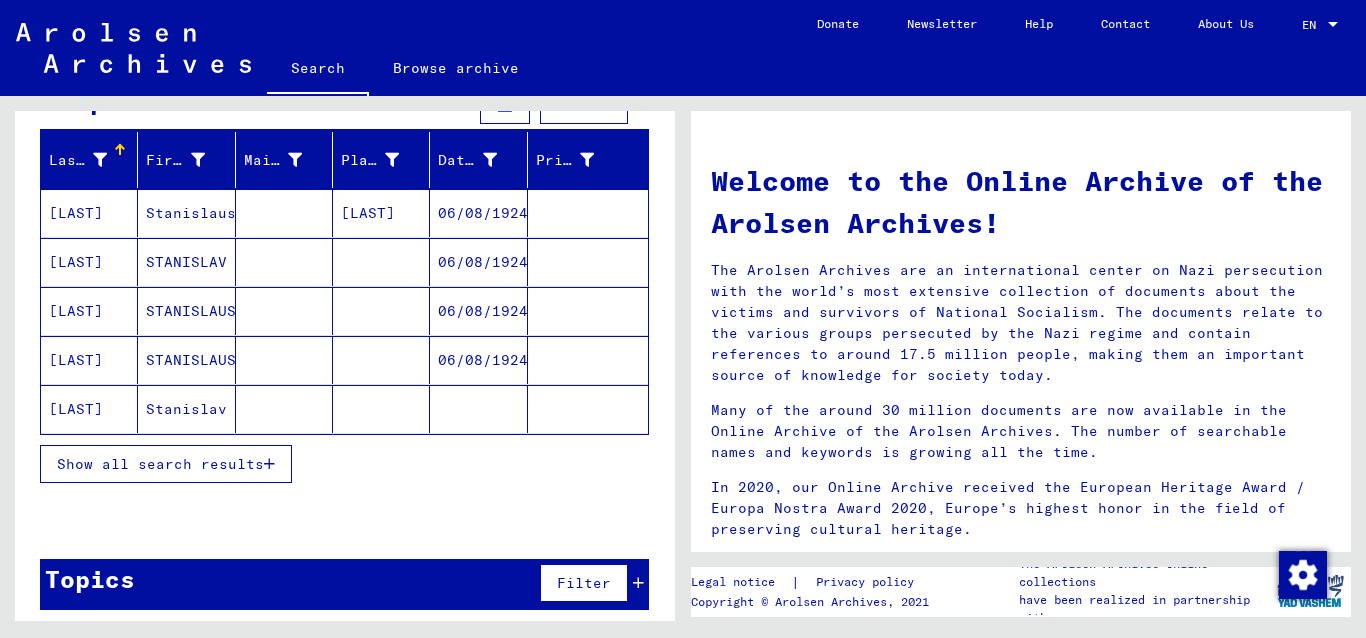 click at bounding box center (381, 409) 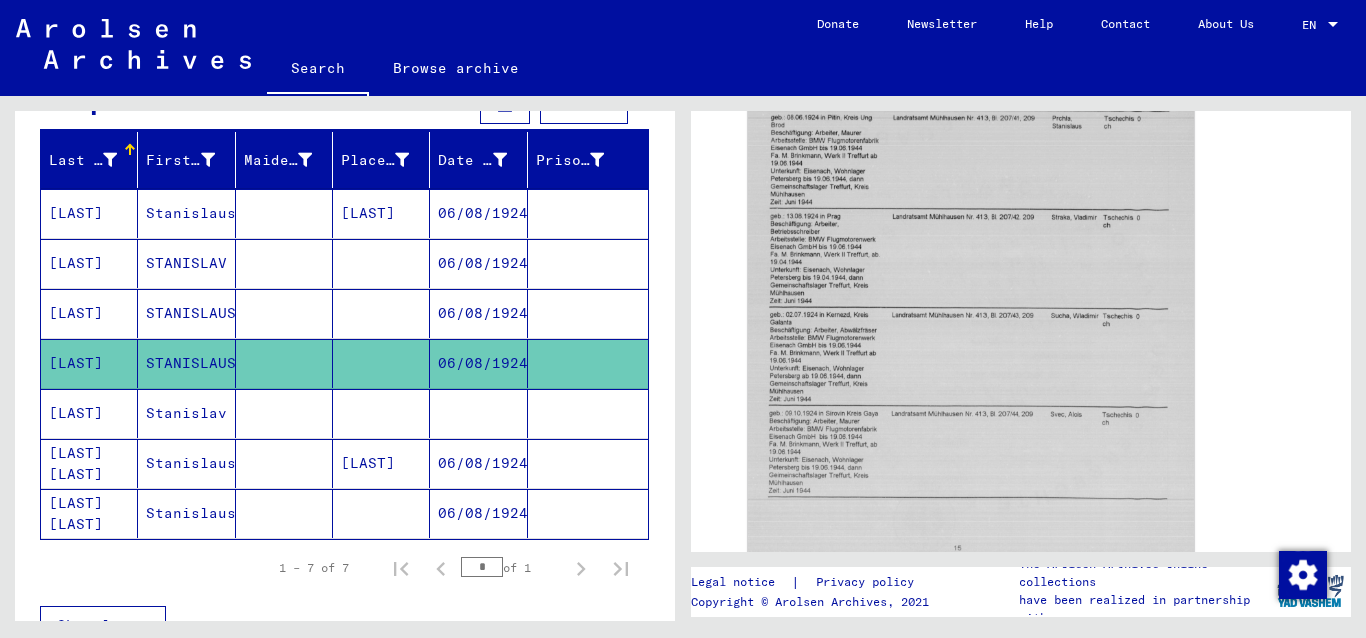 scroll, scrollTop: 972, scrollLeft: 0, axis: vertical 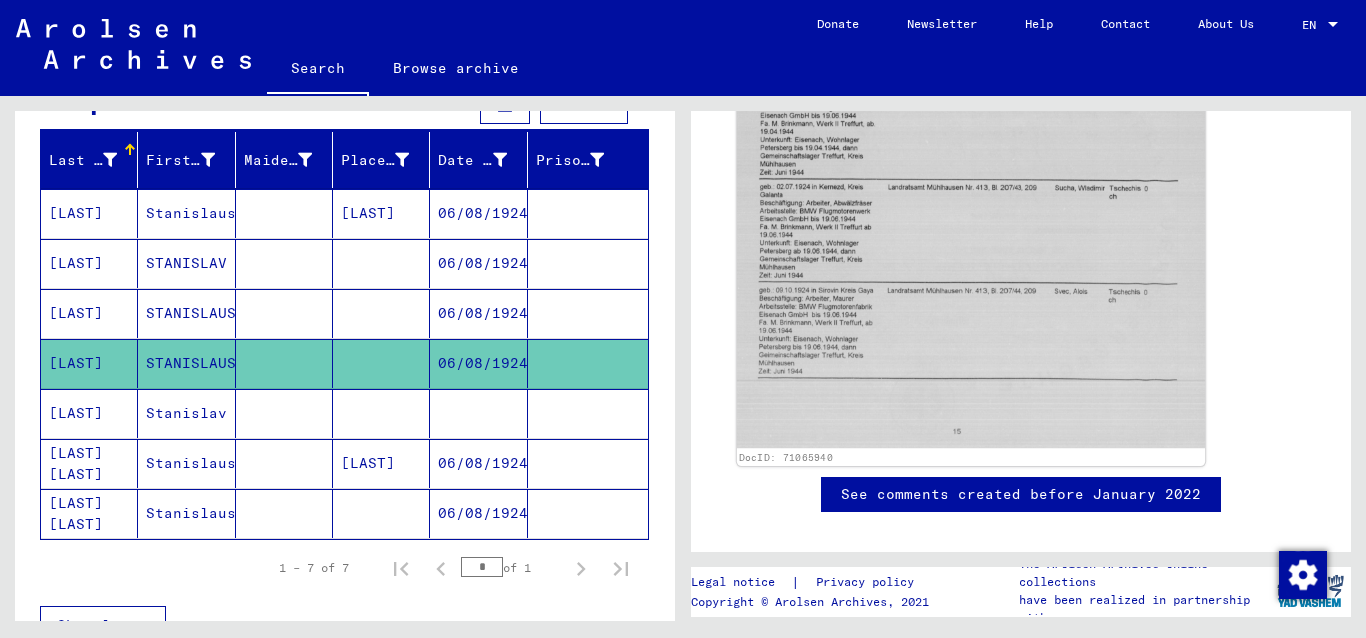 click 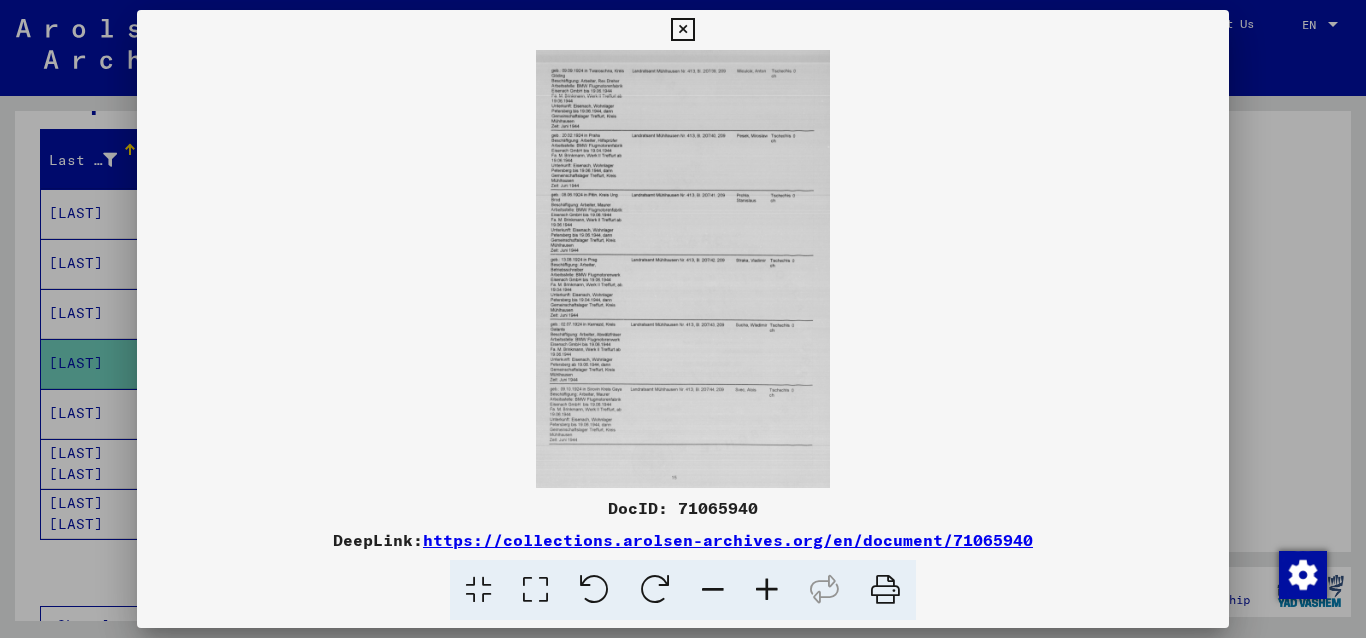 click at bounding box center [767, 590] 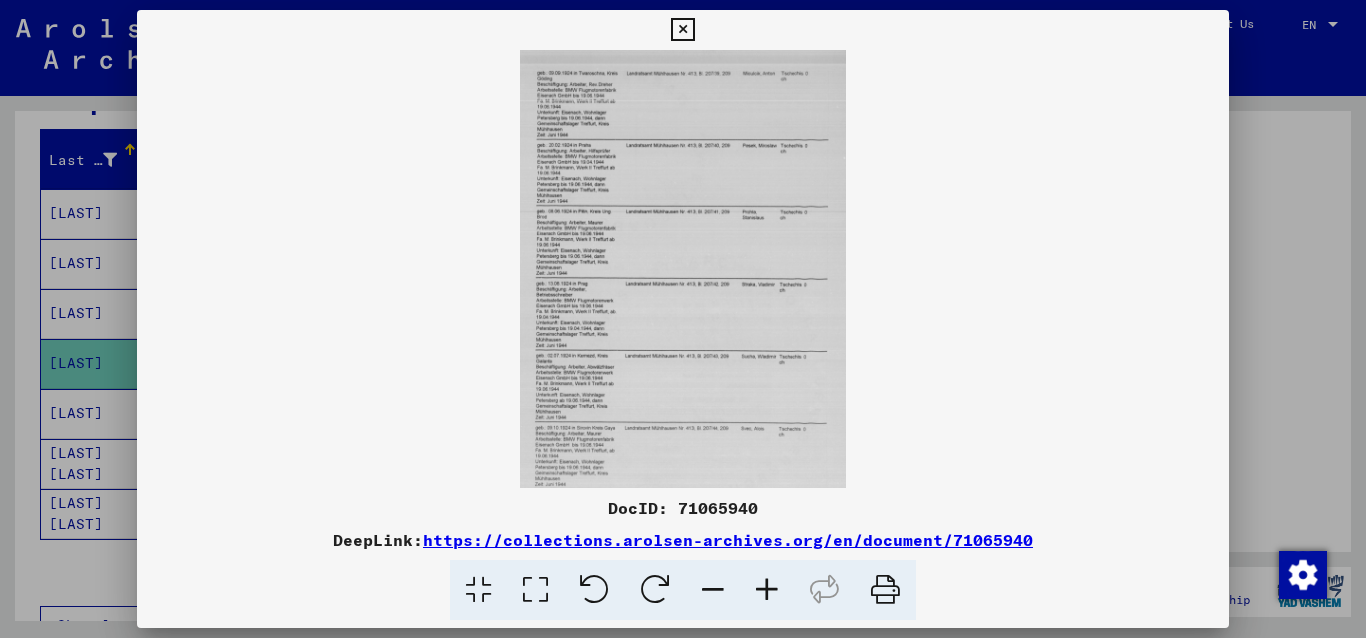 click at bounding box center (767, 590) 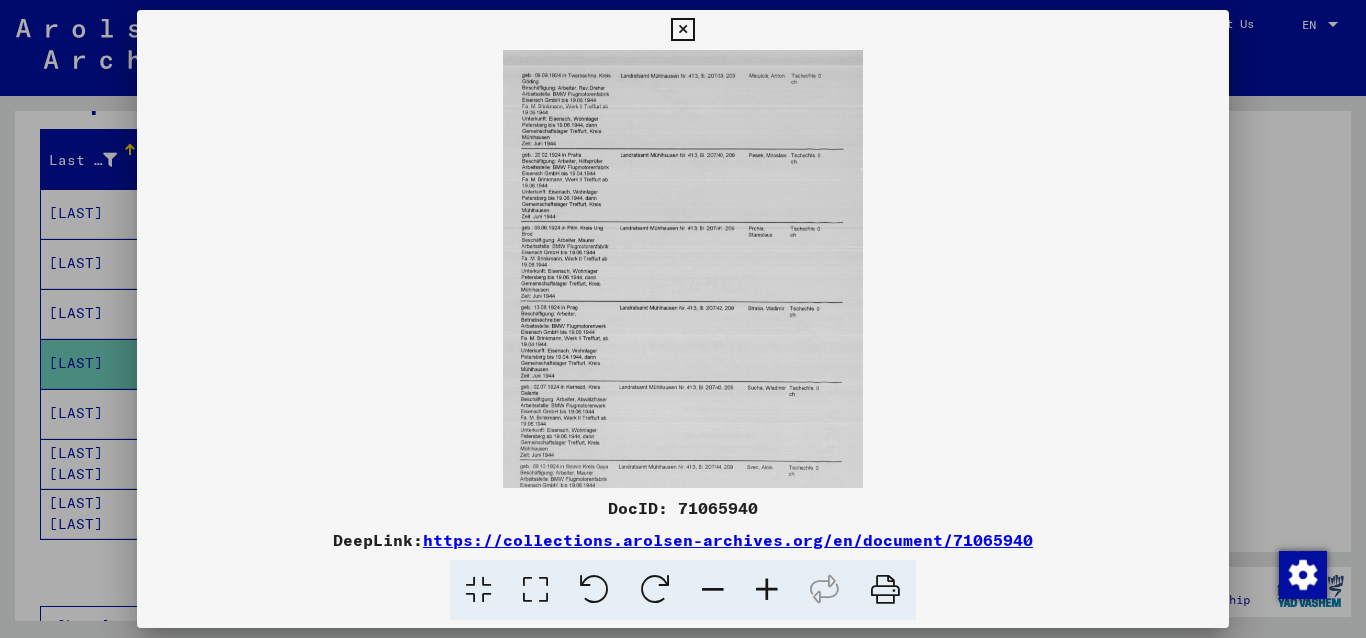 click at bounding box center (767, 590) 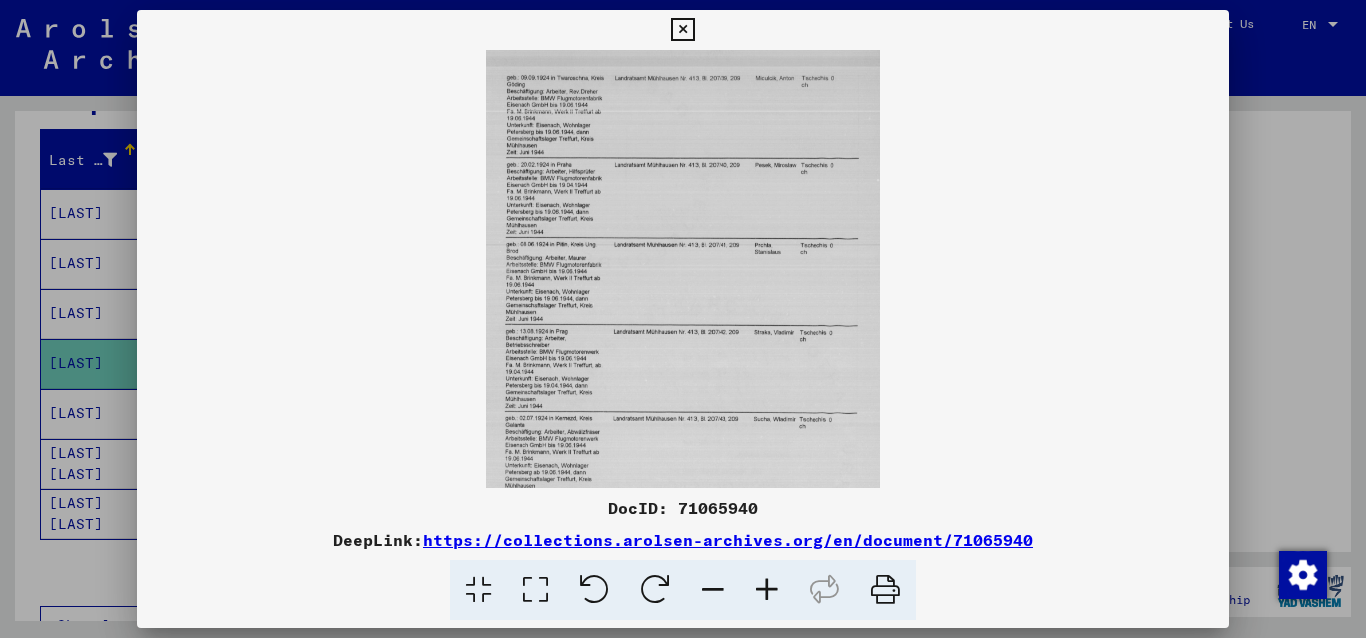 click at bounding box center [767, 590] 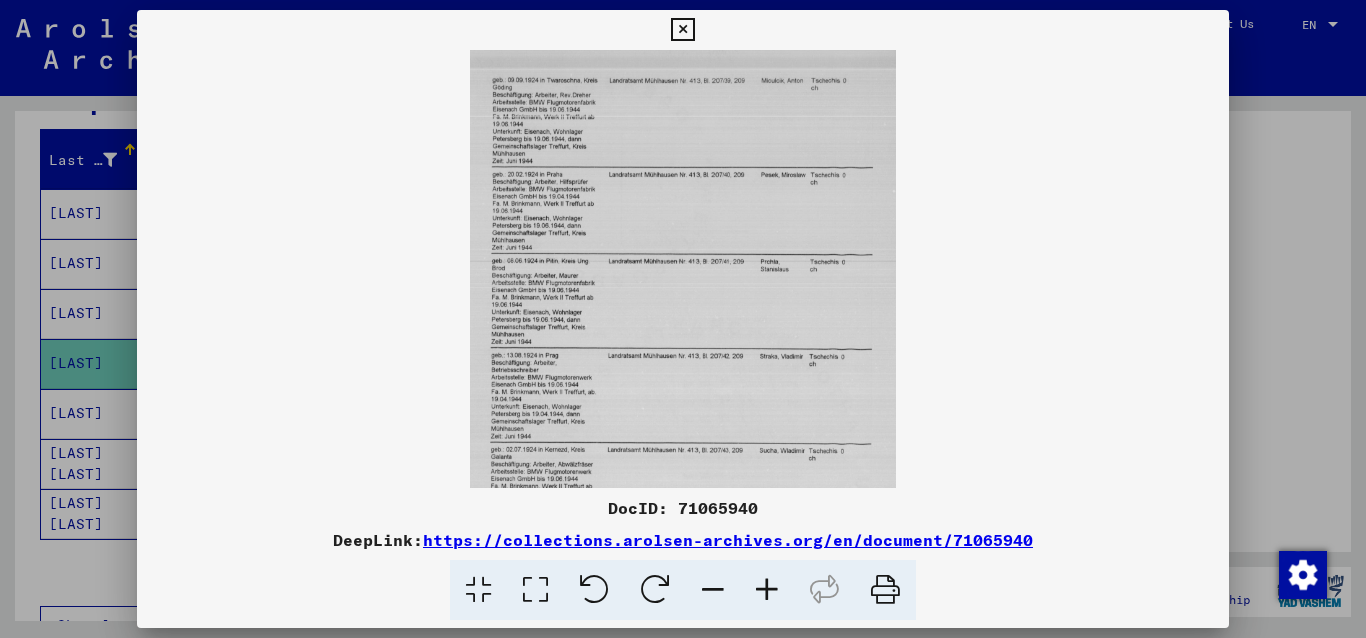 click at bounding box center (767, 590) 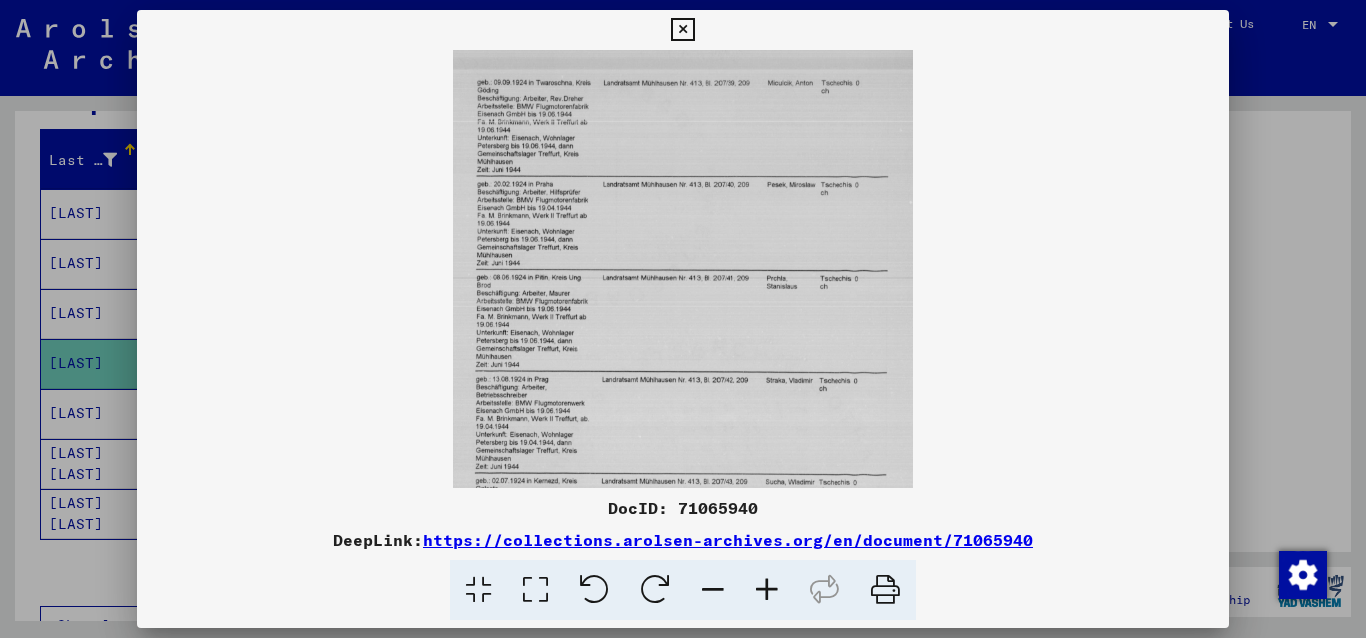 click at bounding box center [767, 590] 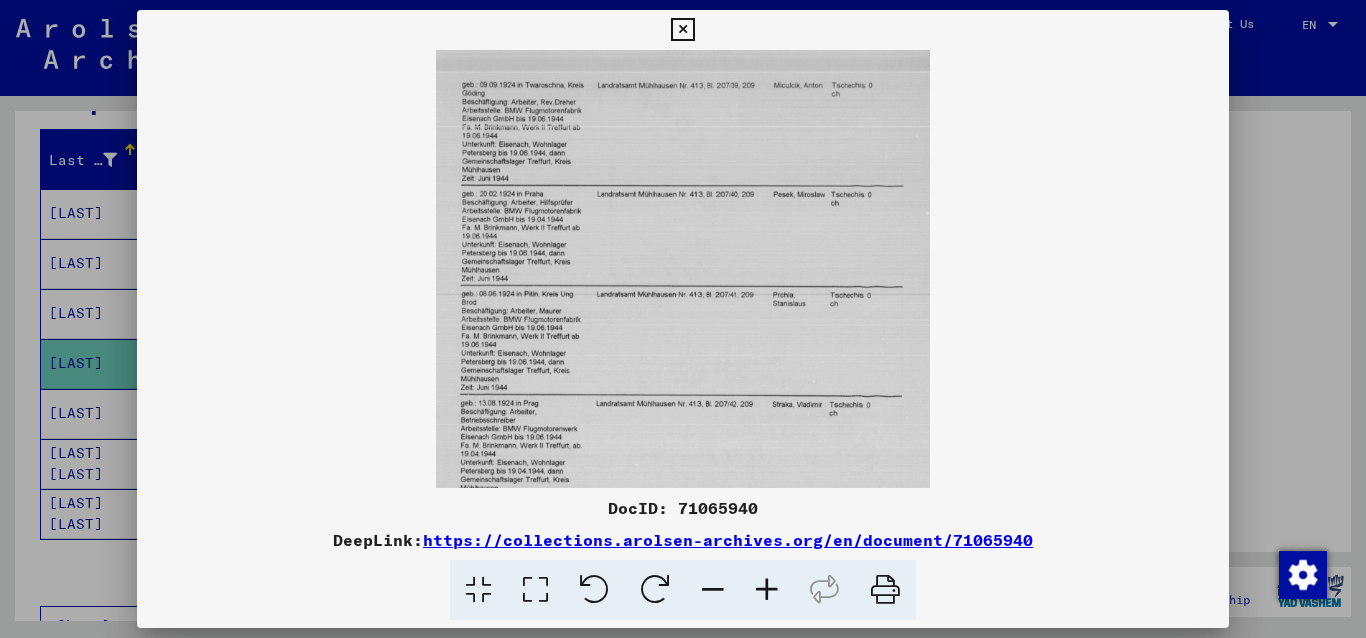 click at bounding box center (767, 590) 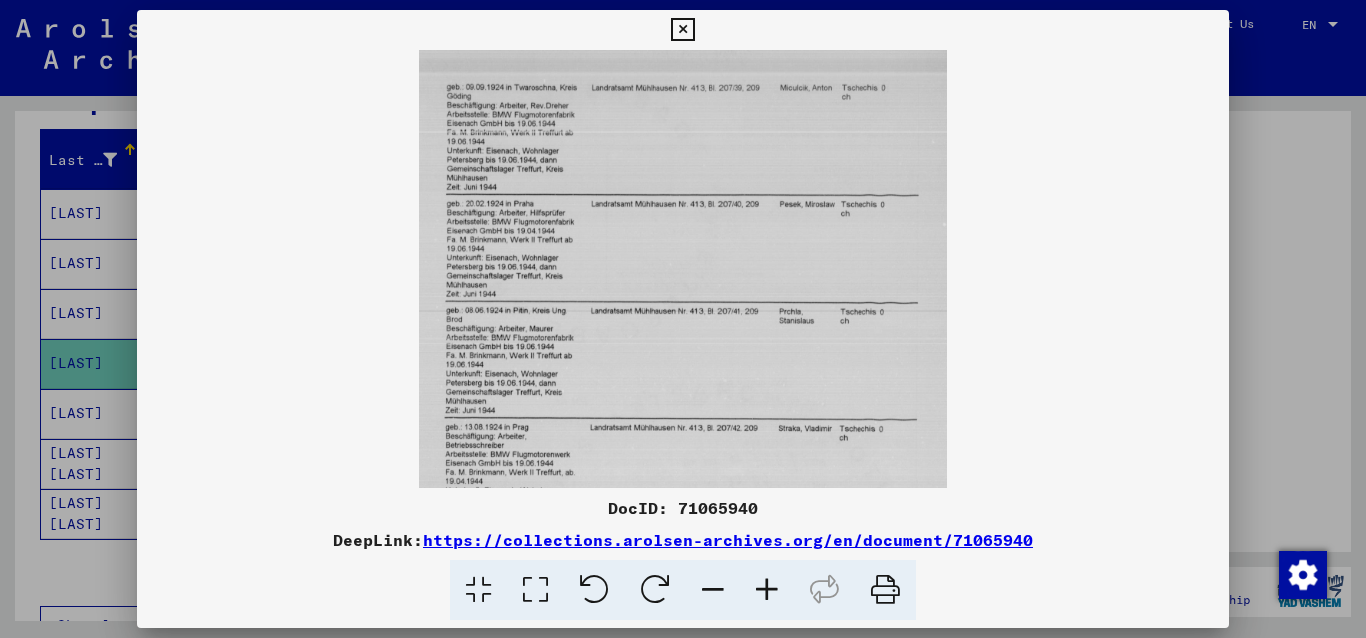 click at bounding box center (767, 590) 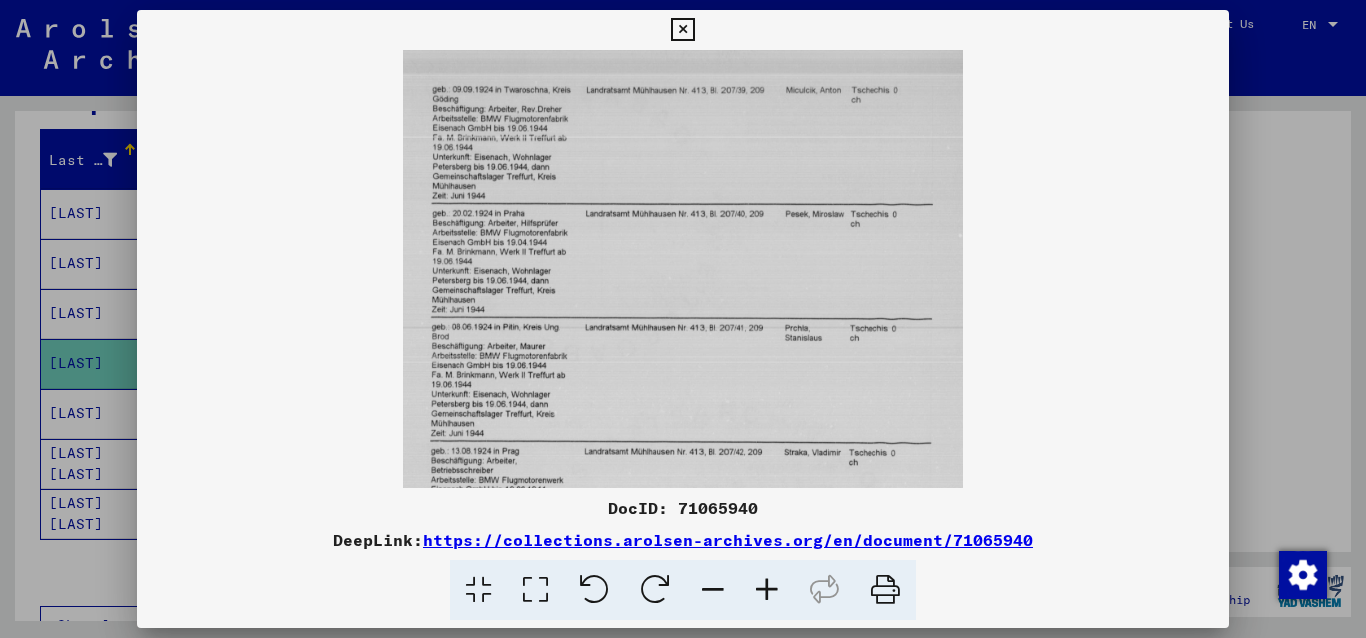 click at bounding box center [767, 590] 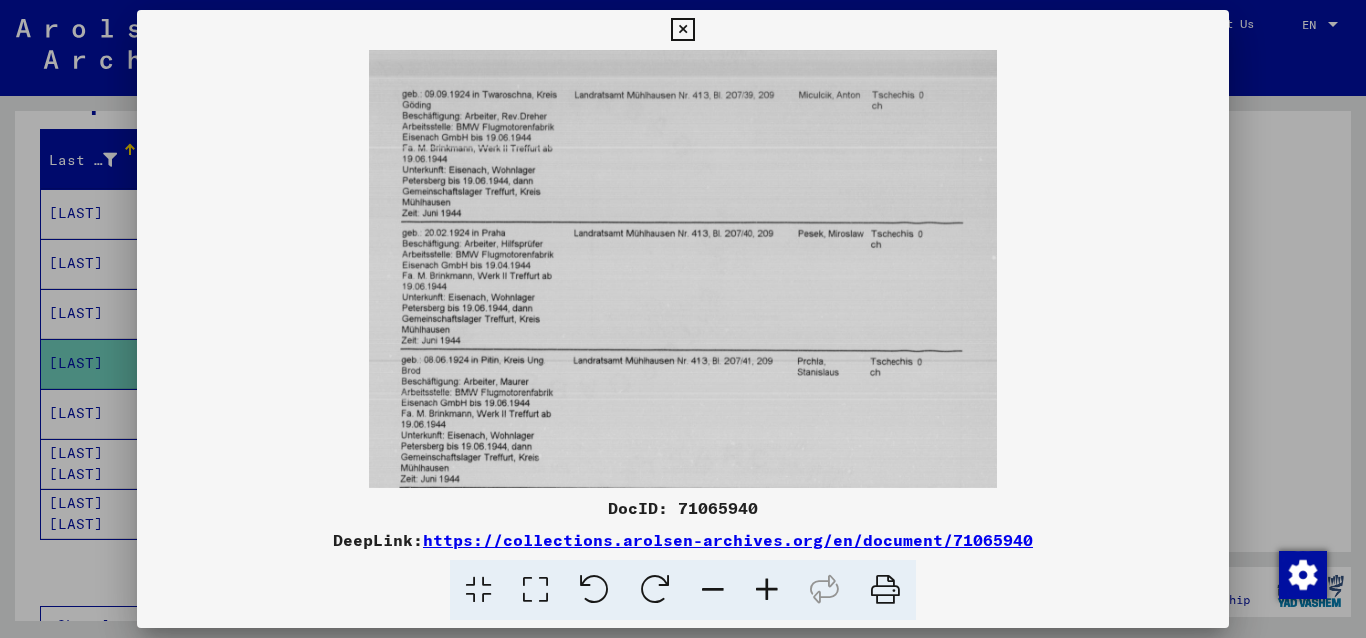 click at bounding box center (767, 590) 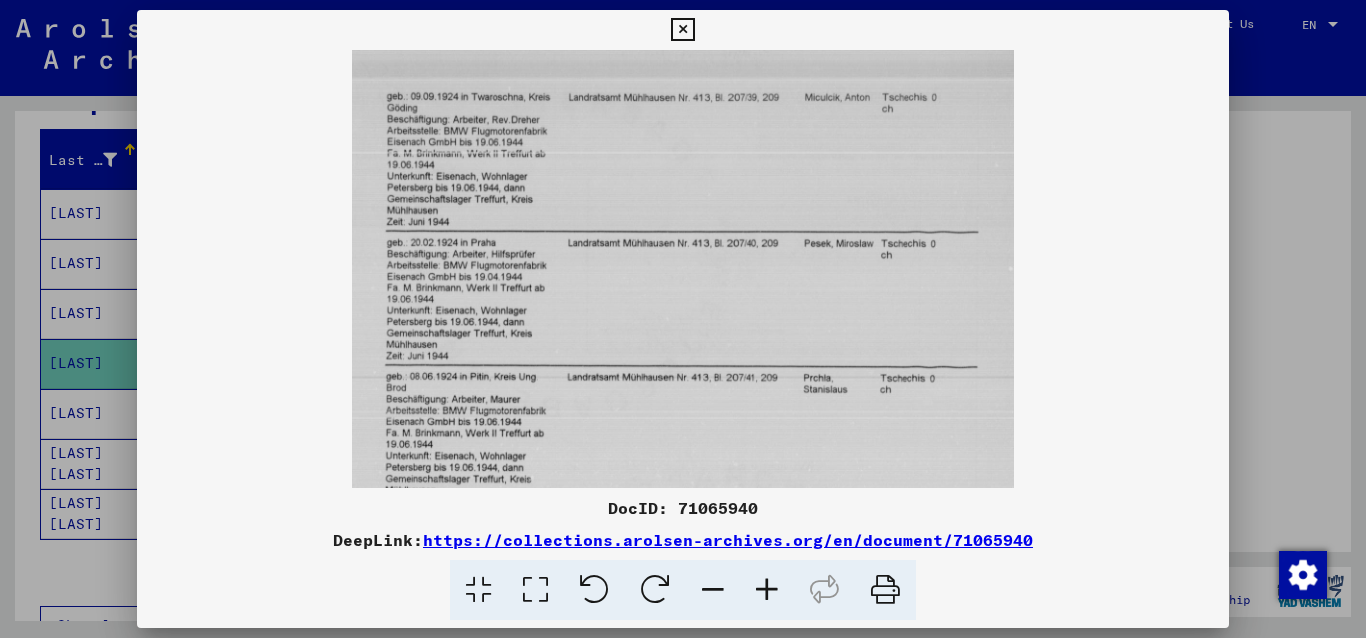 click at bounding box center [767, 590] 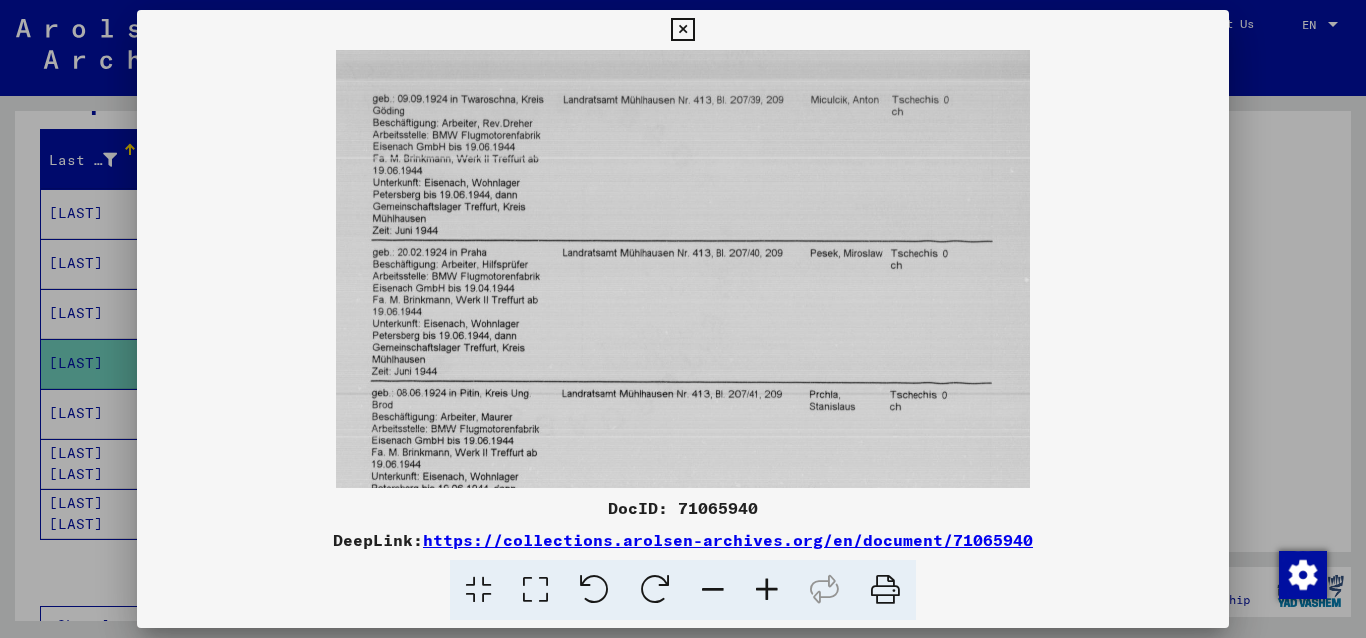 click at bounding box center [767, 590] 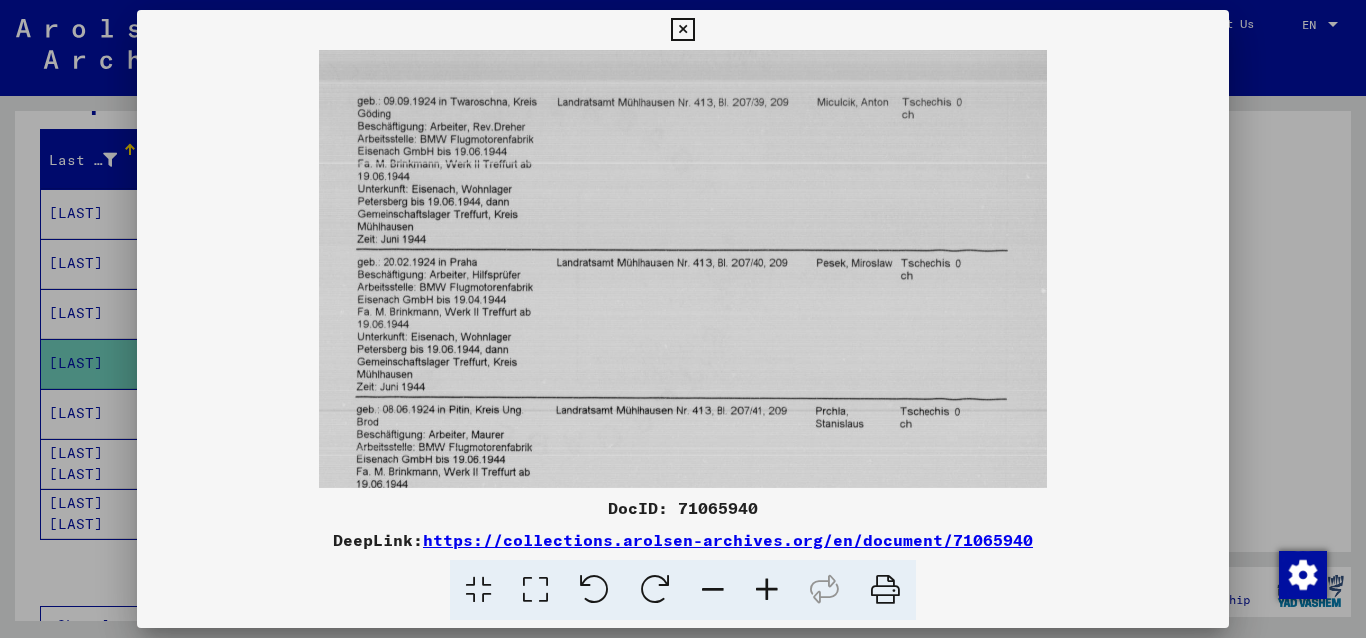 click at bounding box center (767, 590) 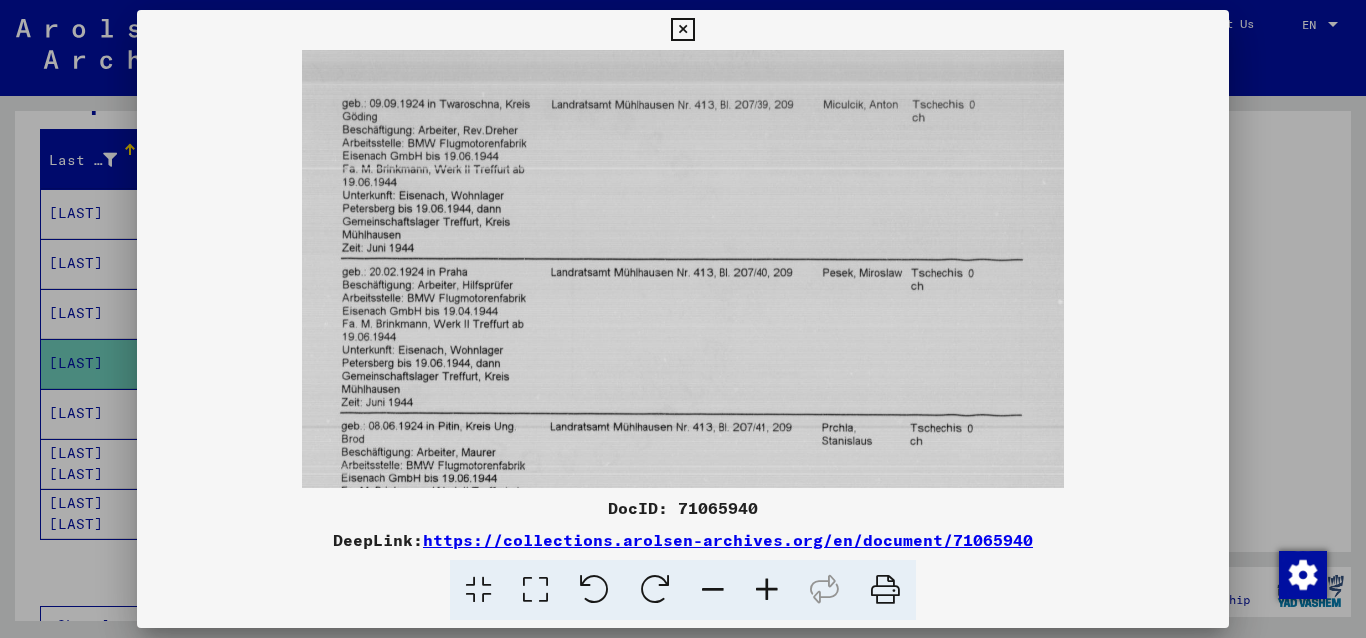 click at bounding box center [767, 590] 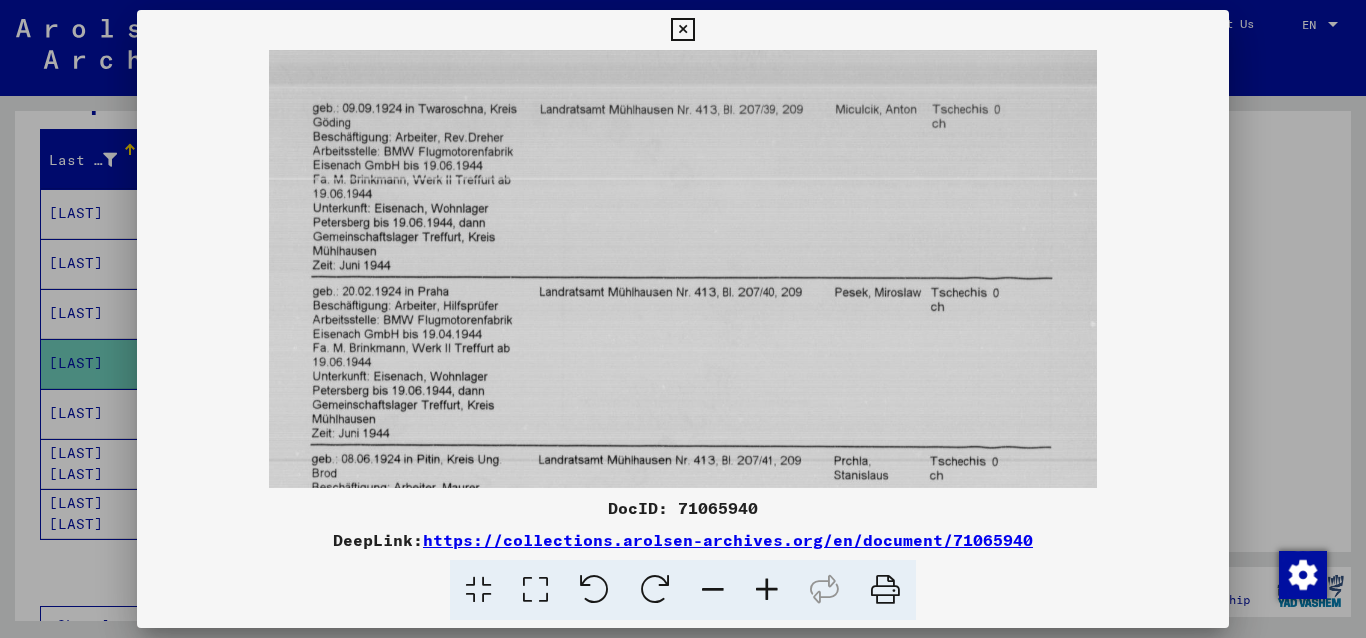 click at bounding box center (767, 590) 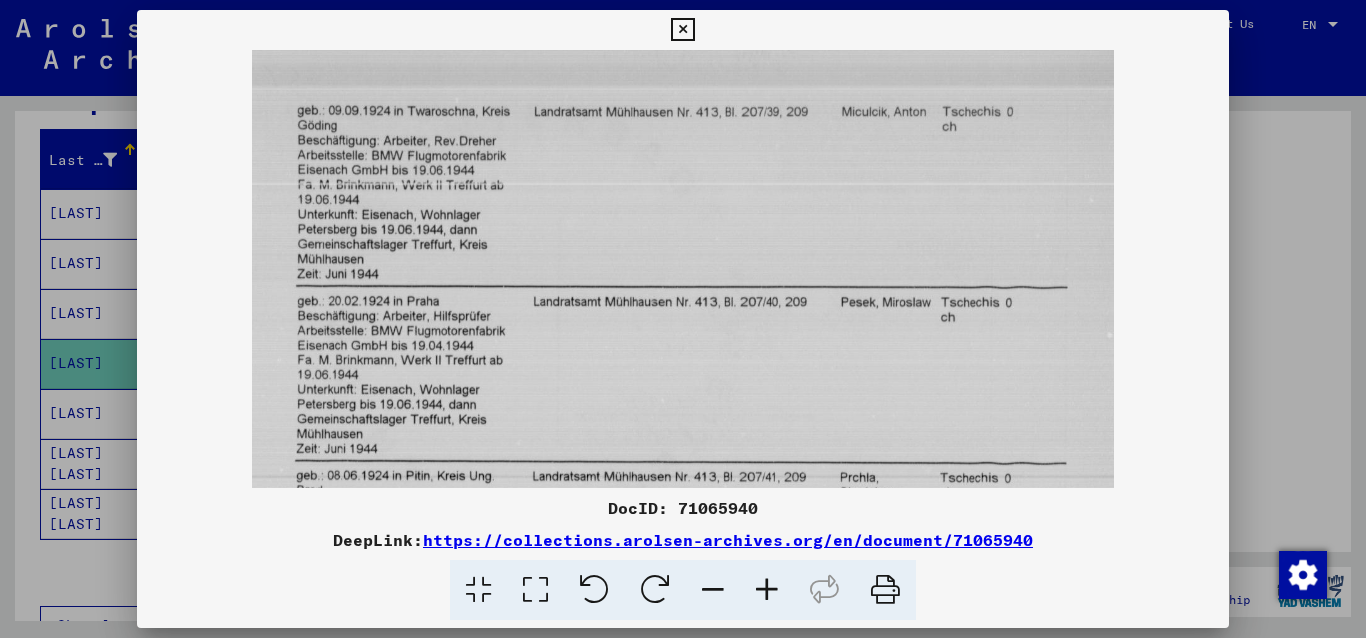 click at bounding box center [767, 590] 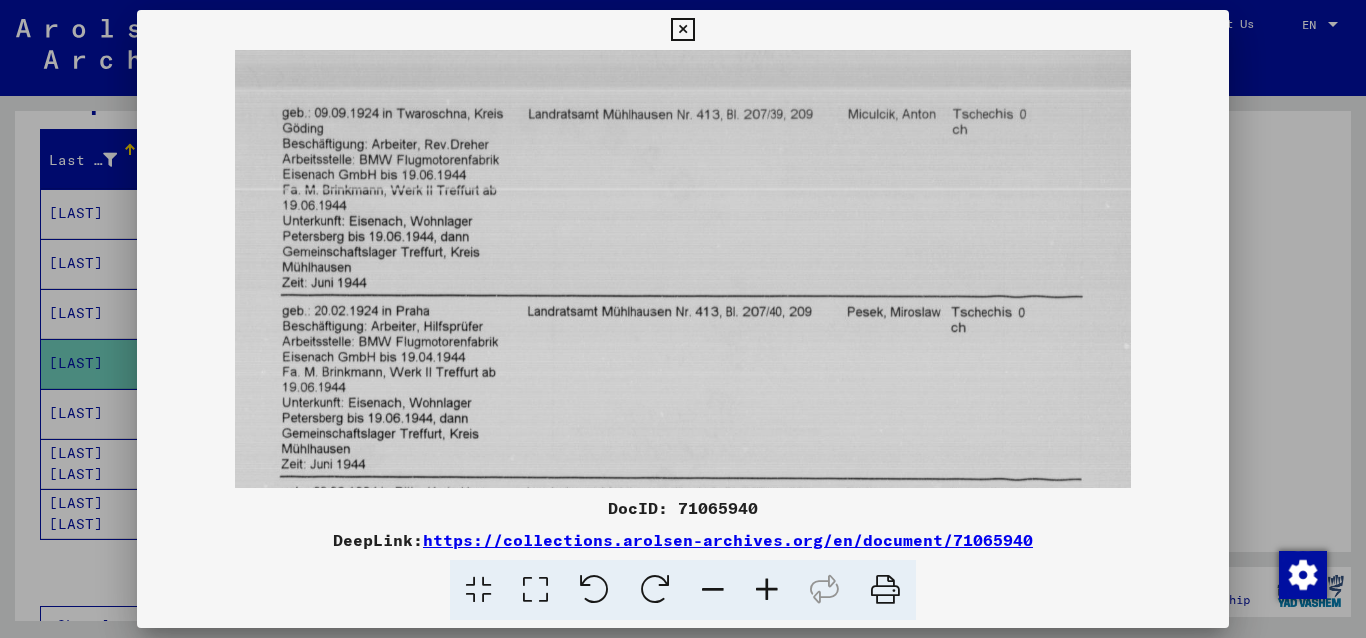 click at bounding box center [767, 590] 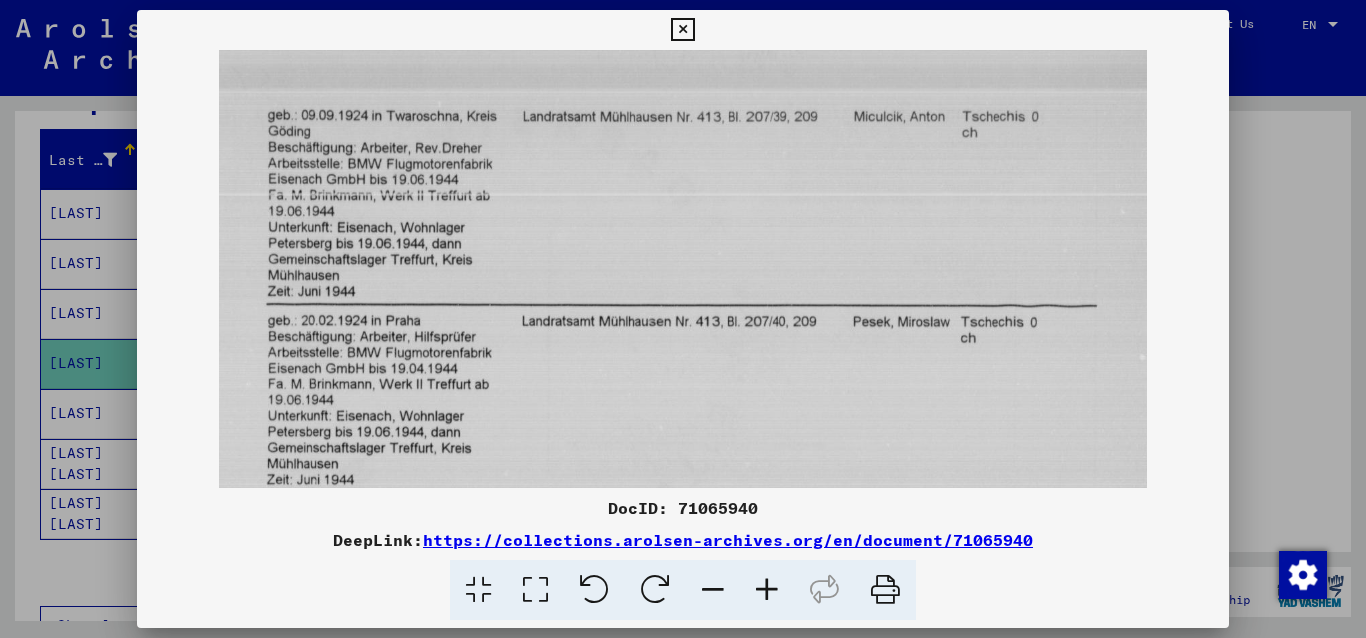 click at bounding box center (767, 590) 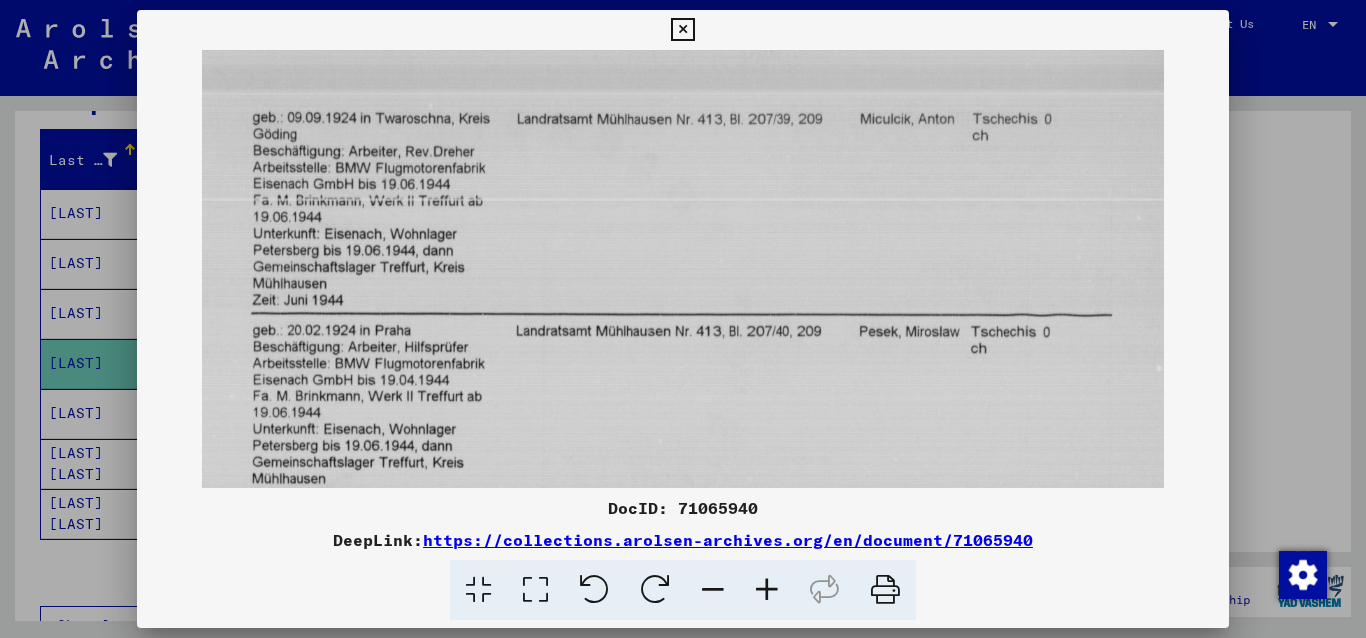 click at bounding box center (767, 590) 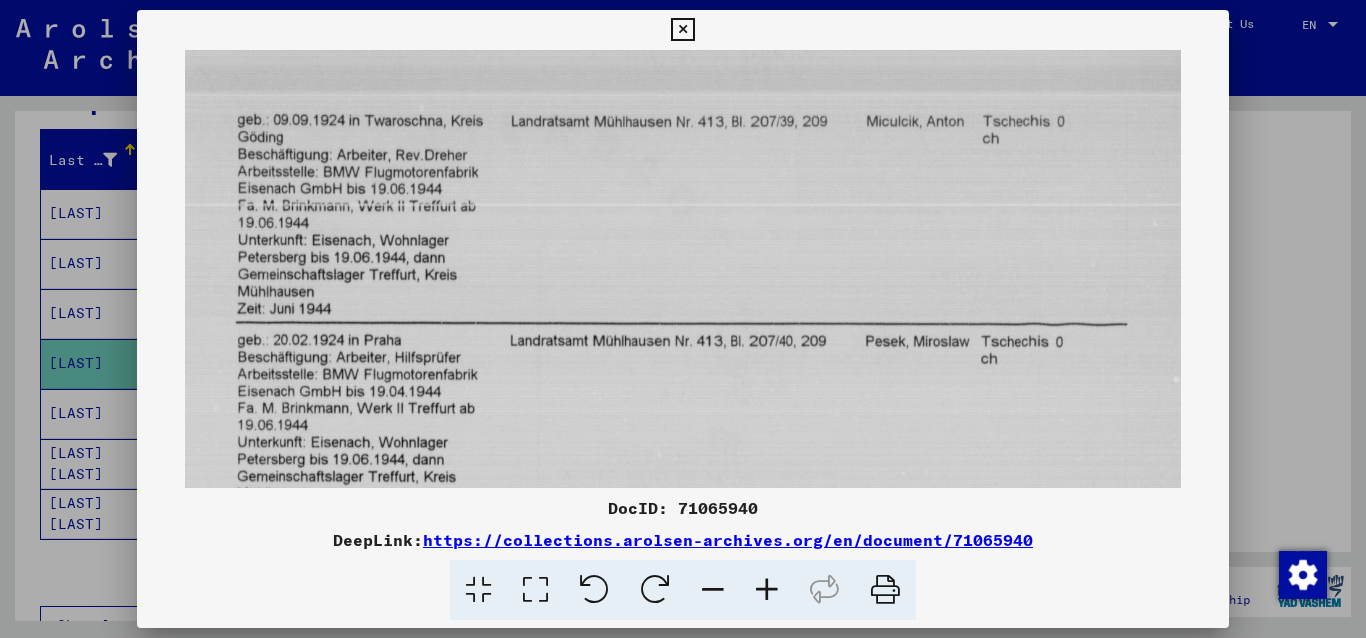 drag, startPoint x: 742, startPoint y: 495, endPoint x: 807, endPoint y: 334, distance: 173.62604 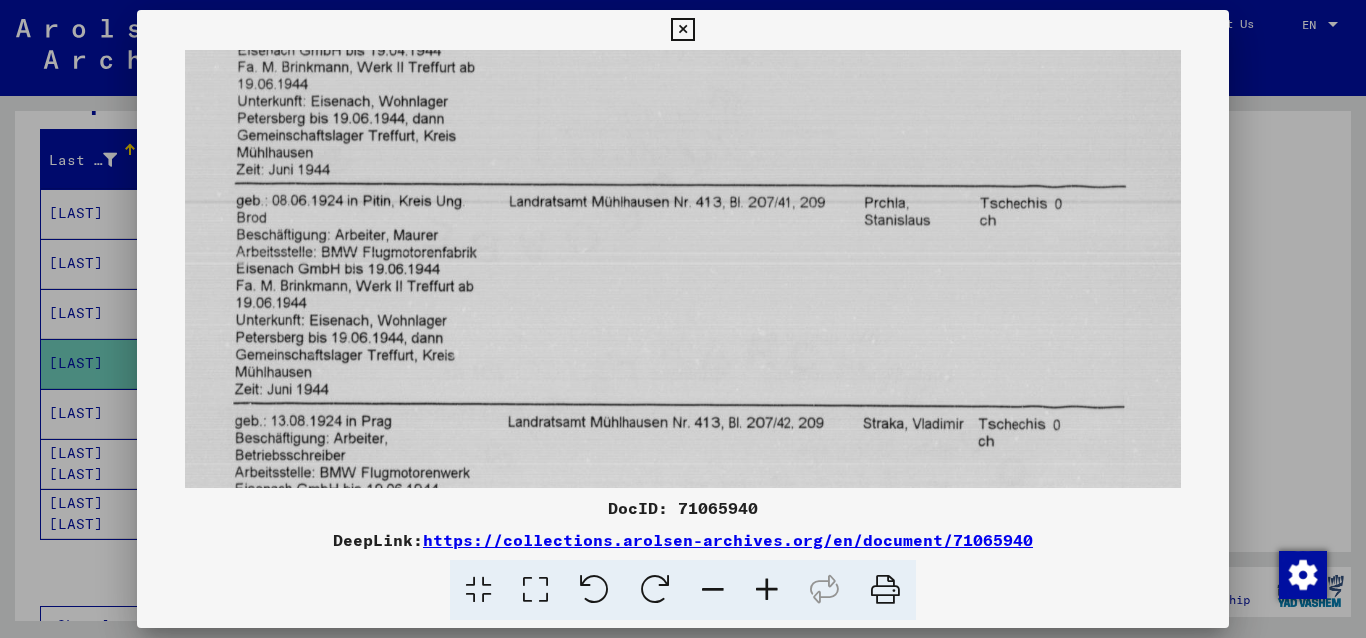scroll, scrollTop: 342, scrollLeft: 0, axis: vertical 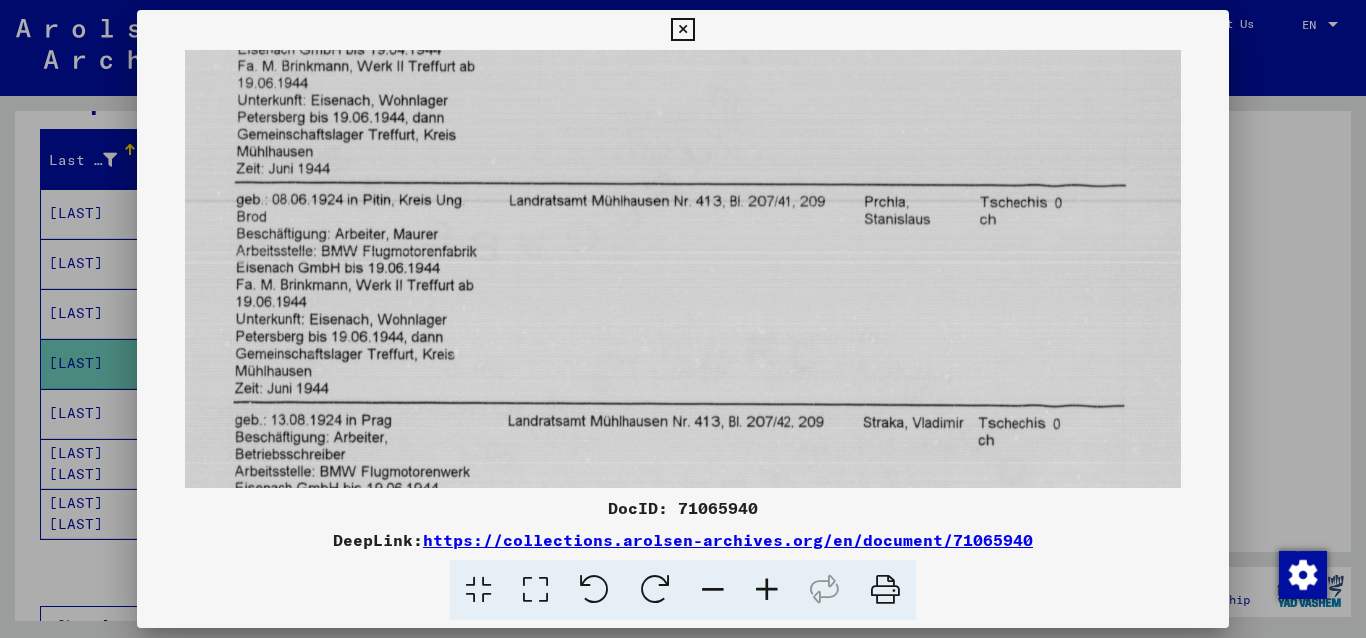 drag, startPoint x: 860, startPoint y: 419, endPoint x: 963, endPoint y: 77, distance: 357.1736 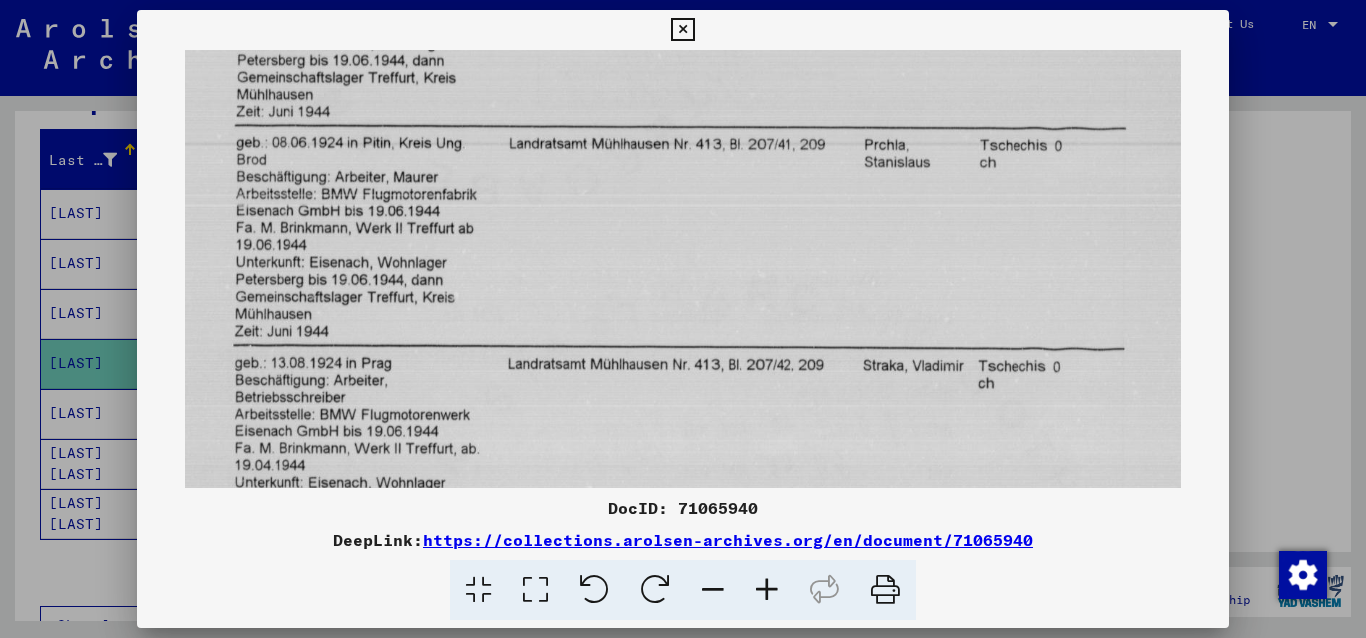scroll, scrollTop: 398, scrollLeft: 0, axis: vertical 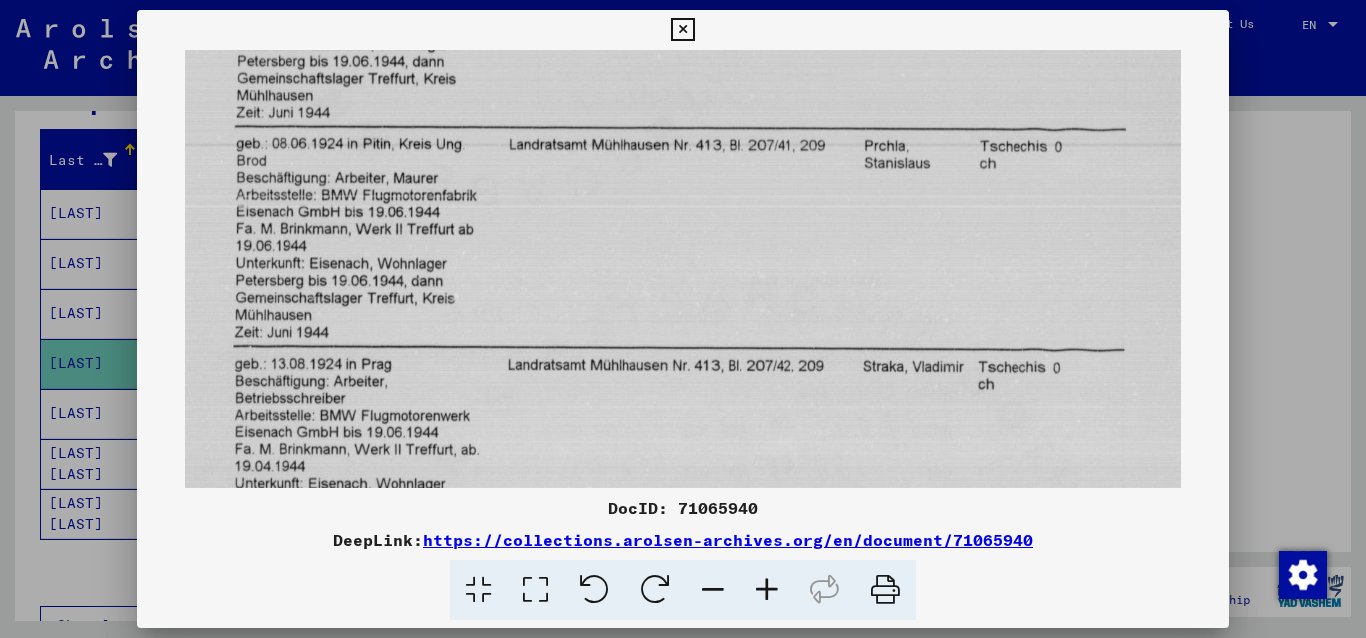 drag, startPoint x: 679, startPoint y: 386, endPoint x: 706, endPoint y: 330, distance: 62.169125 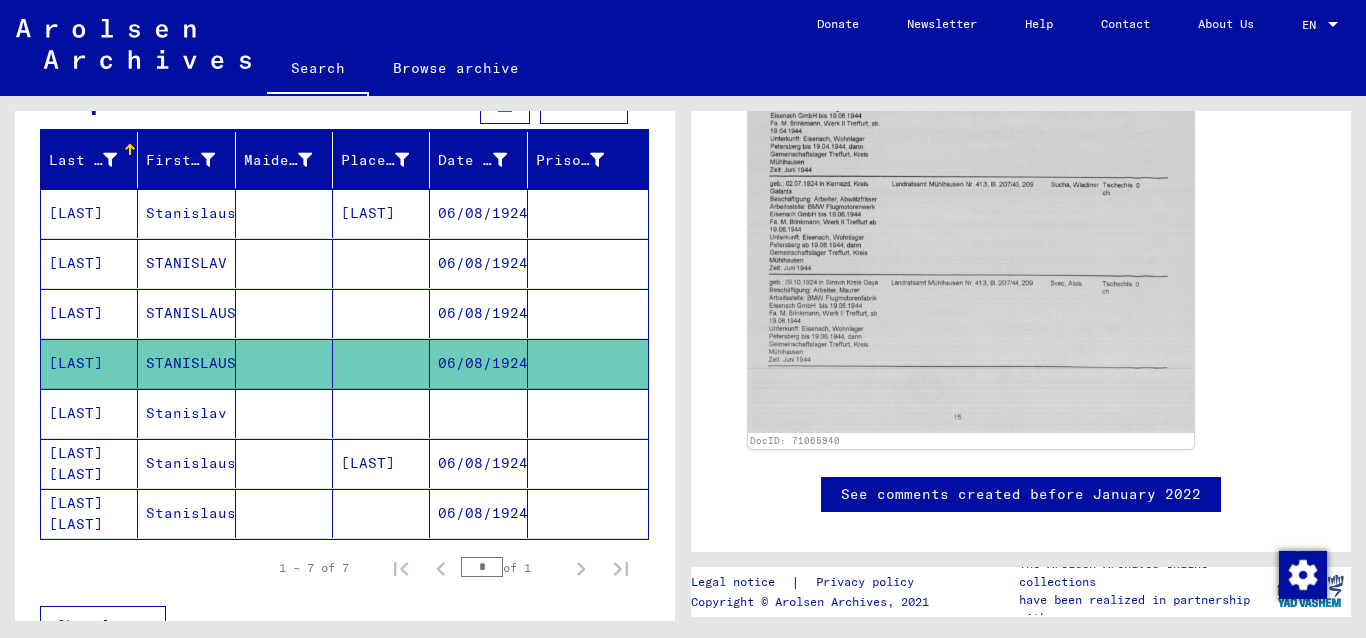 click on "06/08/1924" at bounding box center (478, 363) 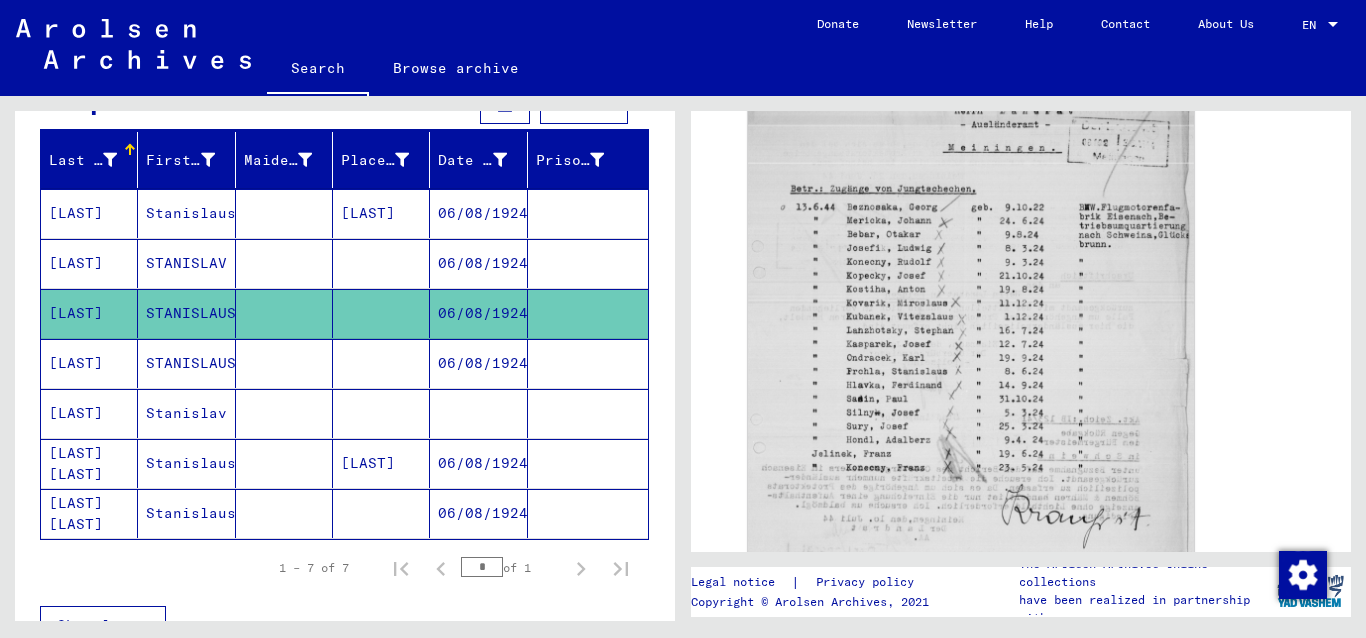 scroll, scrollTop: 540, scrollLeft: 0, axis: vertical 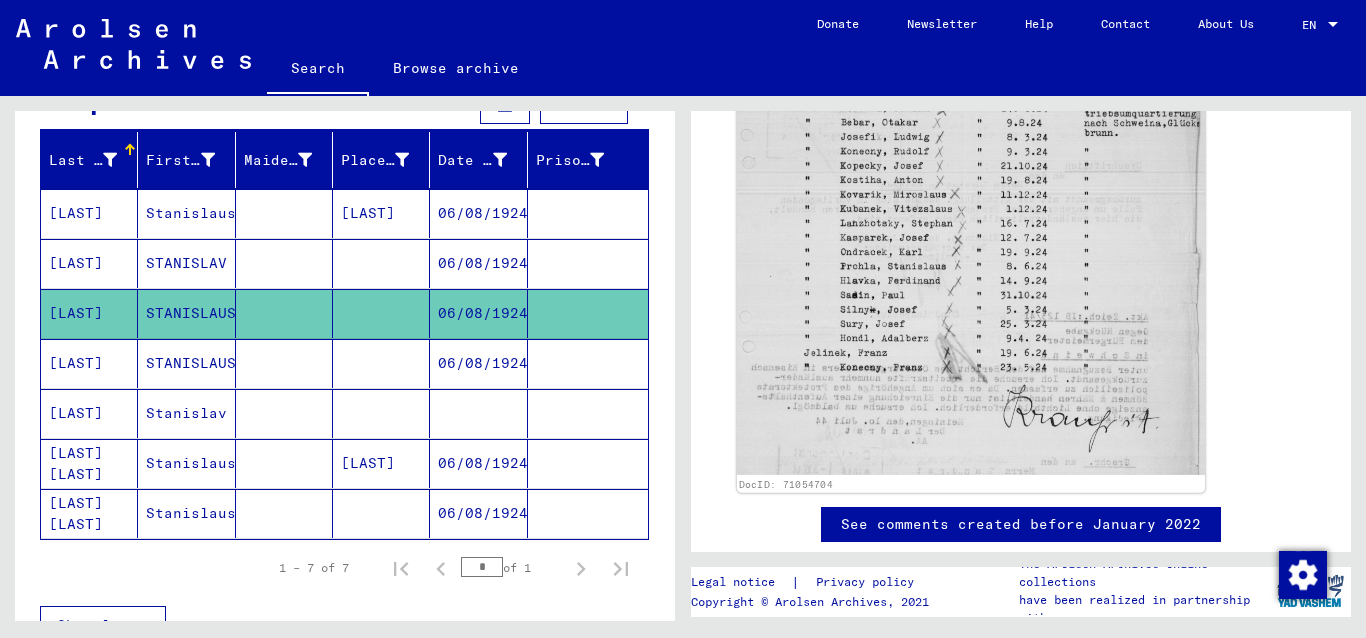 click 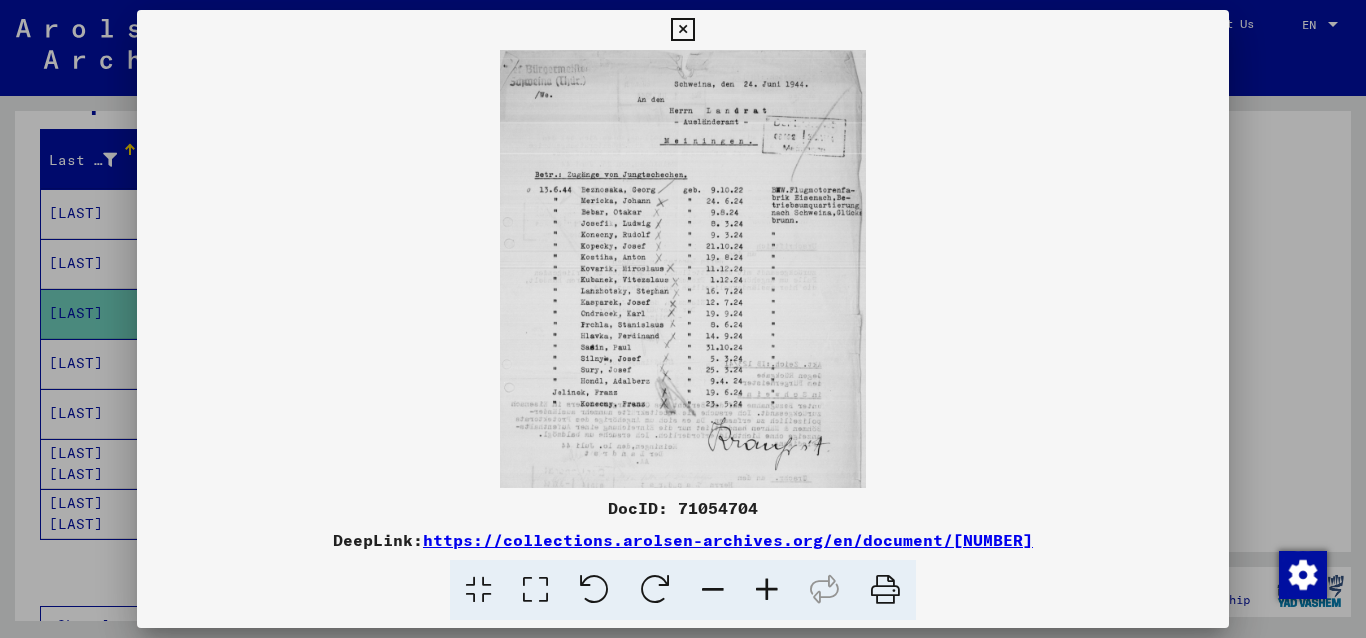 click at bounding box center [767, 590] 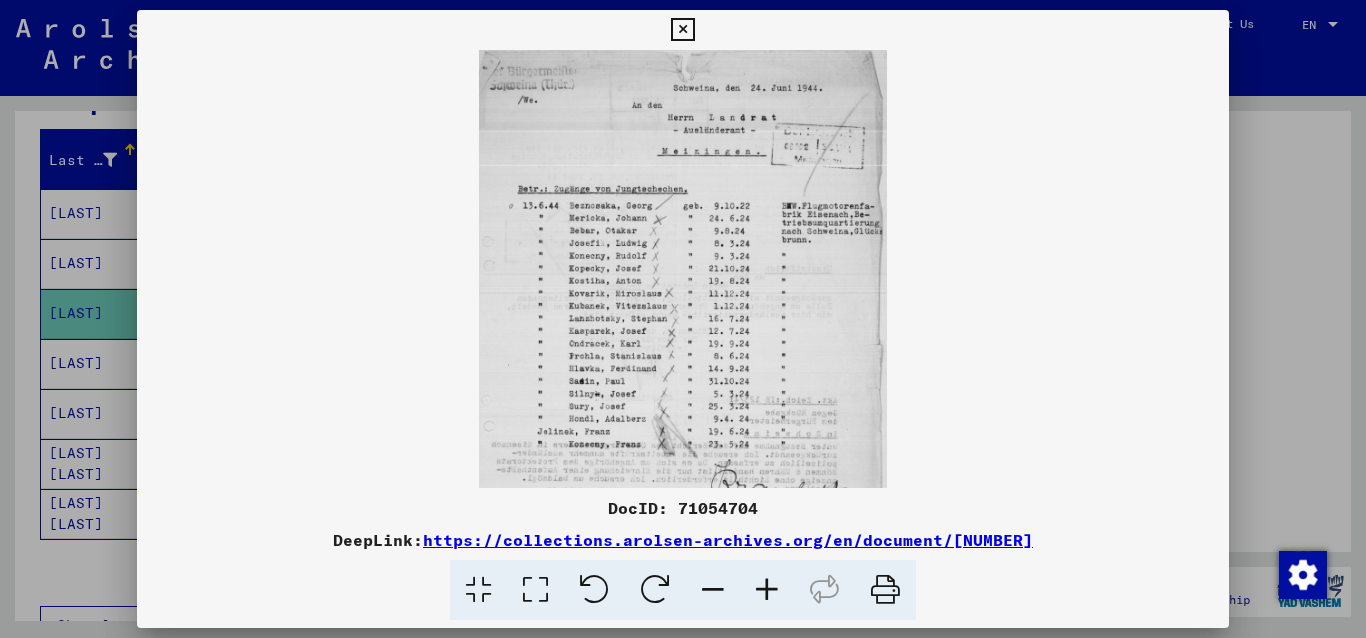 click at bounding box center [767, 590] 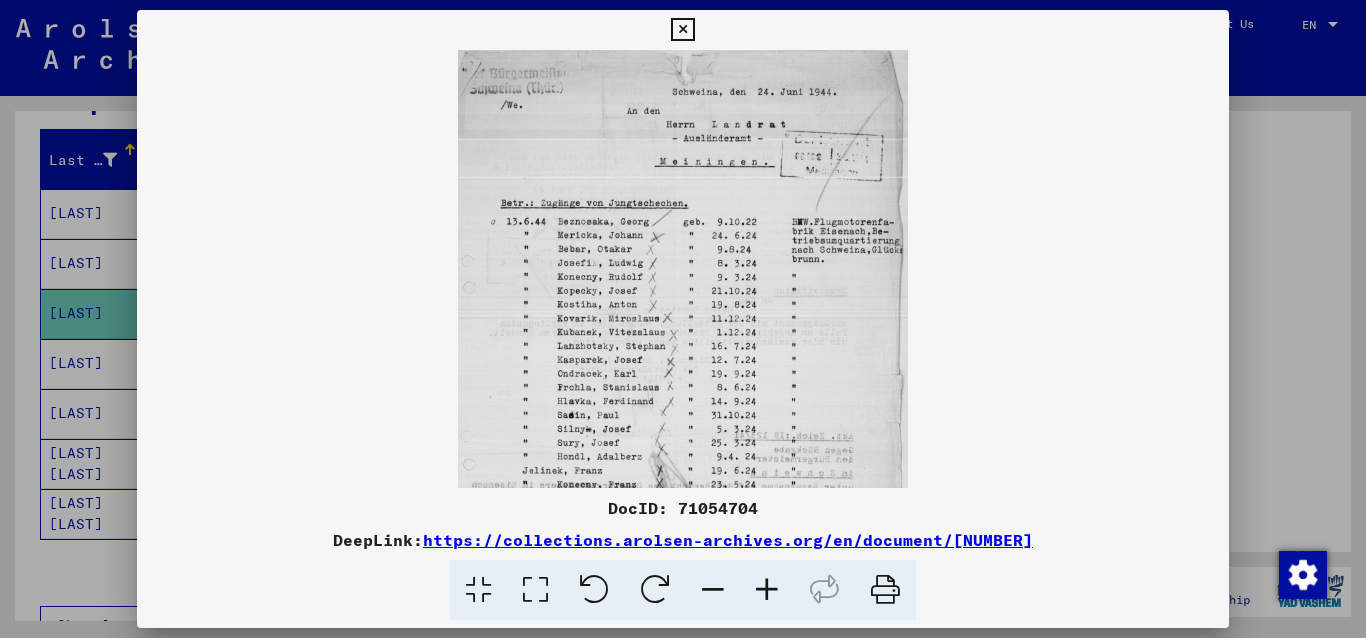 click at bounding box center [767, 590] 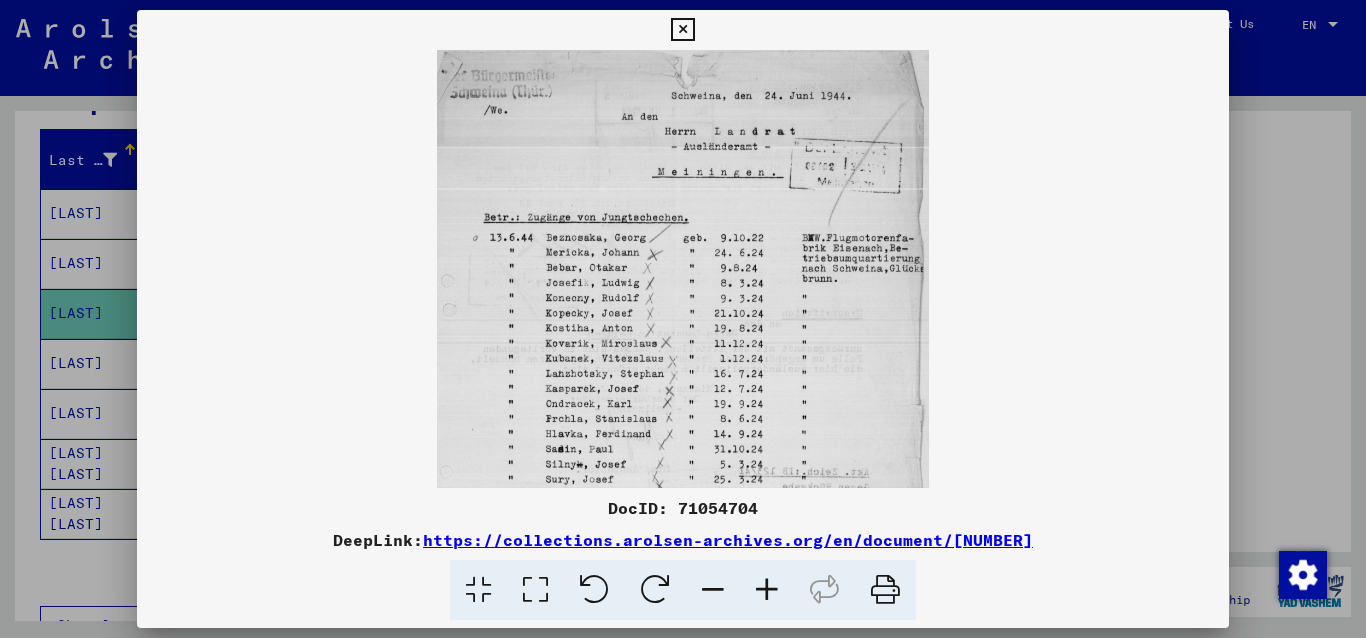 click at bounding box center (767, 590) 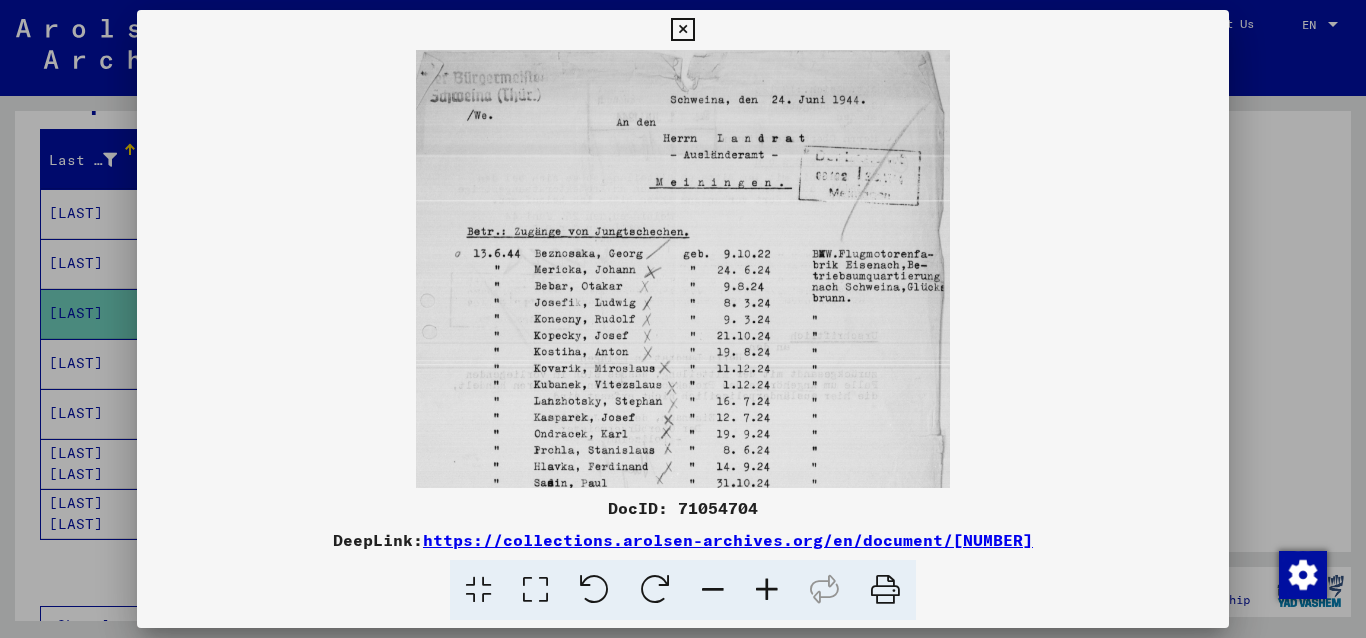 click at bounding box center [767, 590] 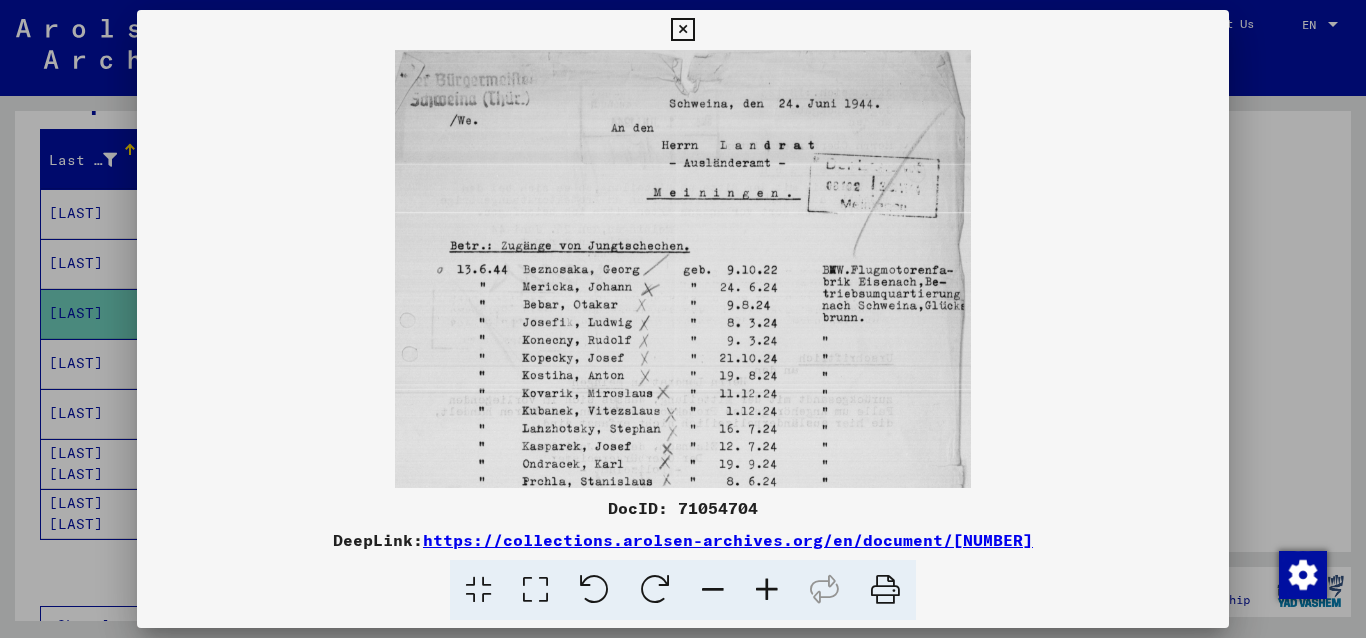click at bounding box center [767, 590] 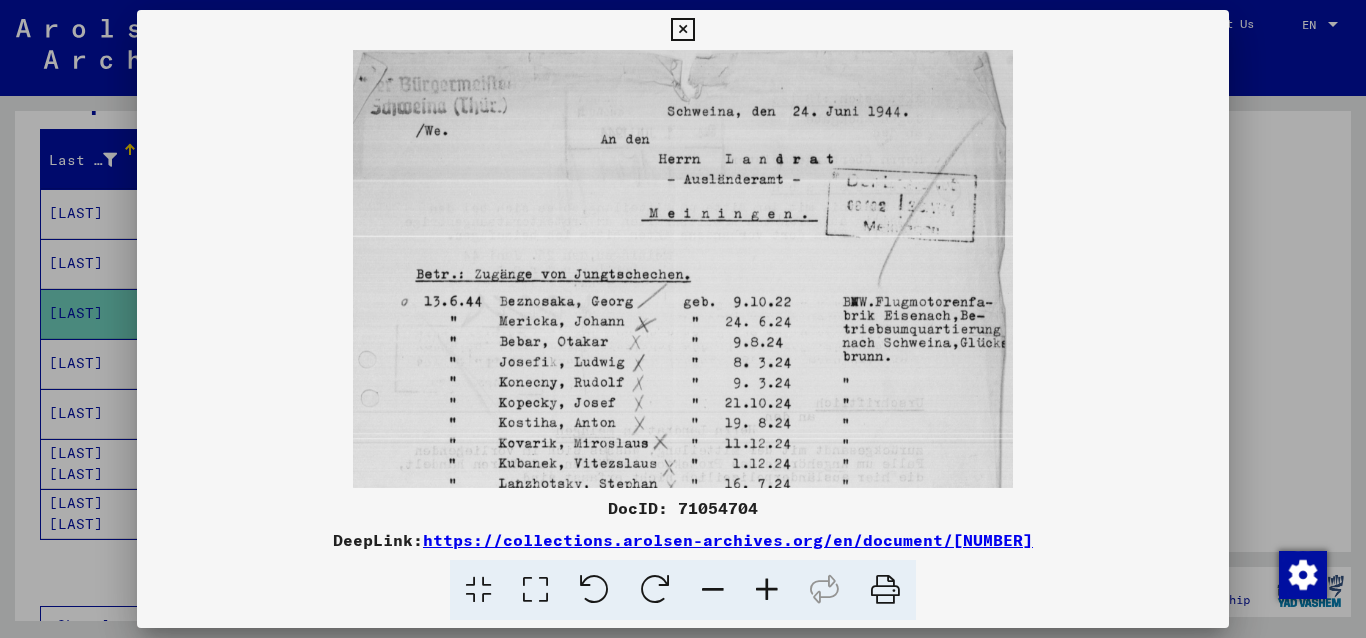 click at bounding box center (767, 590) 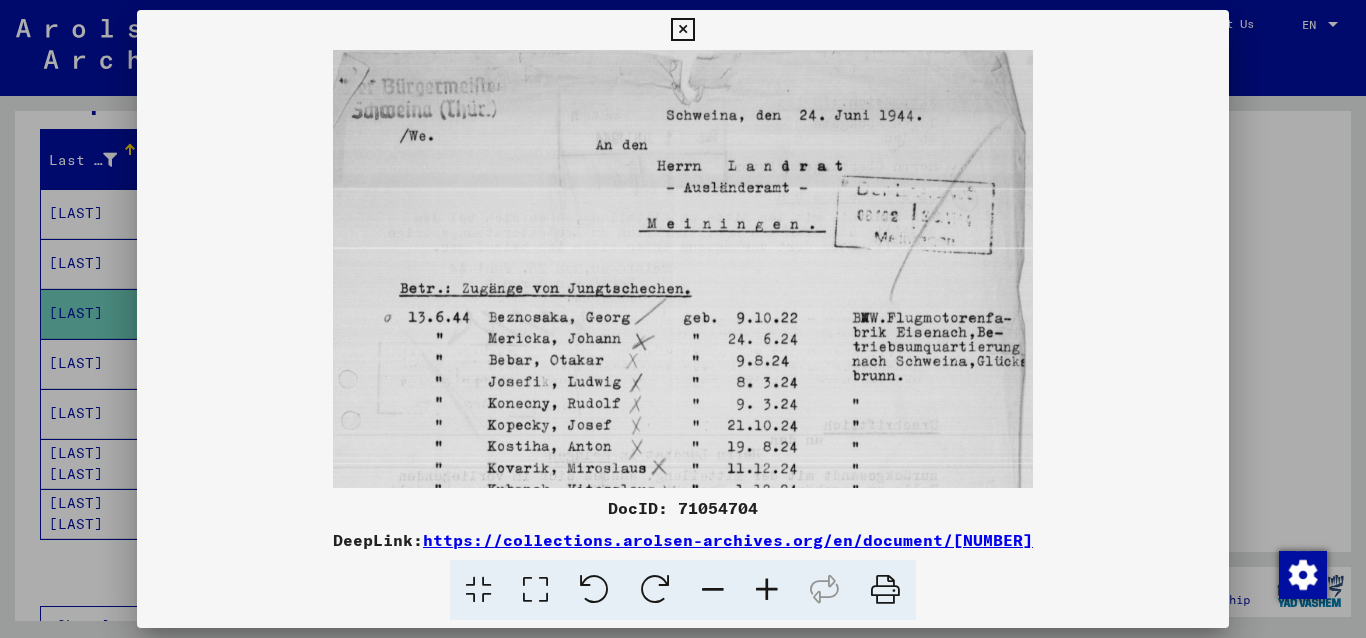 click at bounding box center (767, 590) 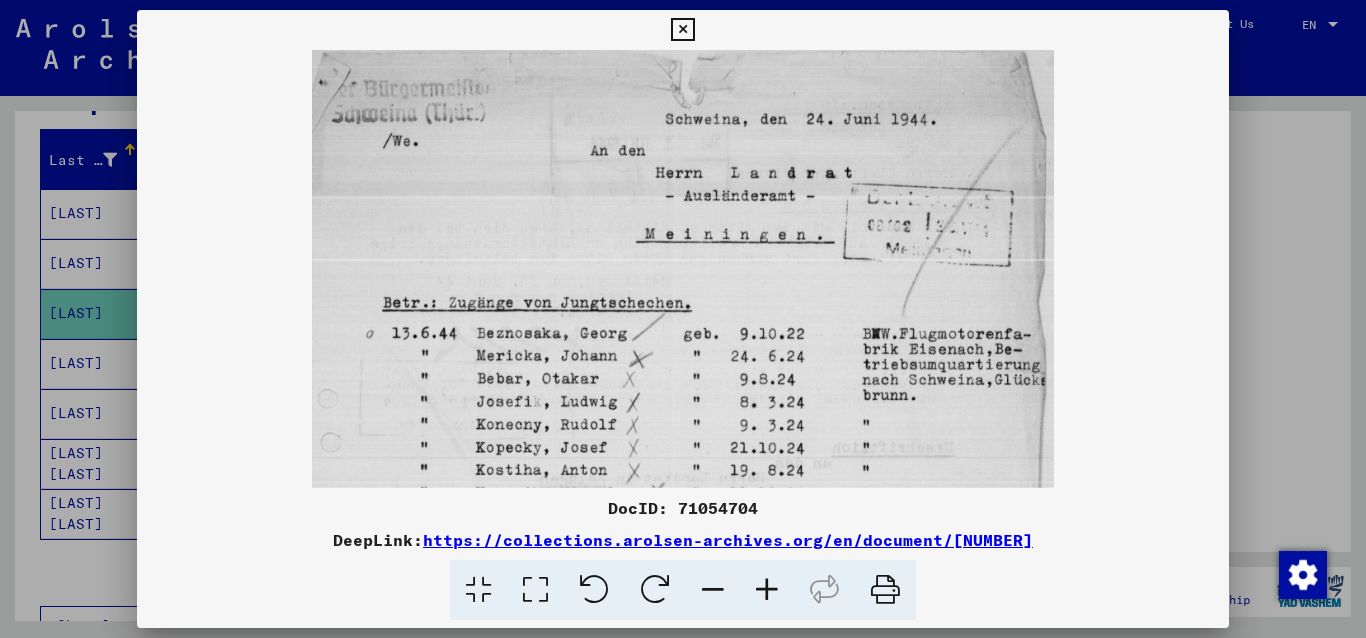 click at bounding box center [767, 590] 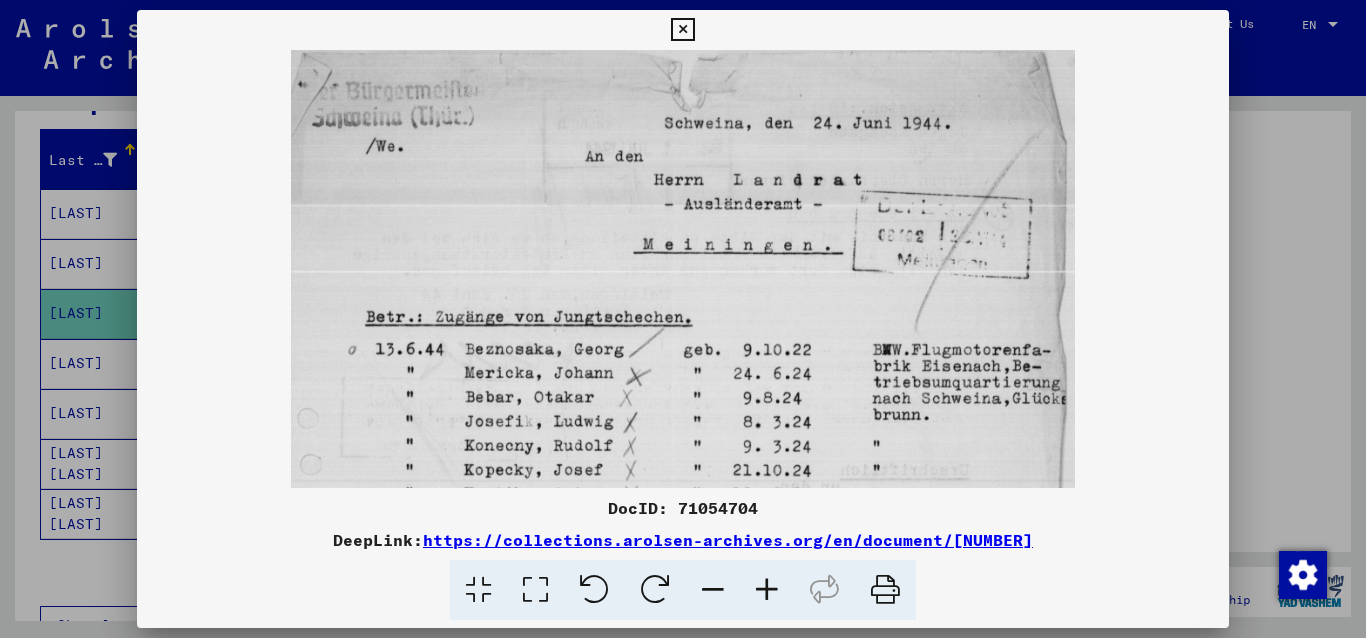 click at bounding box center (767, 590) 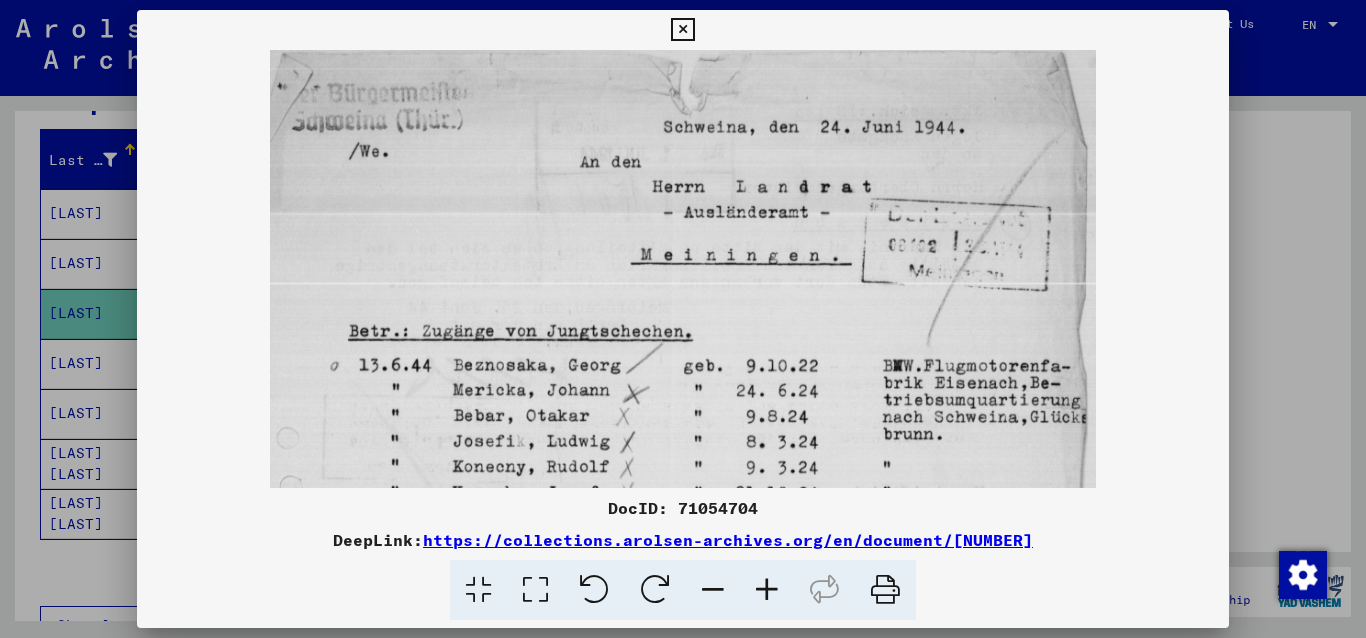 click at bounding box center [767, 590] 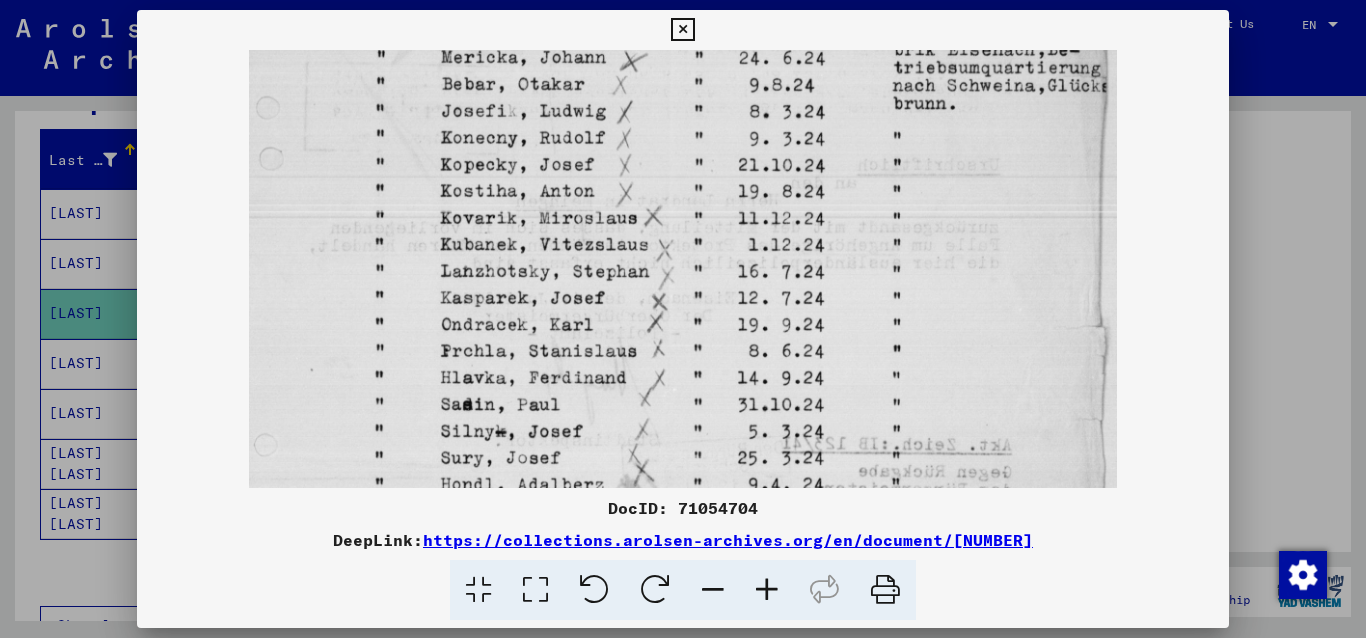 scroll, scrollTop: 357, scrollLeft: 0, axis: vertical 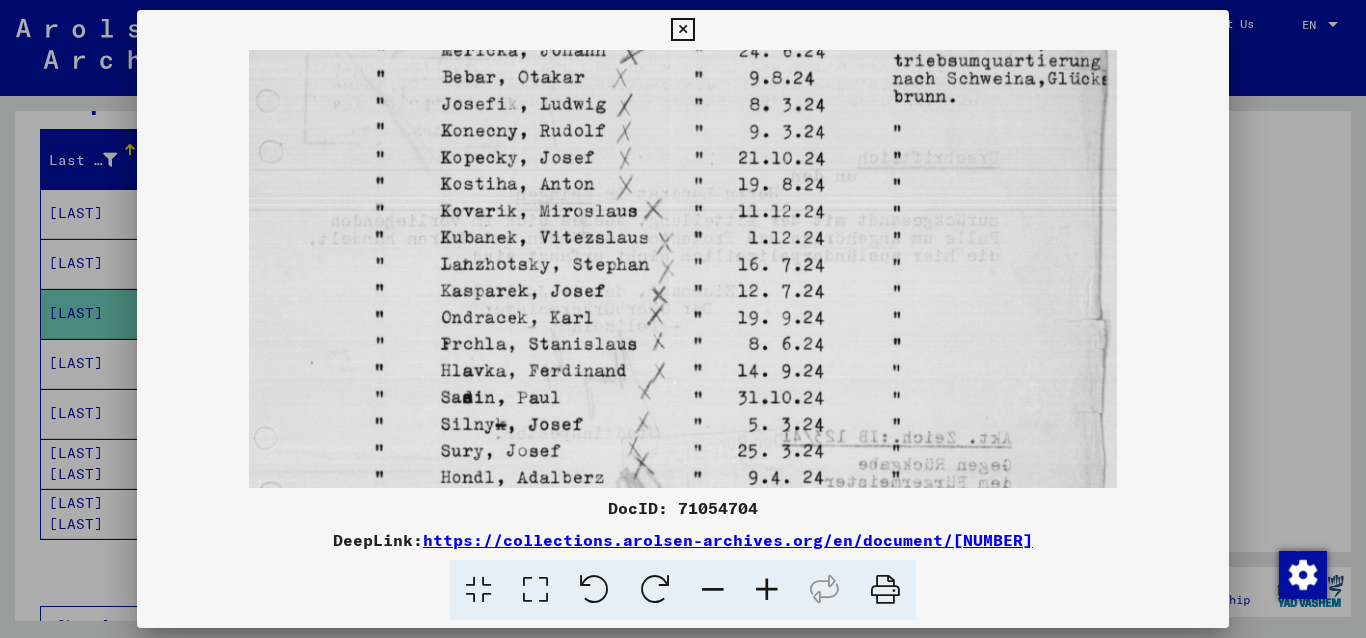 drag, startPoint x: 876, startPoint y: 400, endPoint x: 962, endPoint y: 43, distance: 367.21246 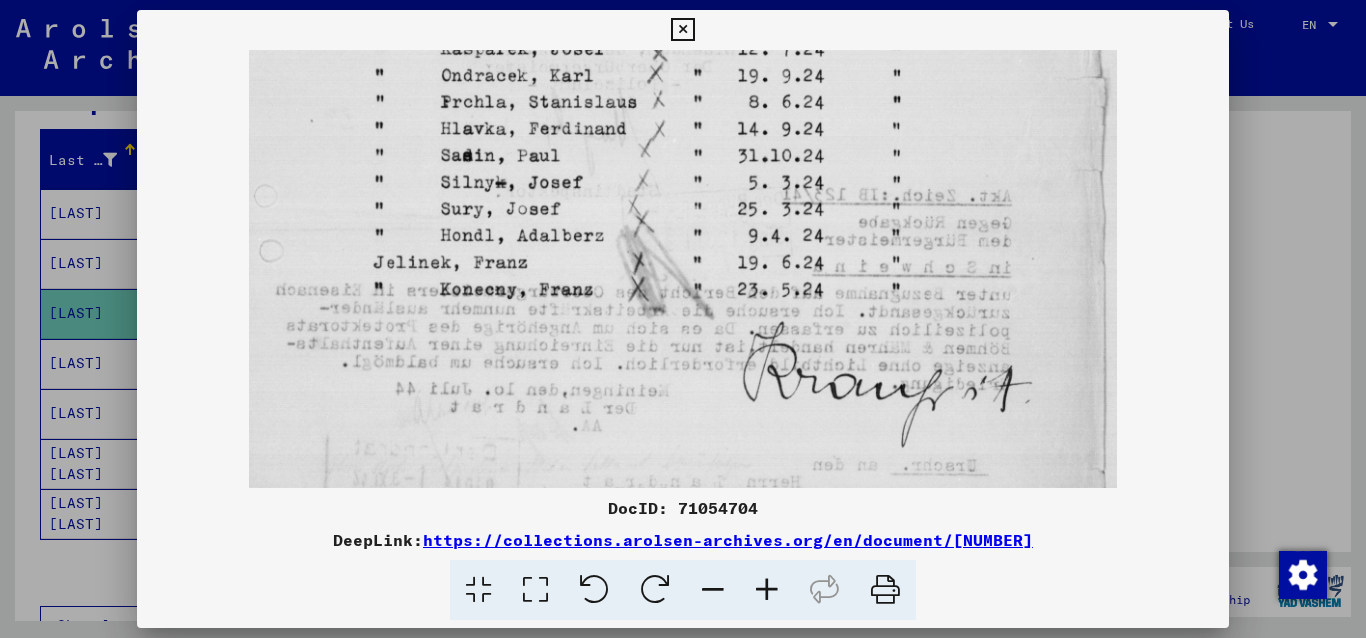 scroll, scrollTop: 600, scrollLeft: 0, axis: vertical 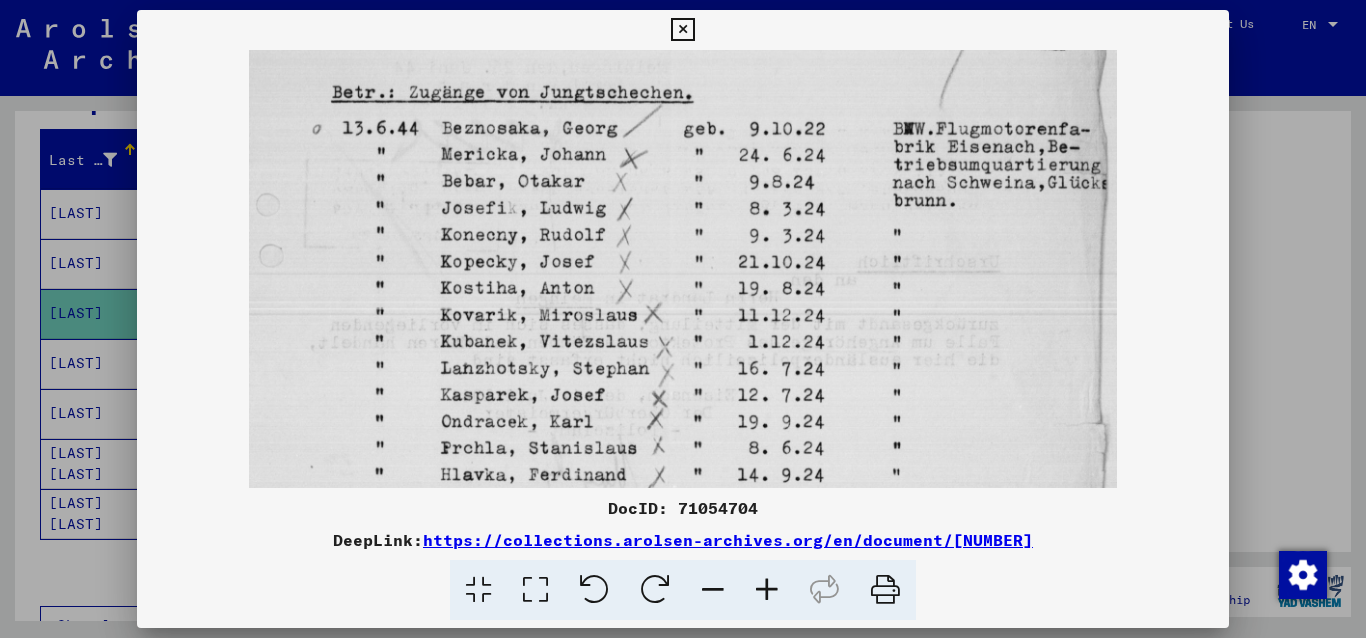 drag, startPoint x: 902, startPoint y: 457, endPoint x: 995, endPoint y: 364, distance: 131.52187 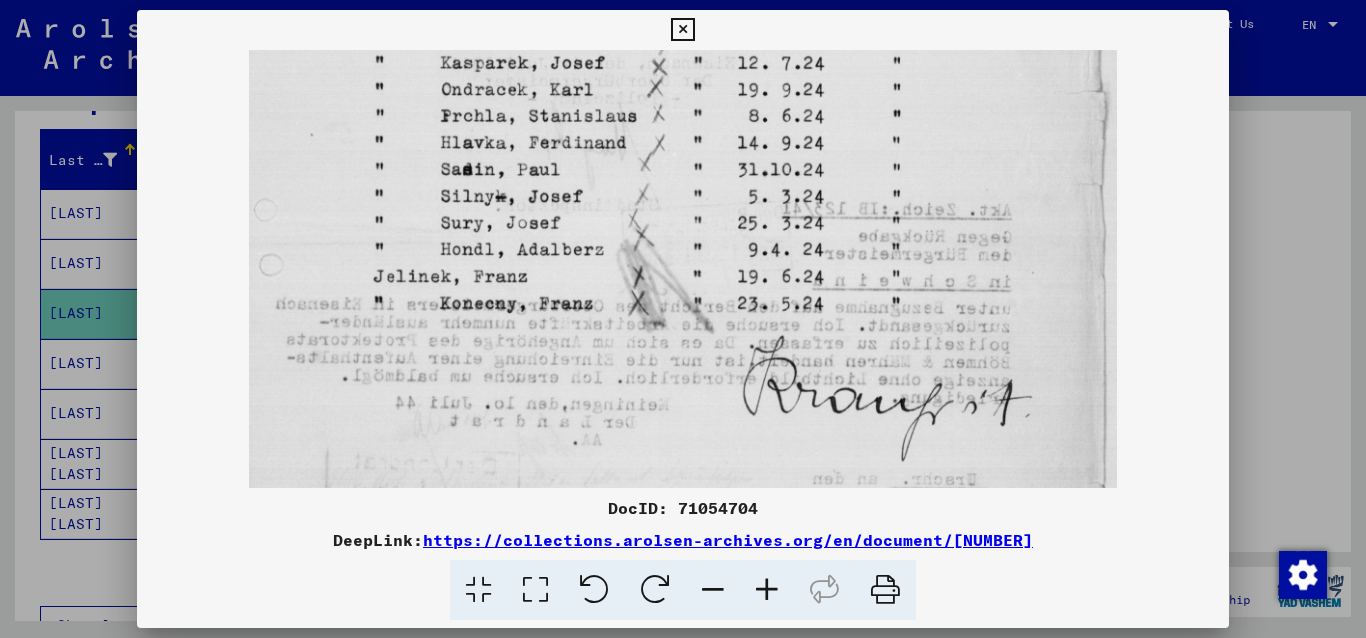 scroll, scrollTop: 600, scrollLeft: 0, axis: vertical 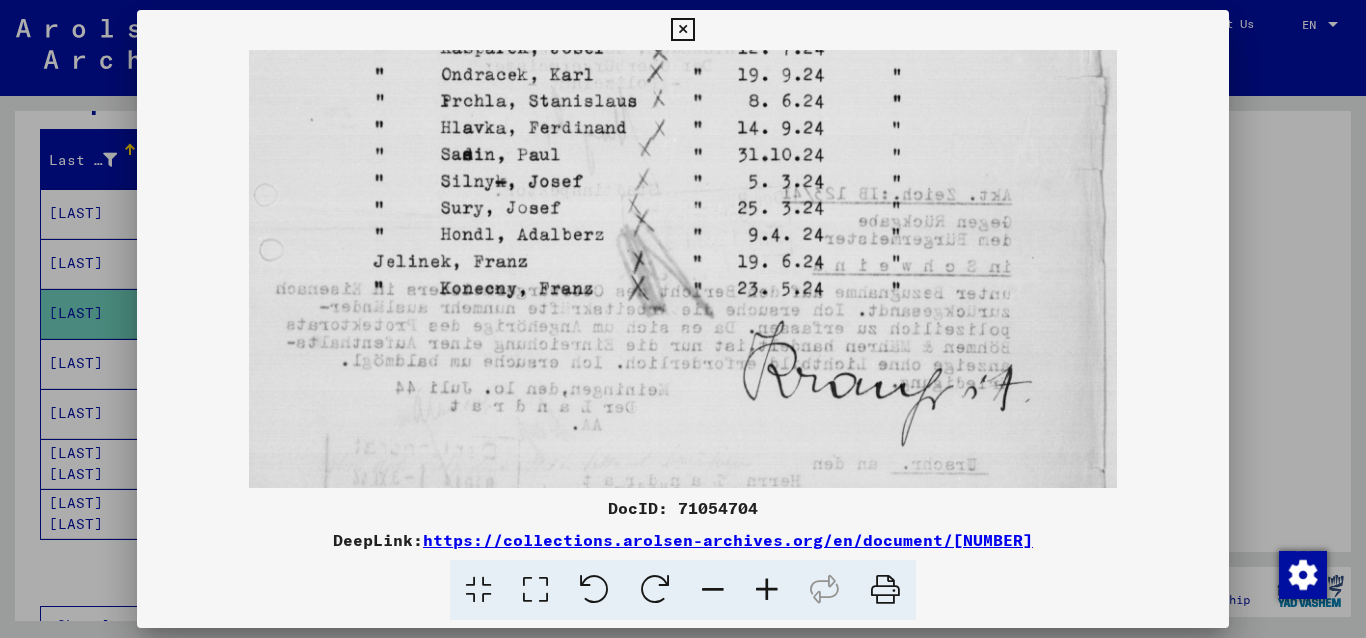 drag, startPoint x: 1018, startPoint y: 453, endPoint x: 1053, endPoint y: 89, distance: 365.67883 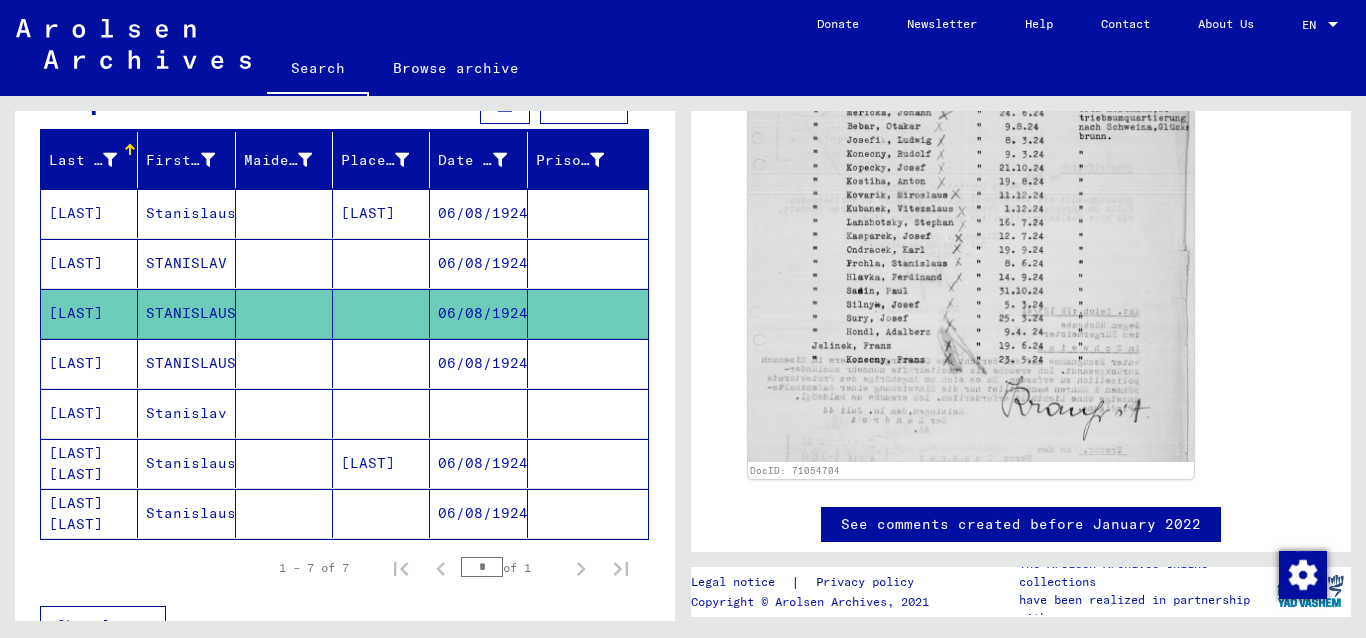 click at bounding box center [381, 313] 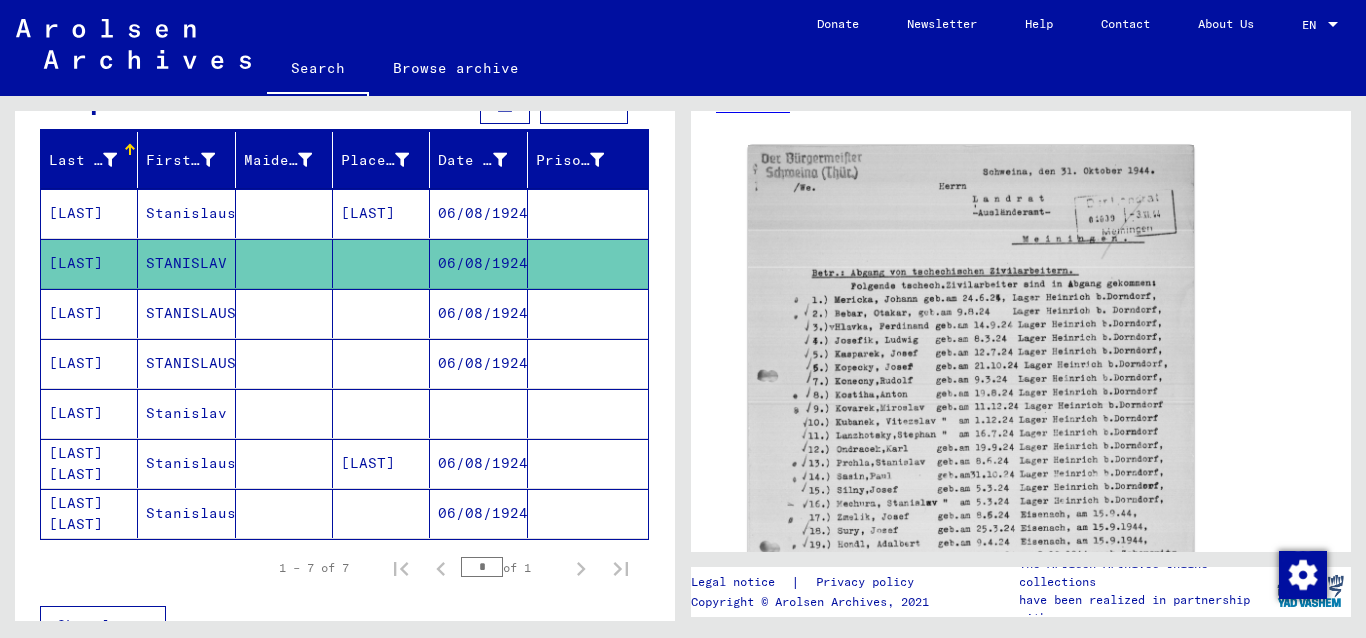scroll, scrollTop: 432, scrollLeft: 0, axis: vertical 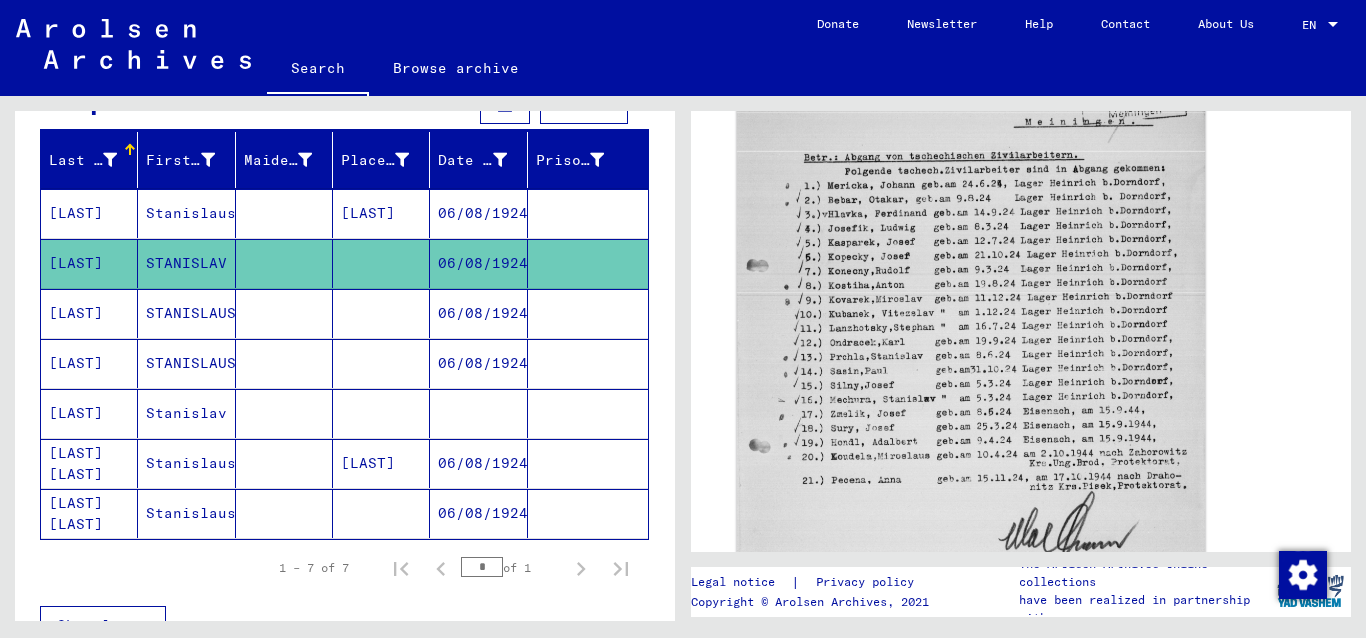 click 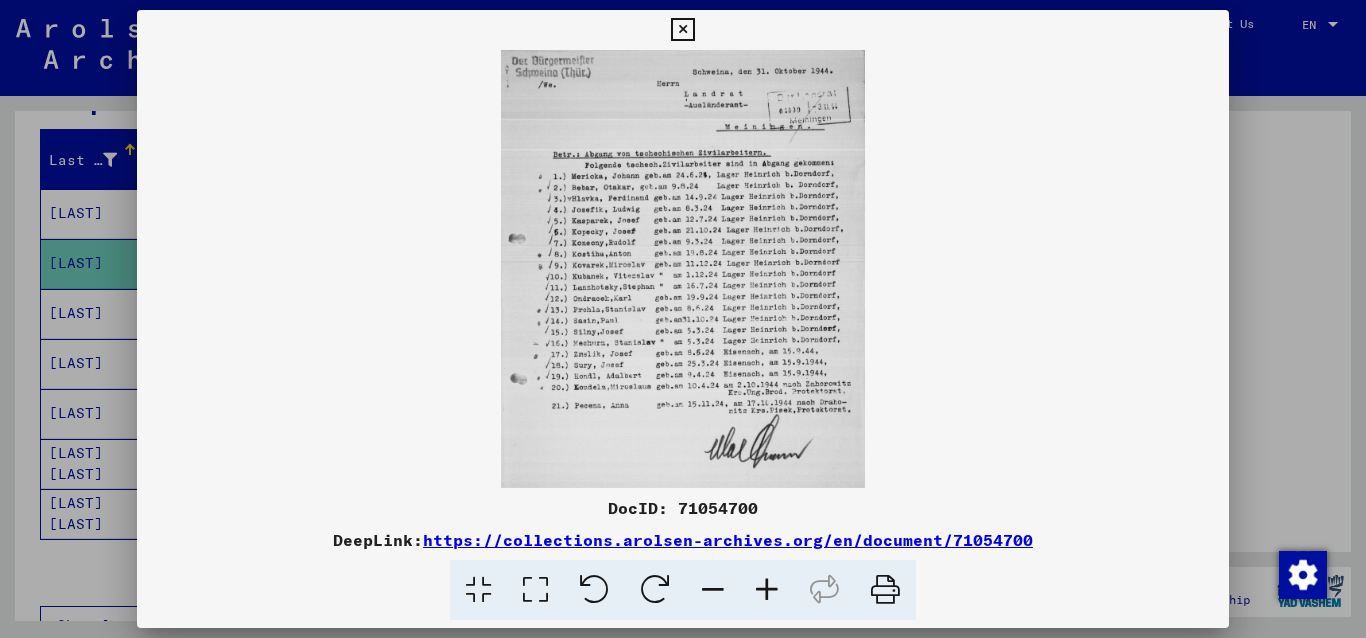 click at bounding box center (767, 590) 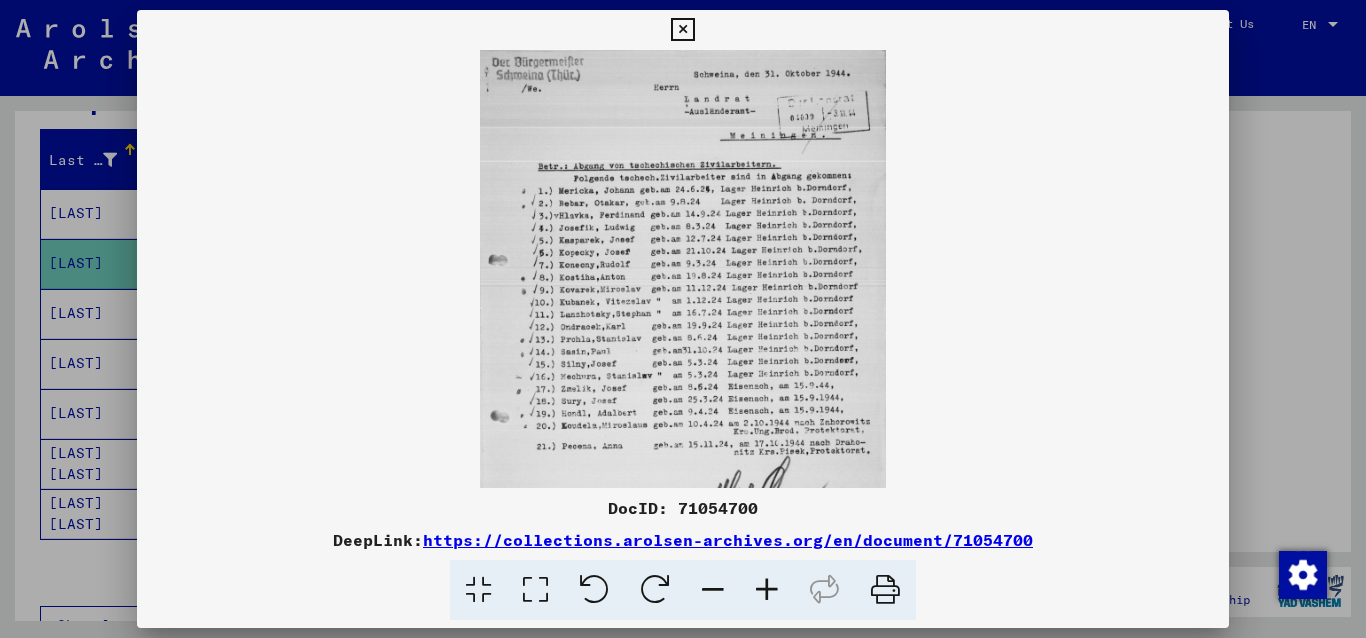 click at bounding box center [767, 590] 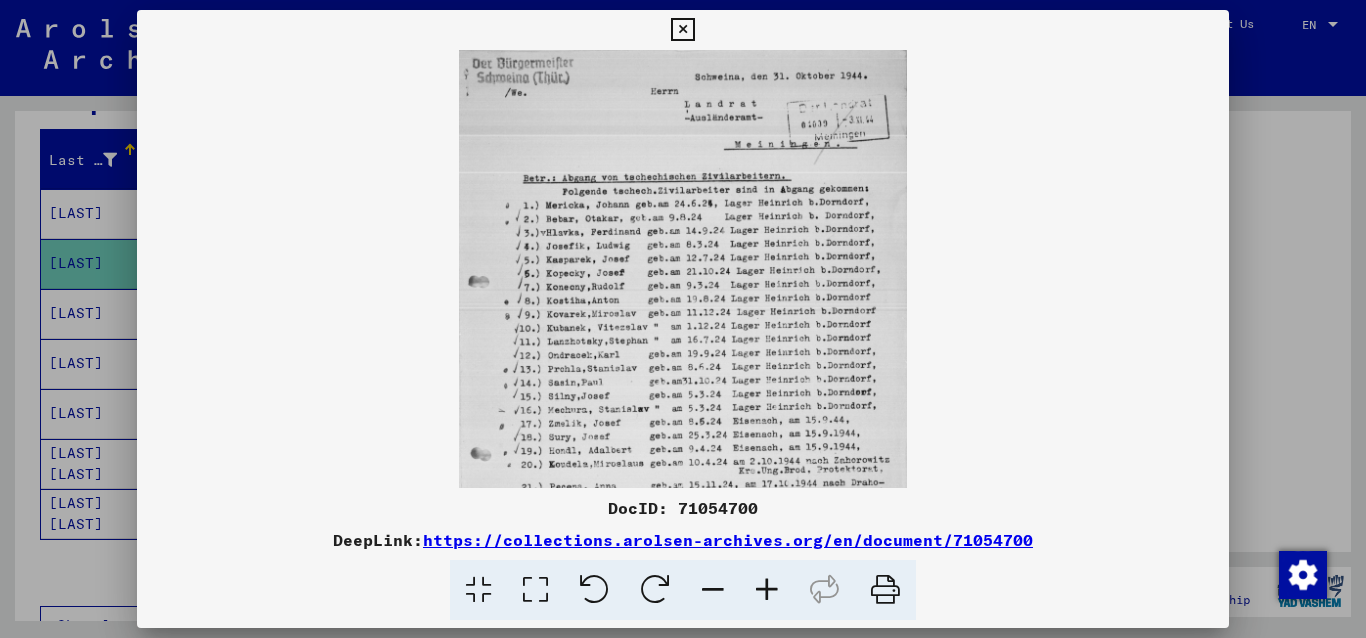 click at bounding box center (767, 590) 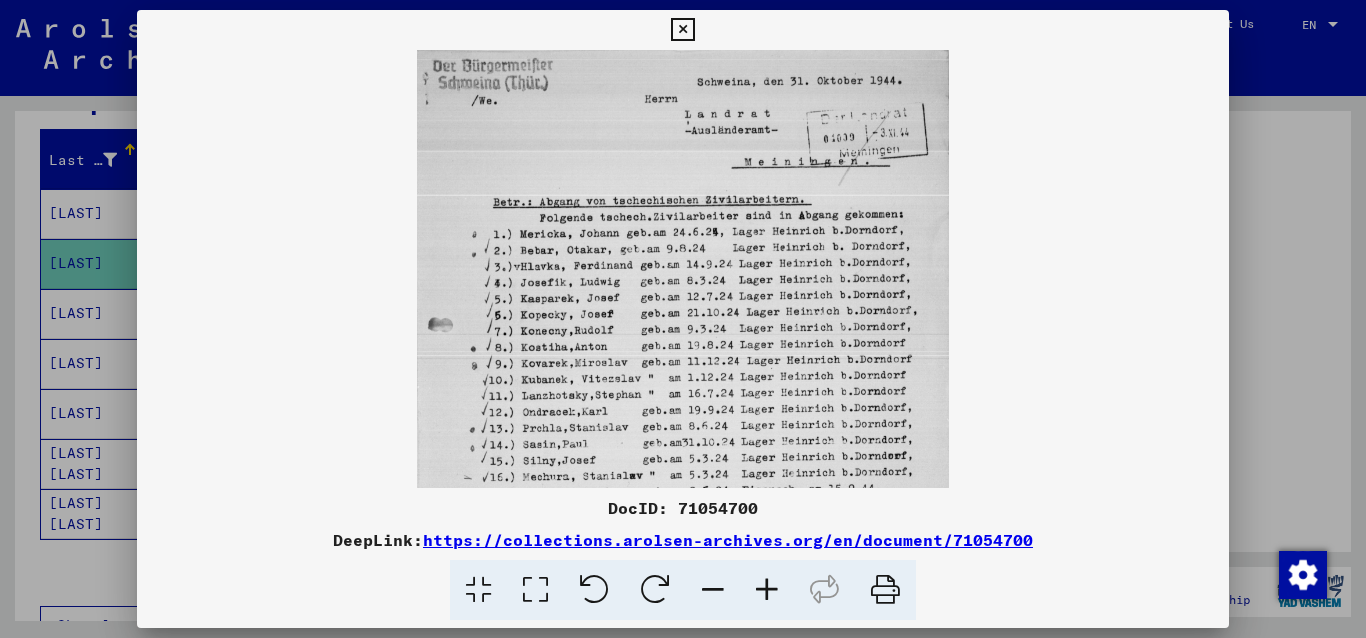 click at bounding box center (767, 590) 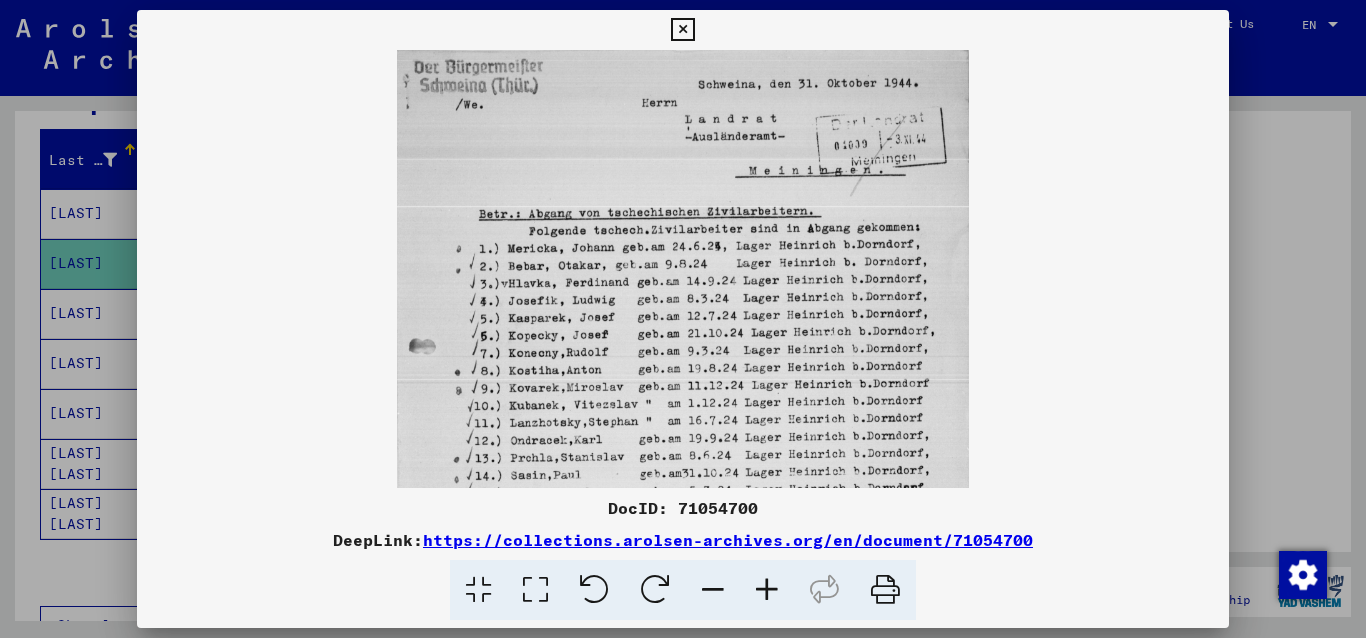 click at bounding box center (767, 590) 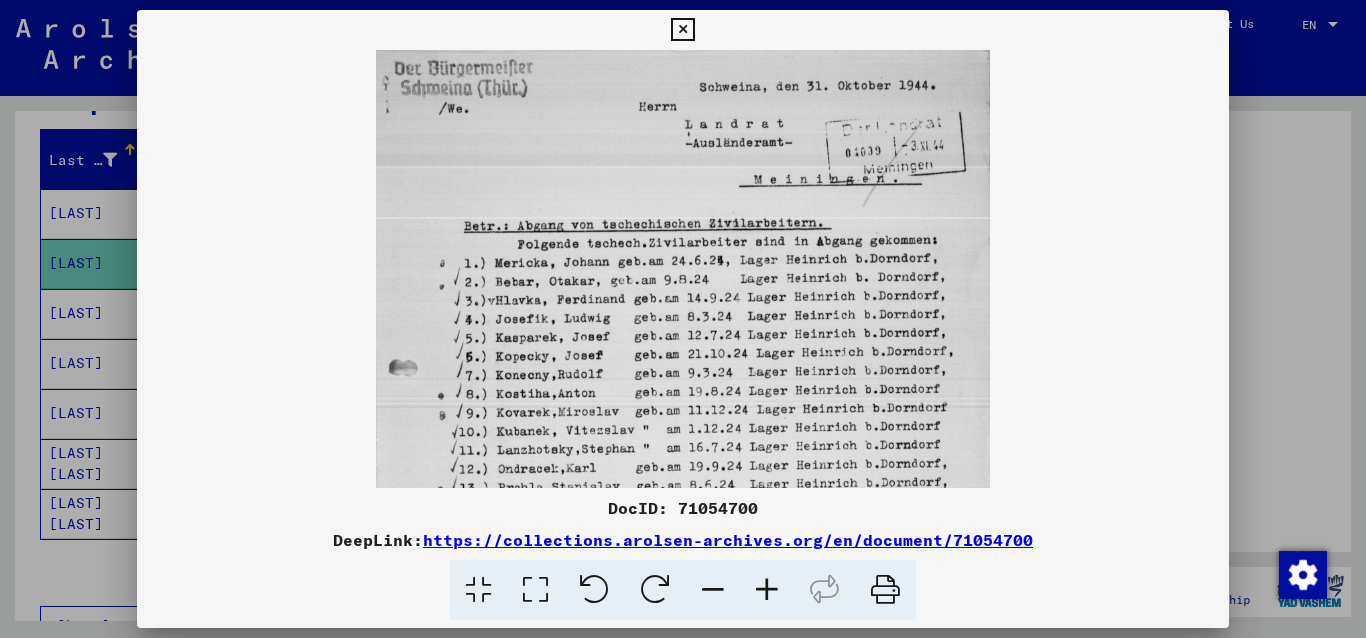 click at bounding box center (767, 590) 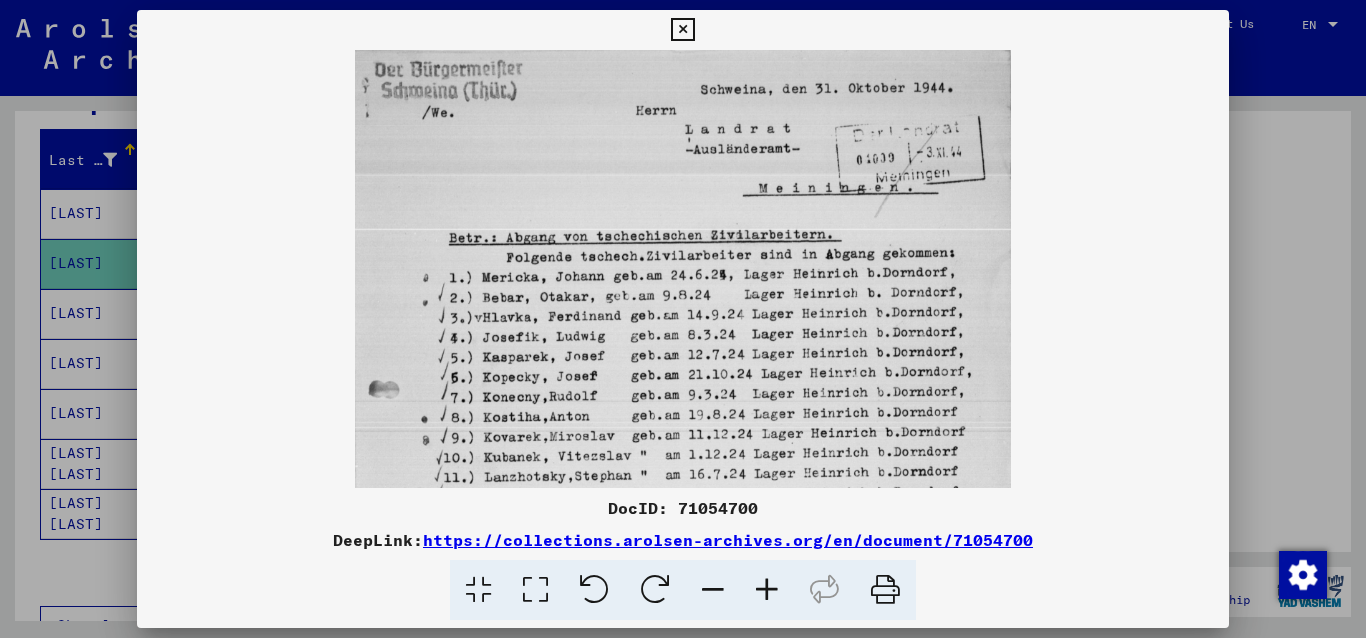 click at bounding box center (767, 590) 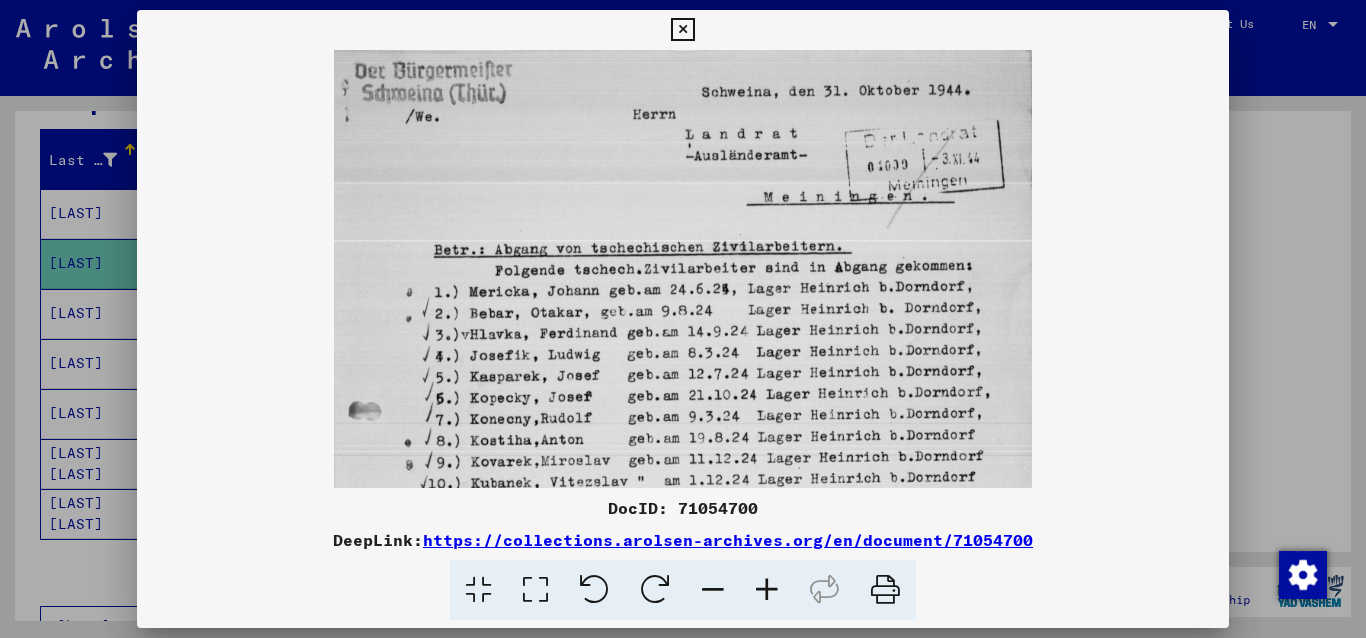 click at bounding box center (767, 590) 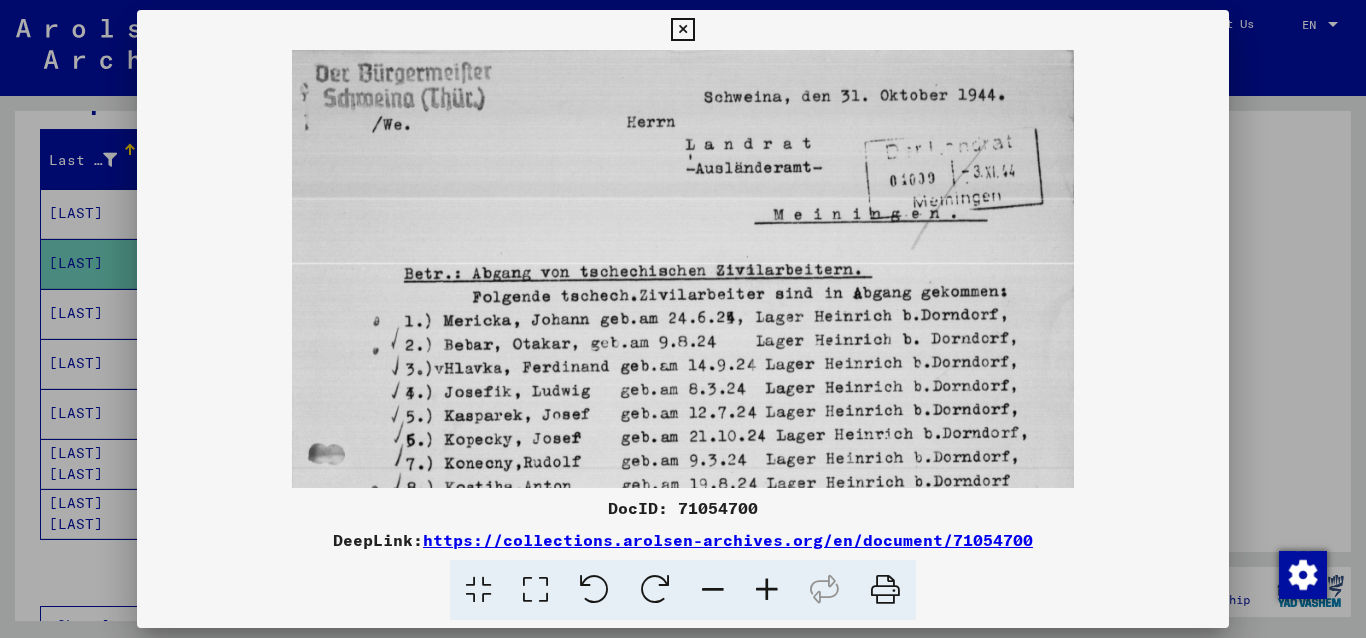 click at bounding box center [767, 590] 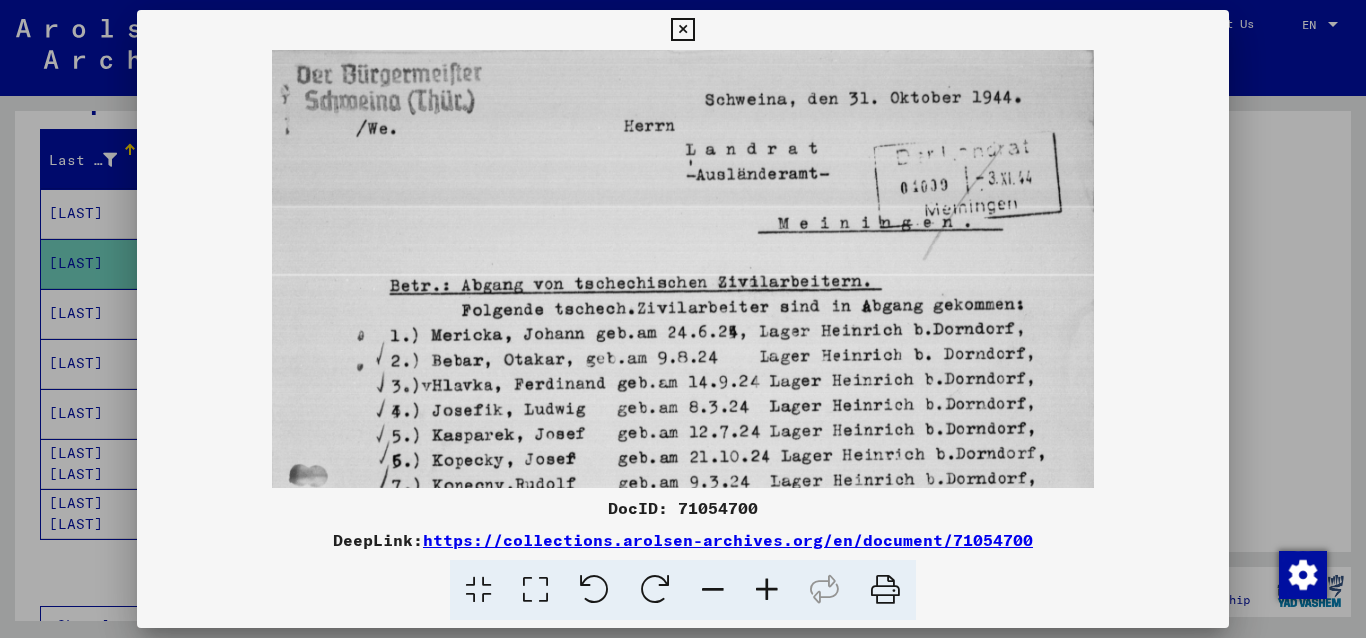 click at bounding box center [767, 590] 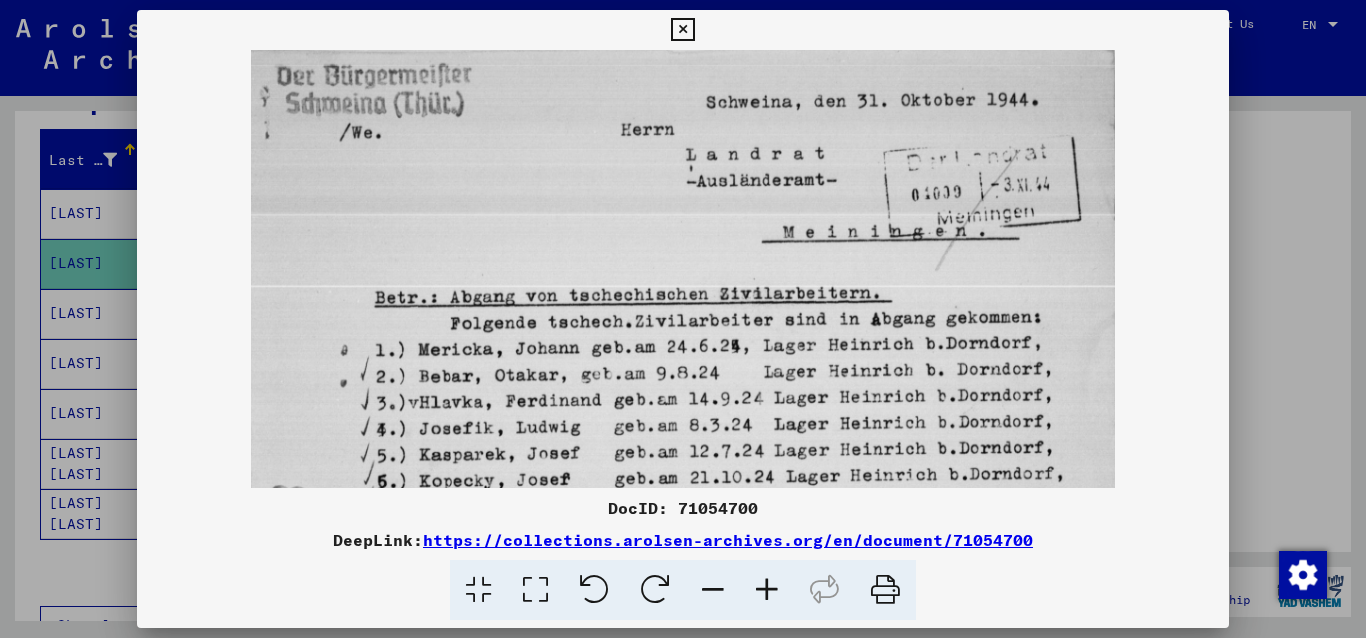 click at bounding box center [767, 590] 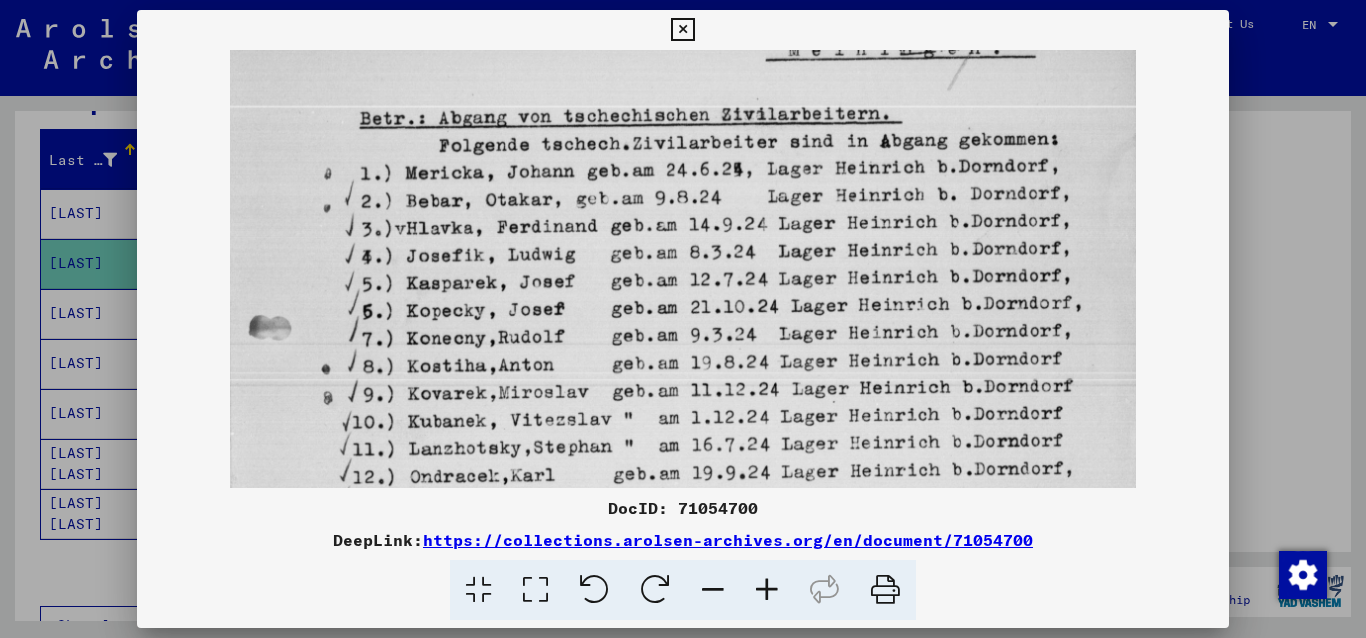 scroll, scrollTop: 193, scrollLeft: 0, axis: vertical 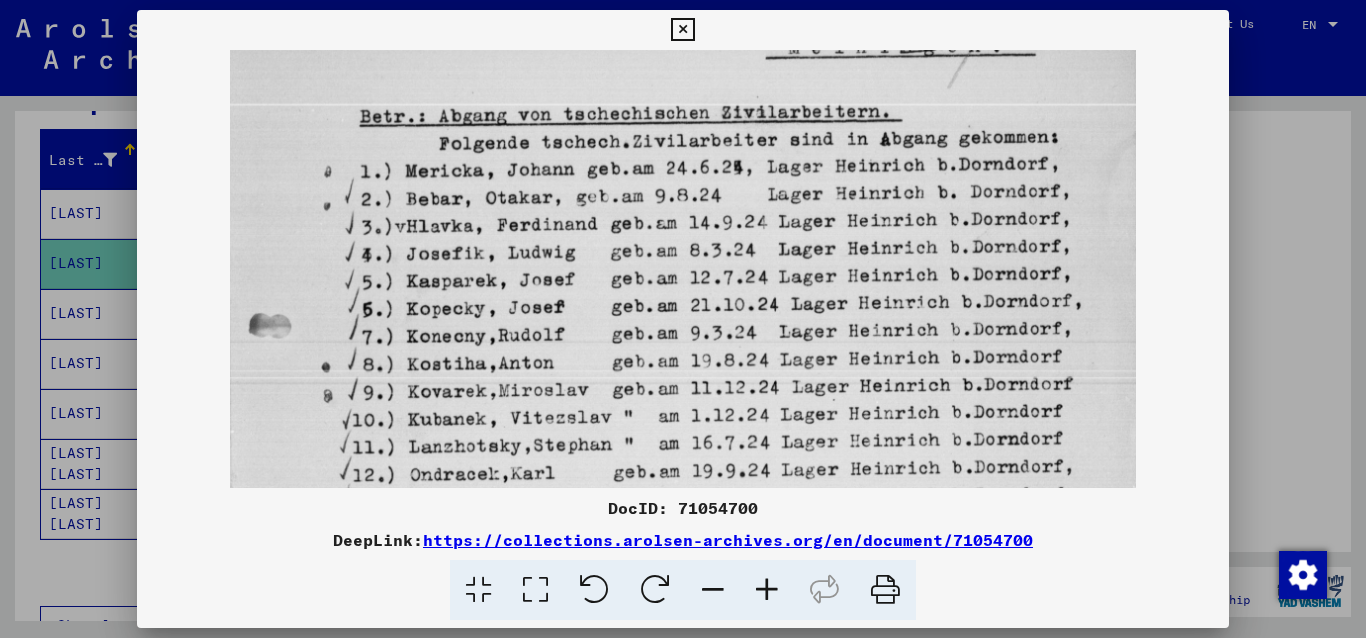 drag, startPoint x: 937, startPoint y: 471, endPoint x: 1022, endPoint y: 278, distance: 210.8886 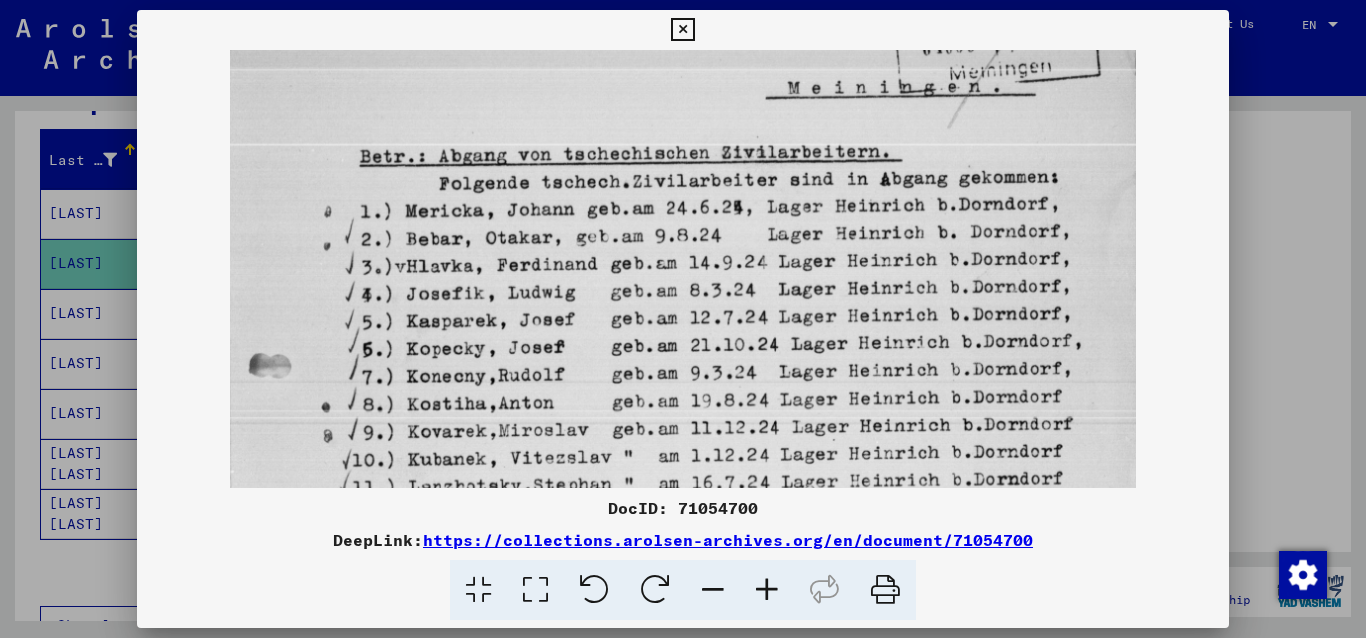 scroll, scrollTop: 152, scrollLeft: 0, axis: vertical 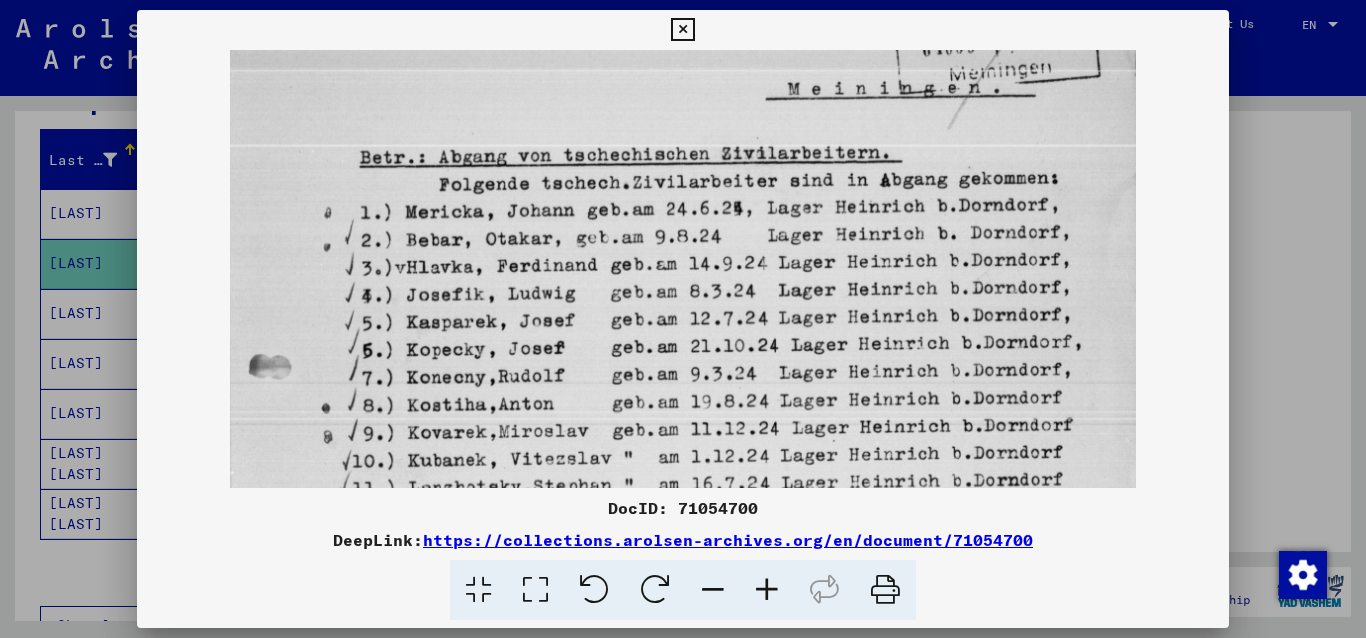 drag, startPoint x: 1039, startPoint y: 471, endPoint x: 1079, endPoint y: 512, distance: 57.280014 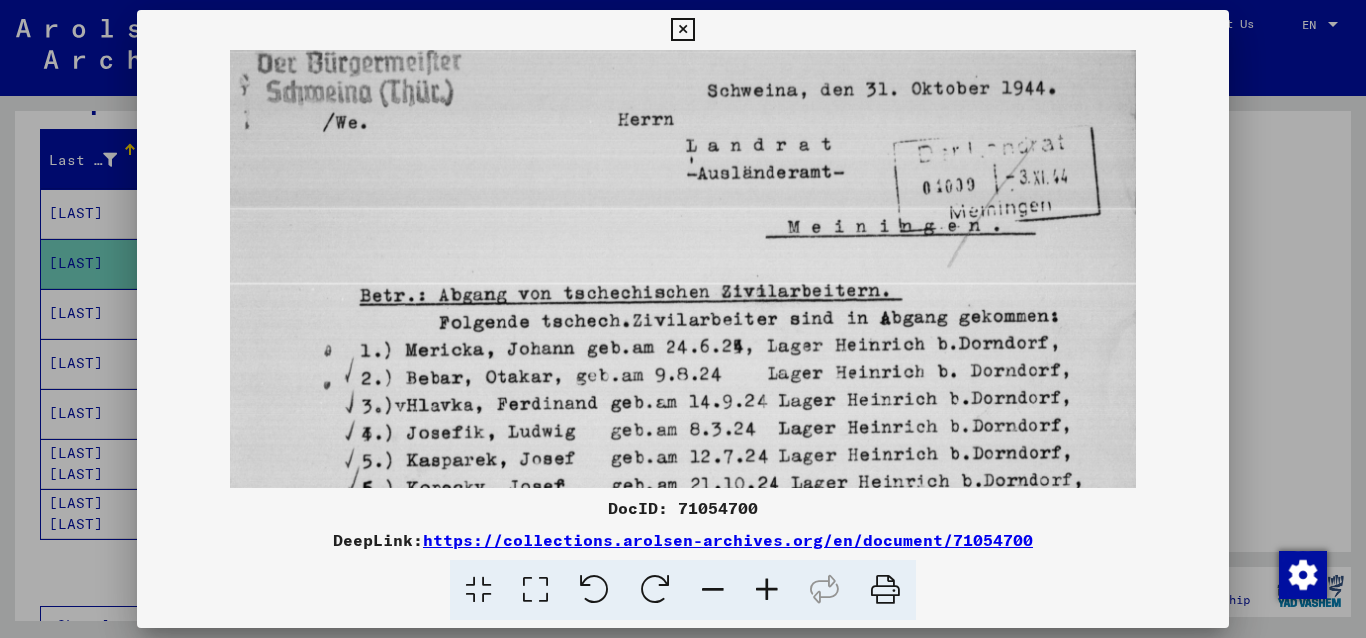 scroll, scrollTop: 12, scrollLeft: 0, axis: vertical 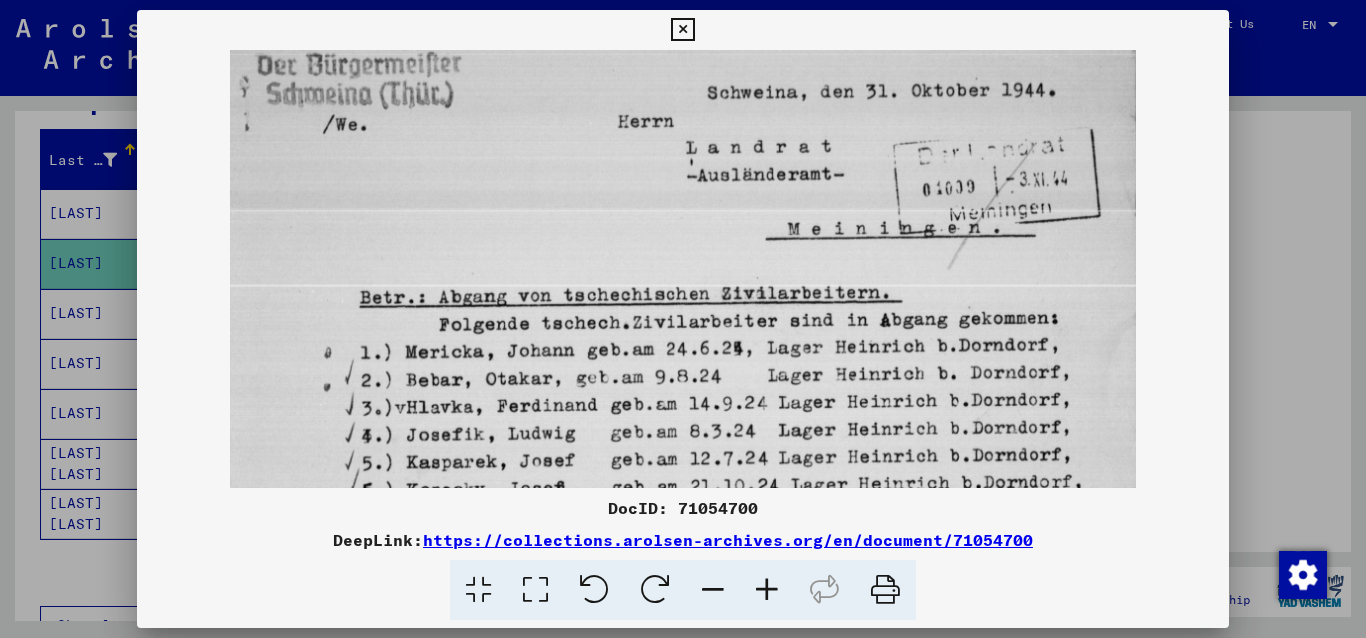drag, startPoint x: 1075, startPoint y: 226, endPoint x: 1083, endPoint y: 366, distance: 140.22838 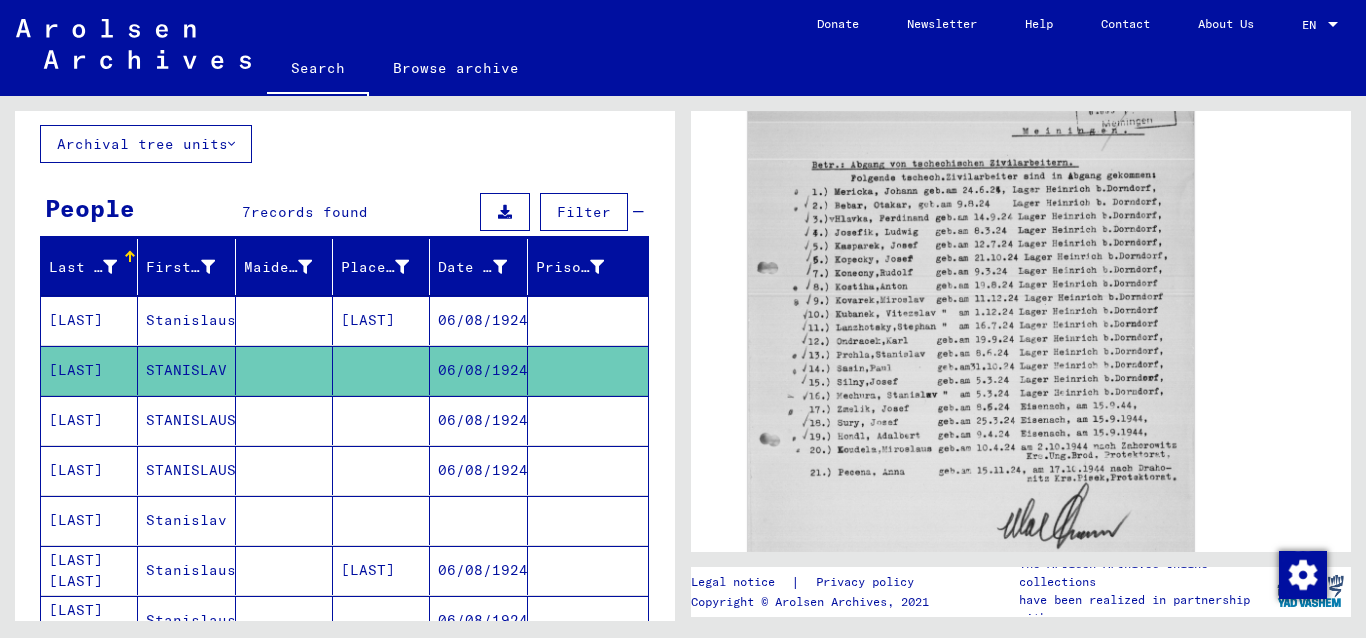 scroll, scrollTop: 108, scrollLeft: 0, axis: vertical 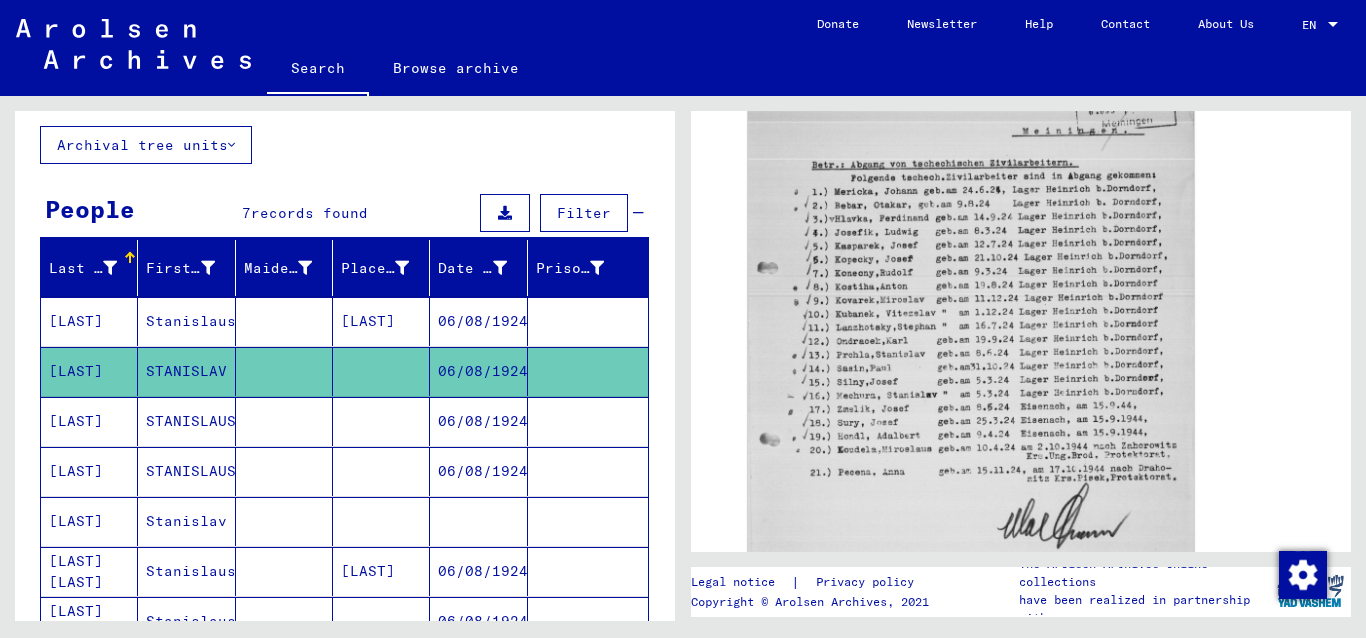 click on "[LAST]" at bounding box center (381, 371) 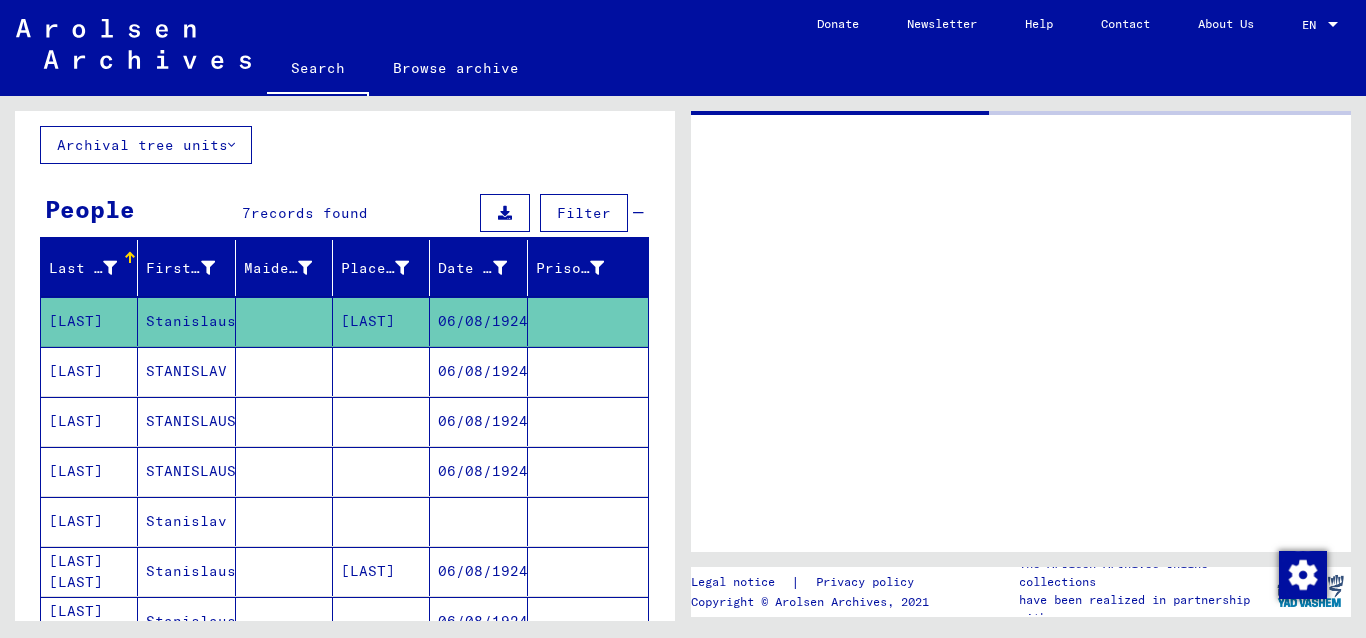 scroll, scrollTop: 0, scrollLeft: 0, axis: both 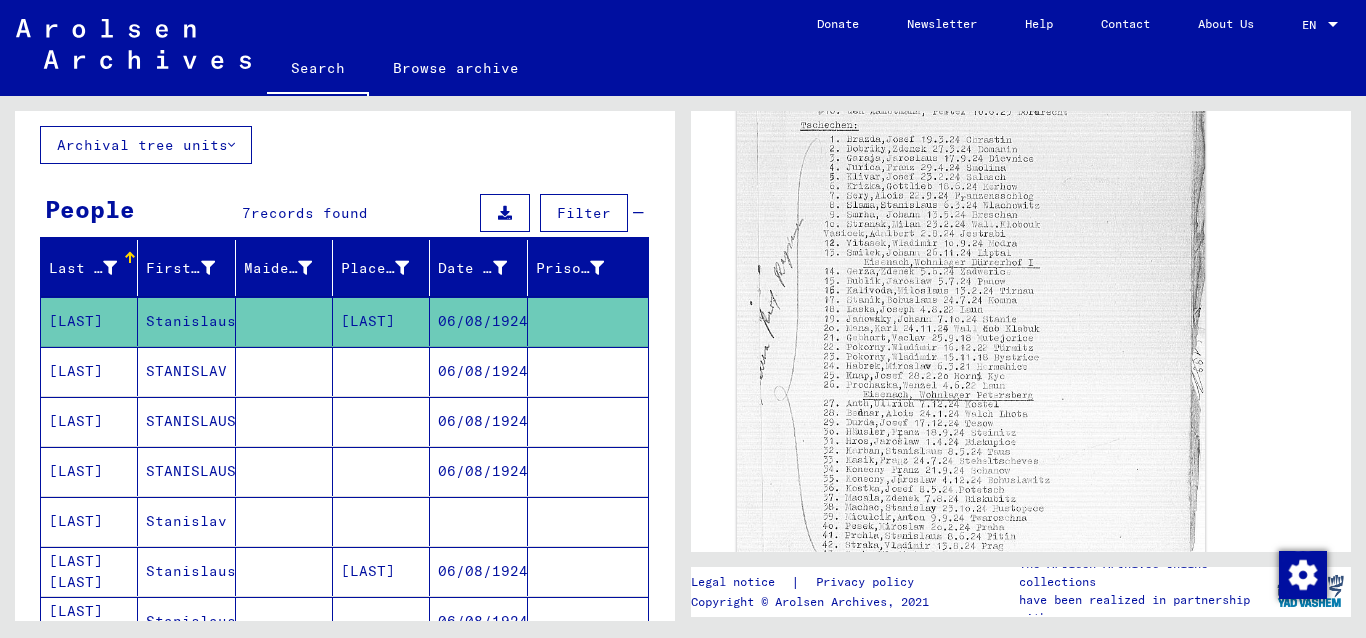click 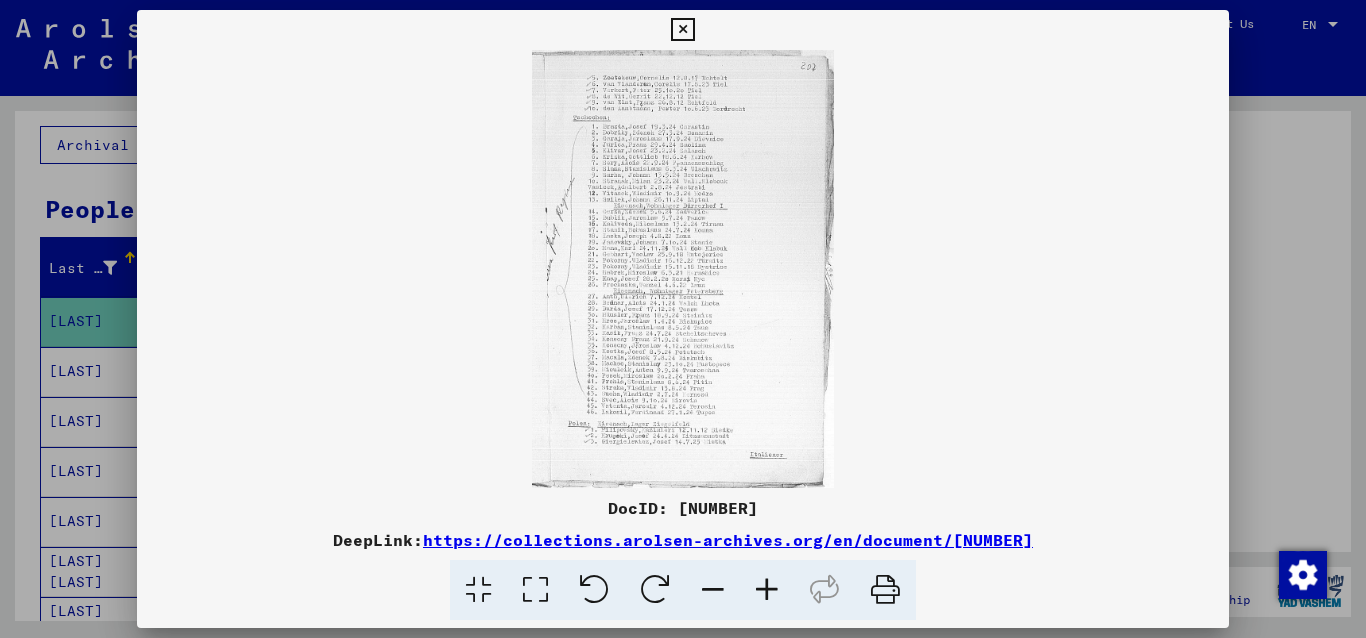 click at bounding box center [767, 590] 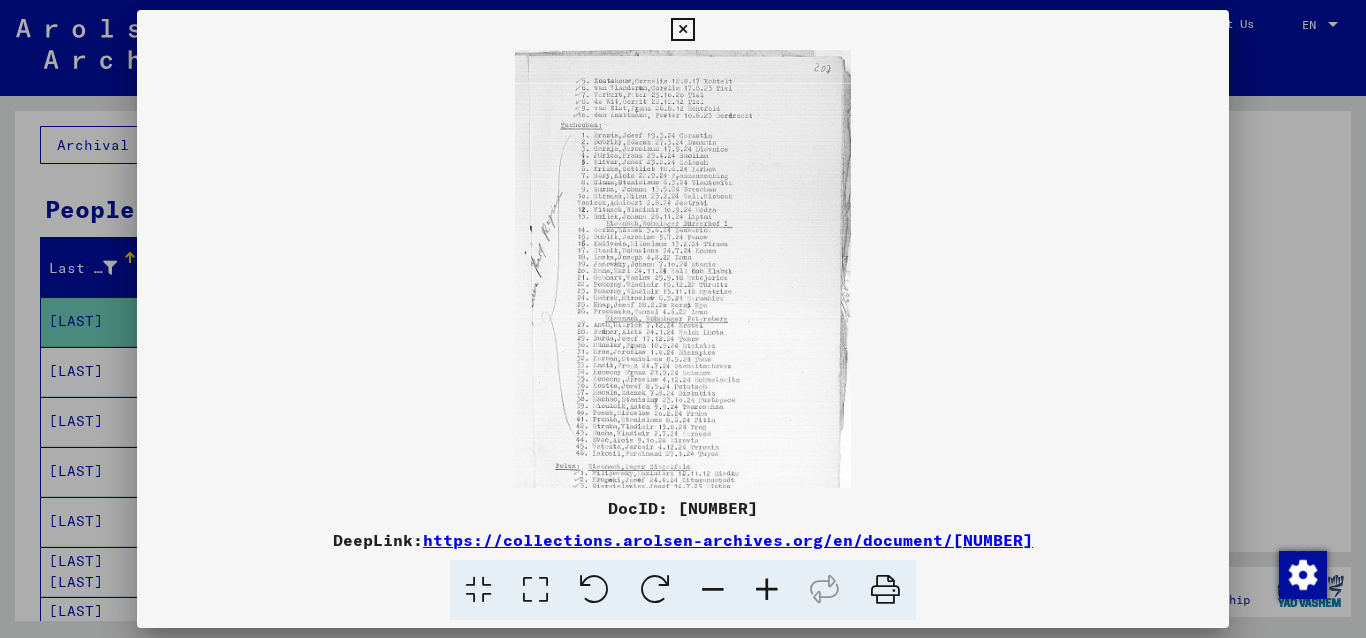 click at bounding box center [767, 590] 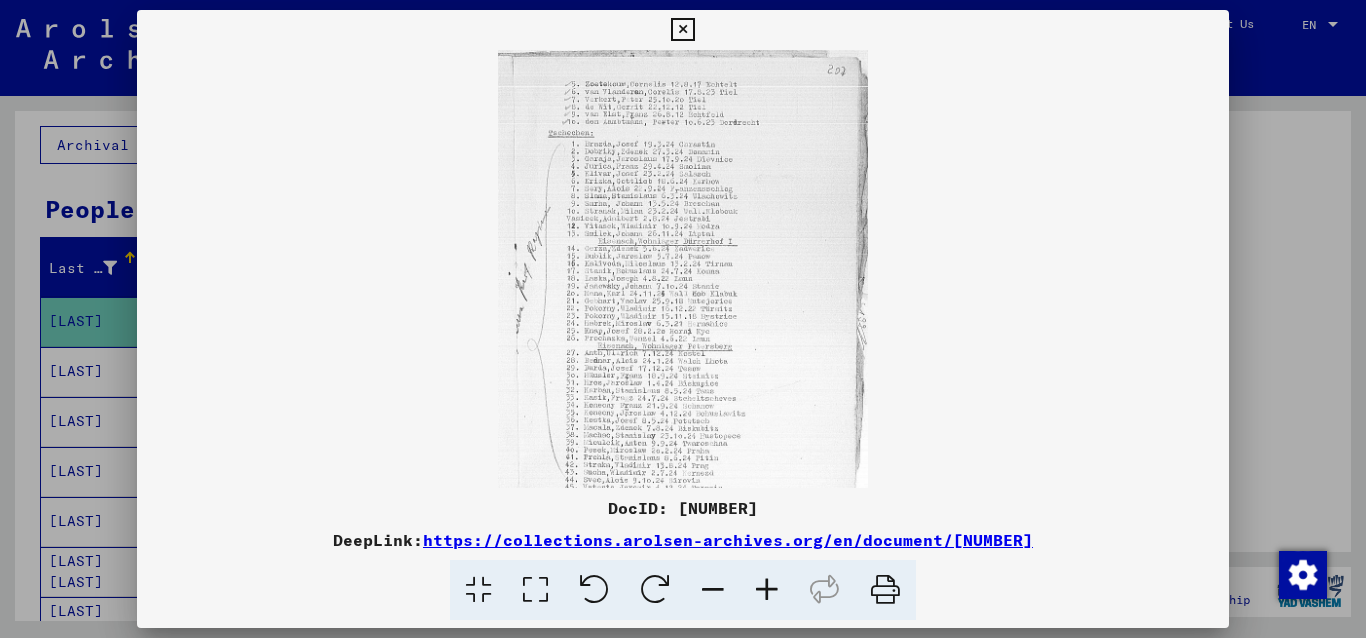 click at bounding box center [767, 590] 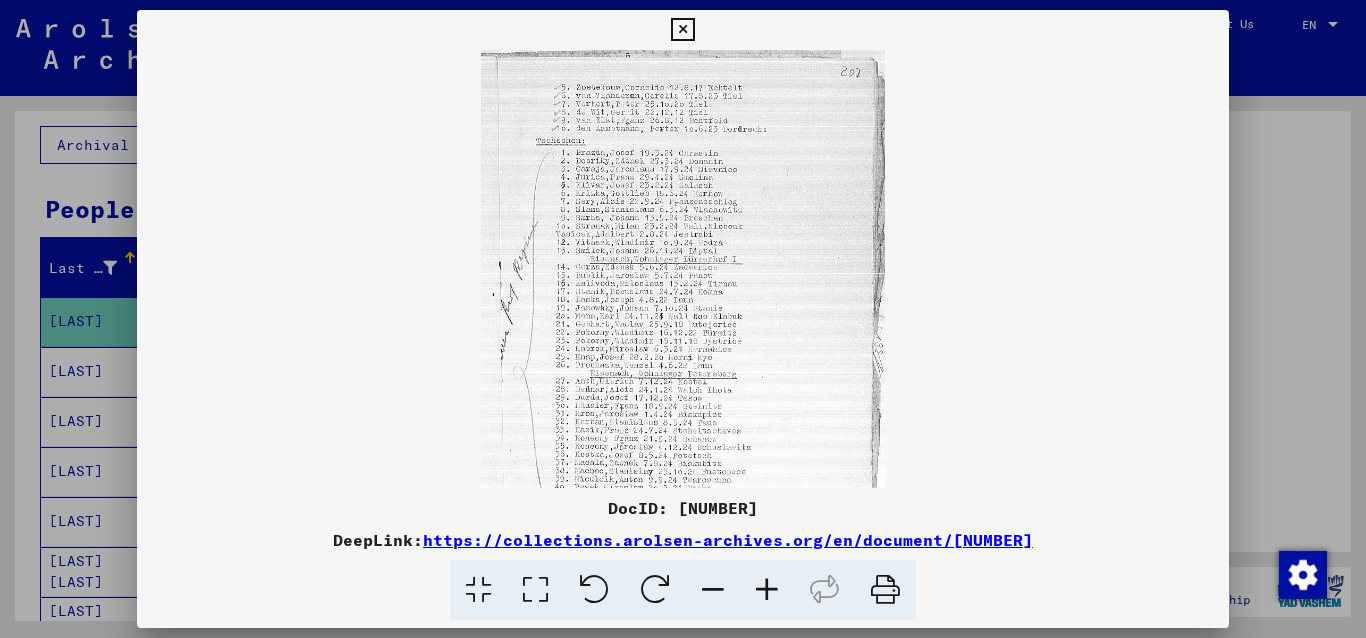 click at bounding box center [767, 590] 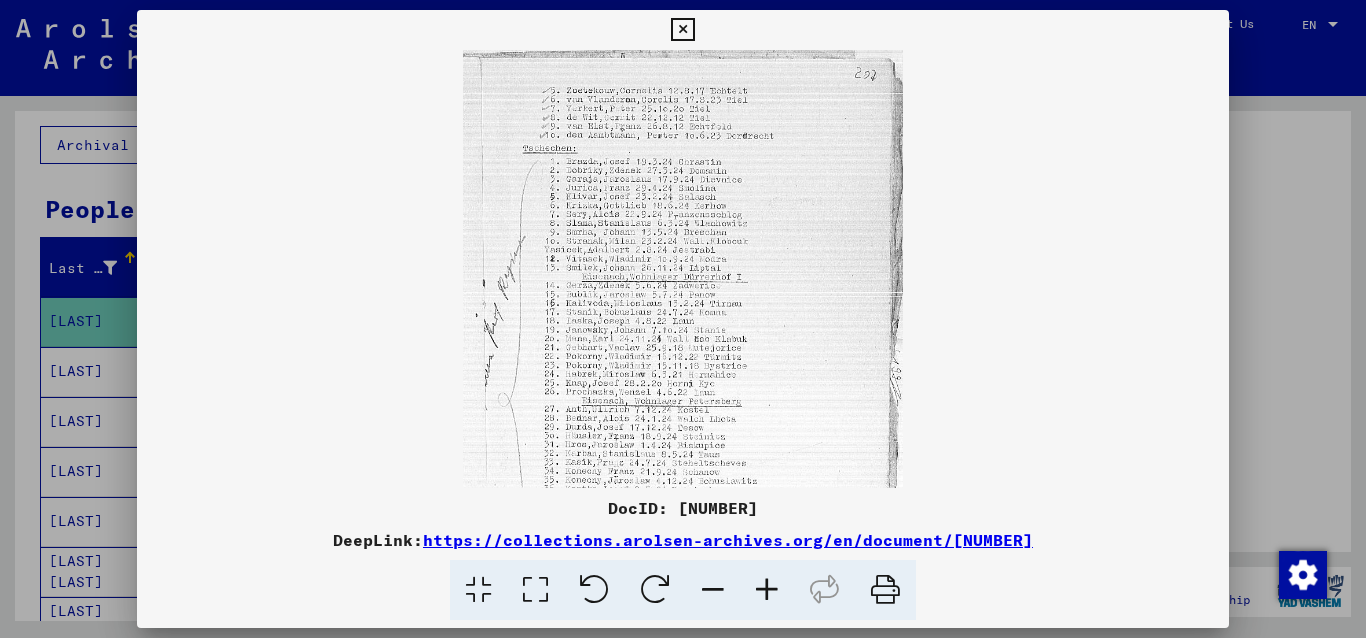 click at bounding box center [767, 590] 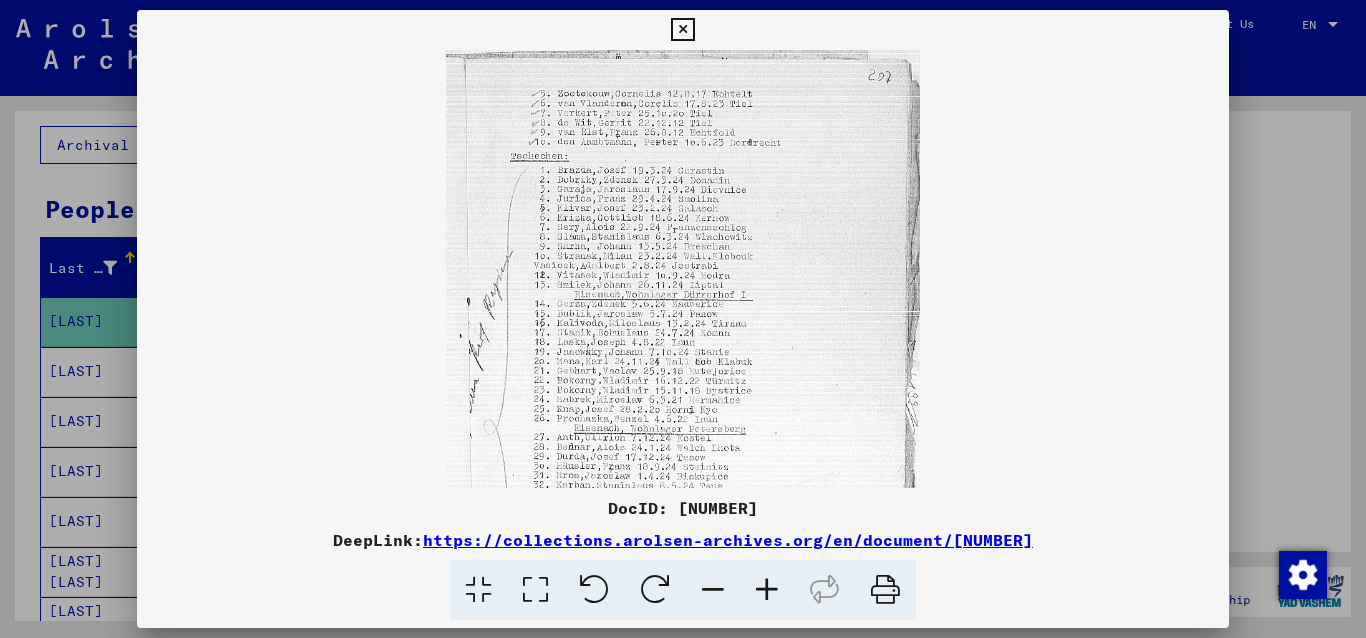 click at bounding box center [767, 590] 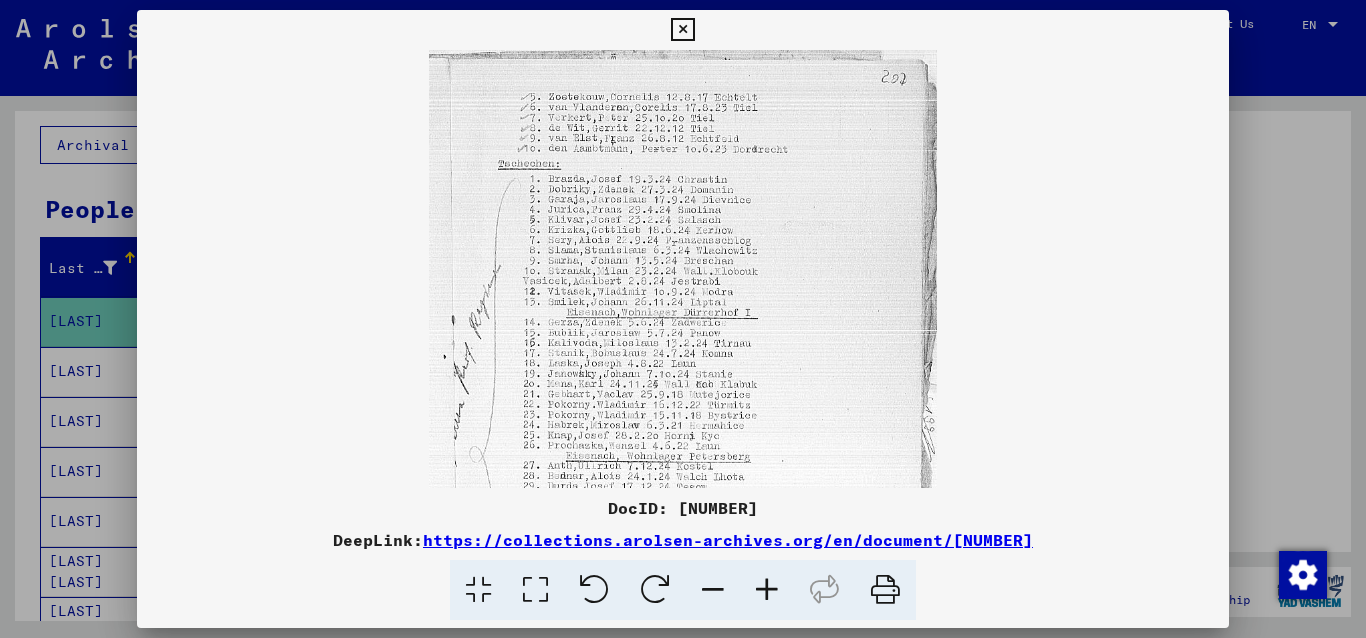 click at bounding box center [767, 590] 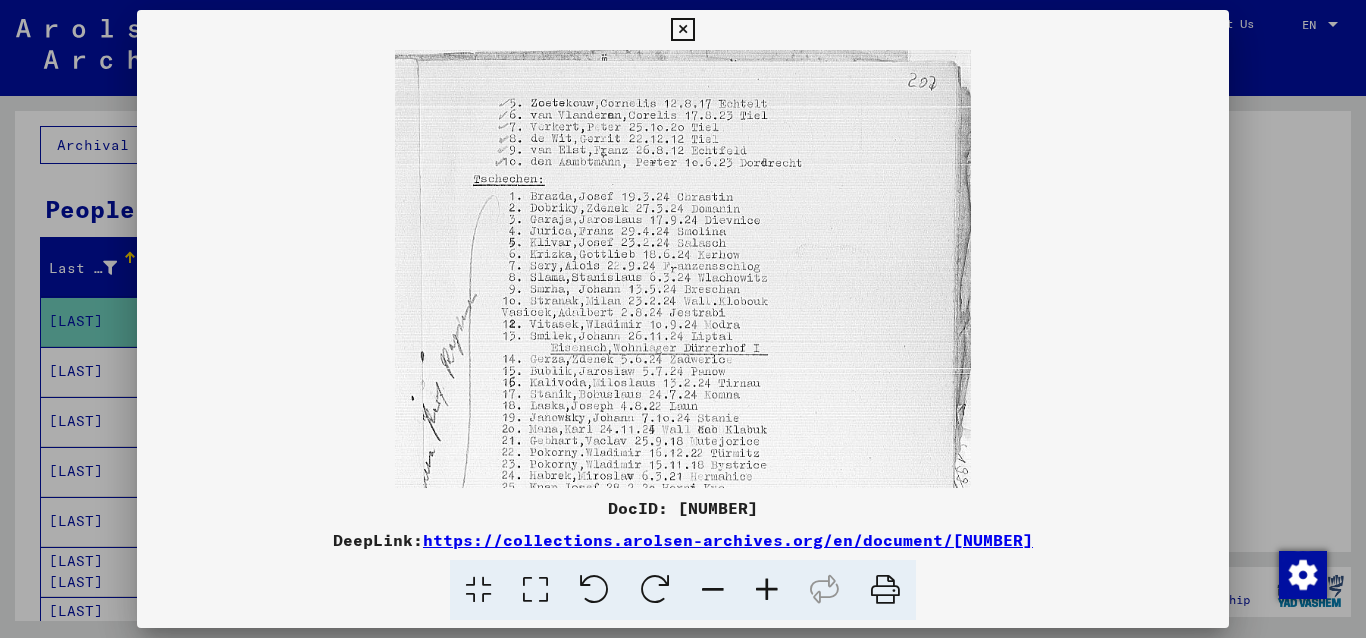 click at bounding box center [767, 590] 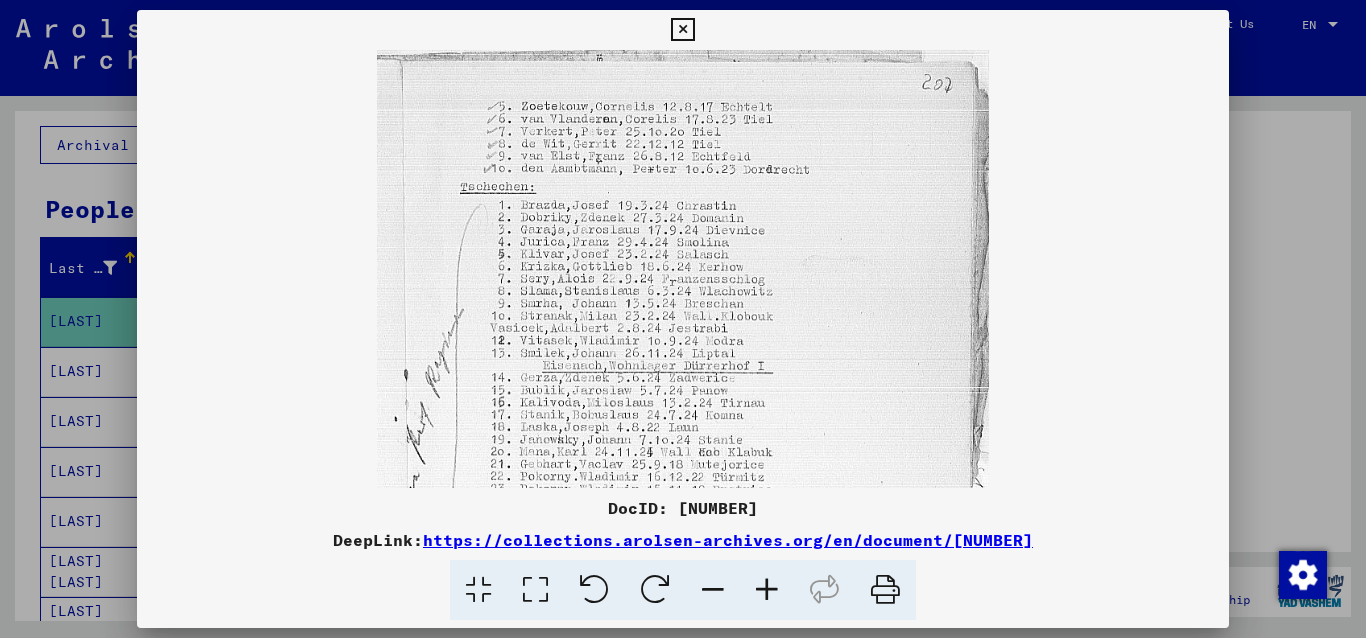 click at bounding box center [767, 590] 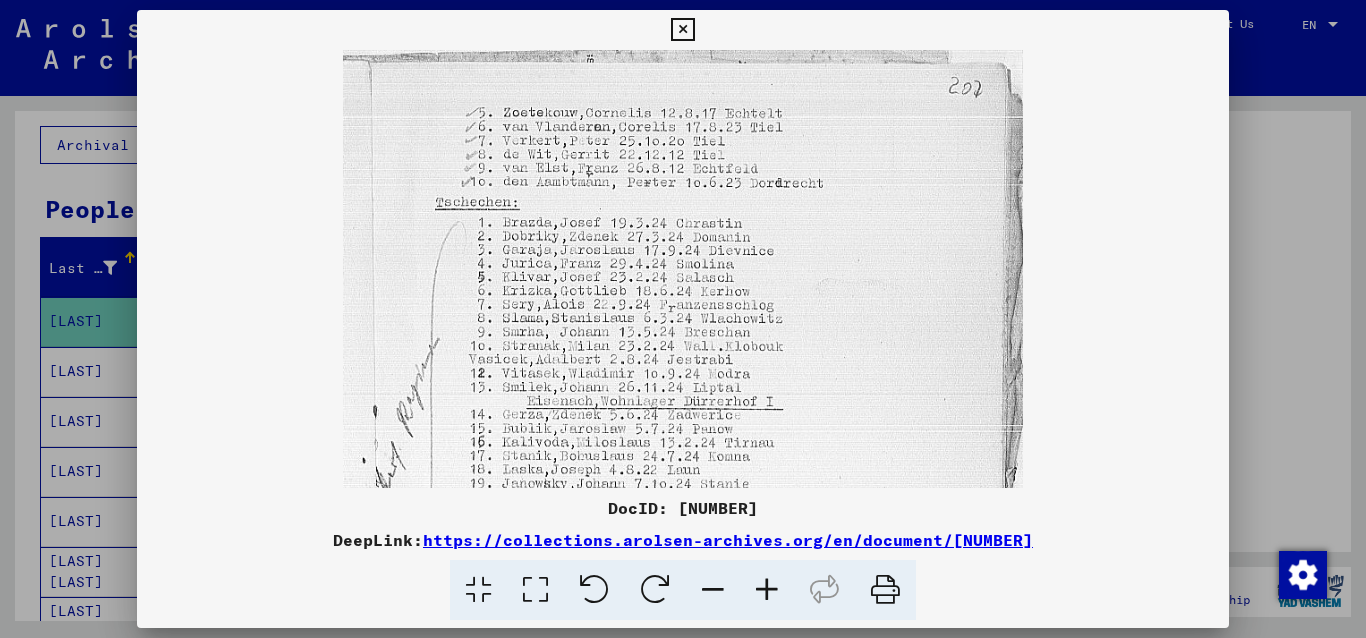 click at bounding box center [767, 590] 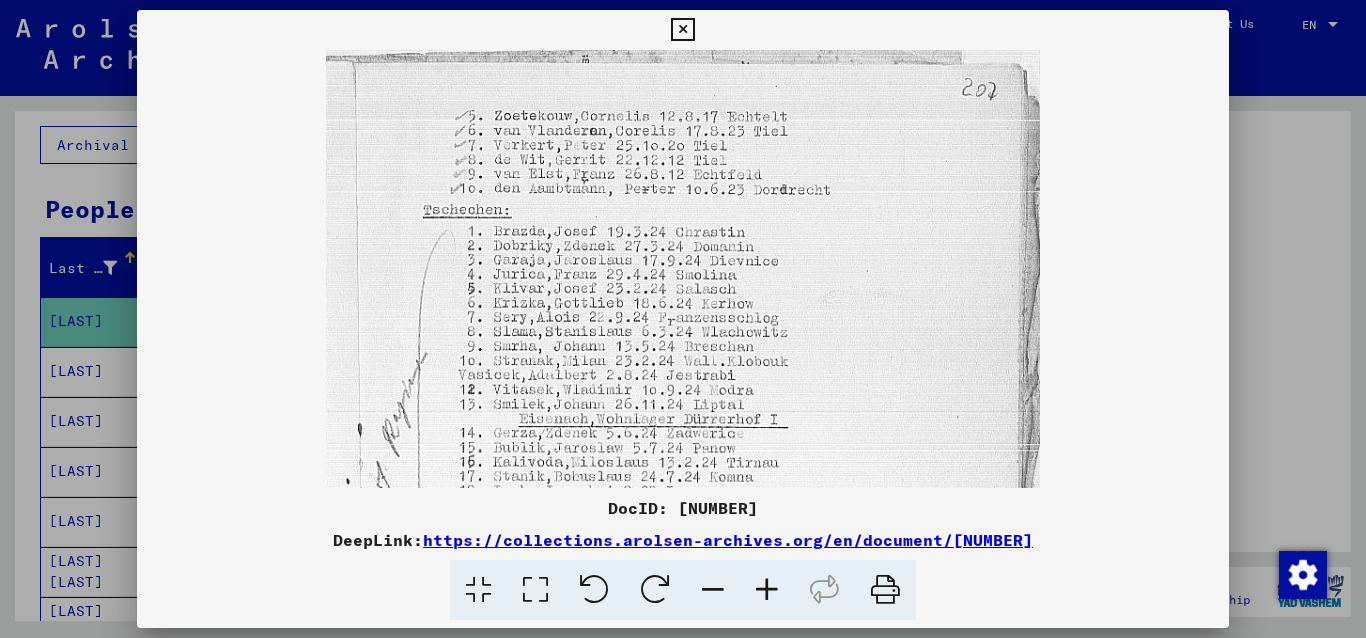 click at bounding box center [767, 590] 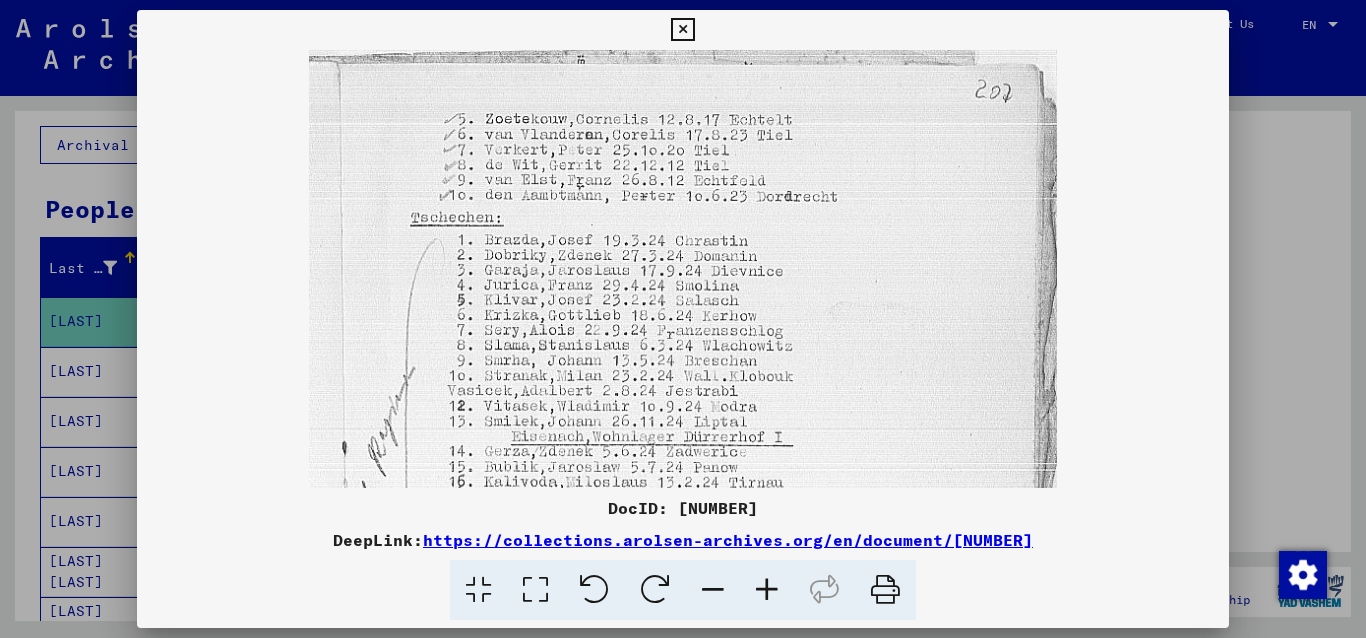 click at bounding box center [767, 590] 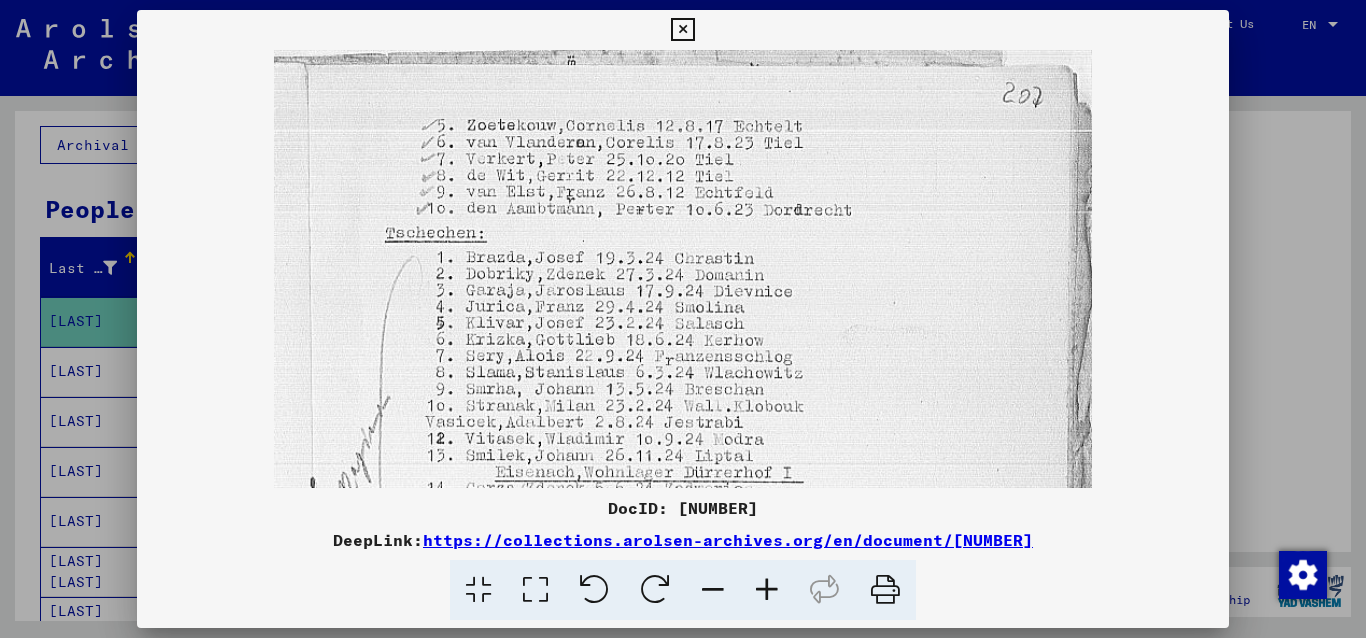 click at bounding box center [767, 590] 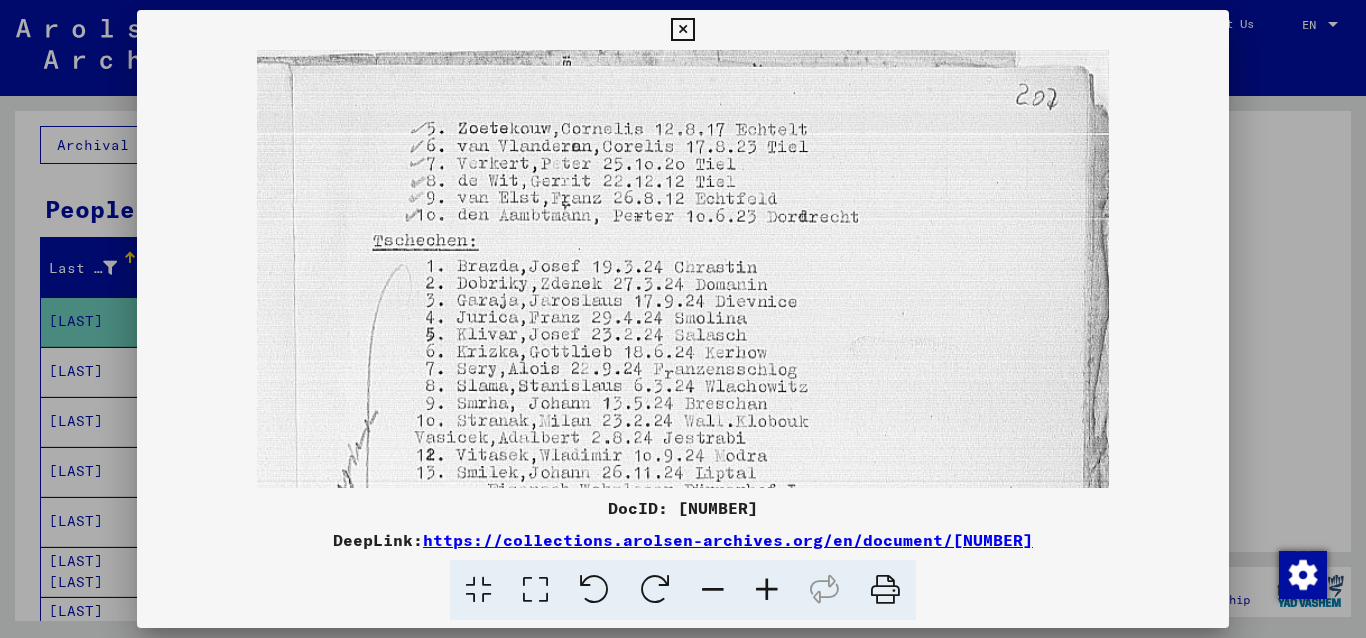 click at bounding box center (767, 590) 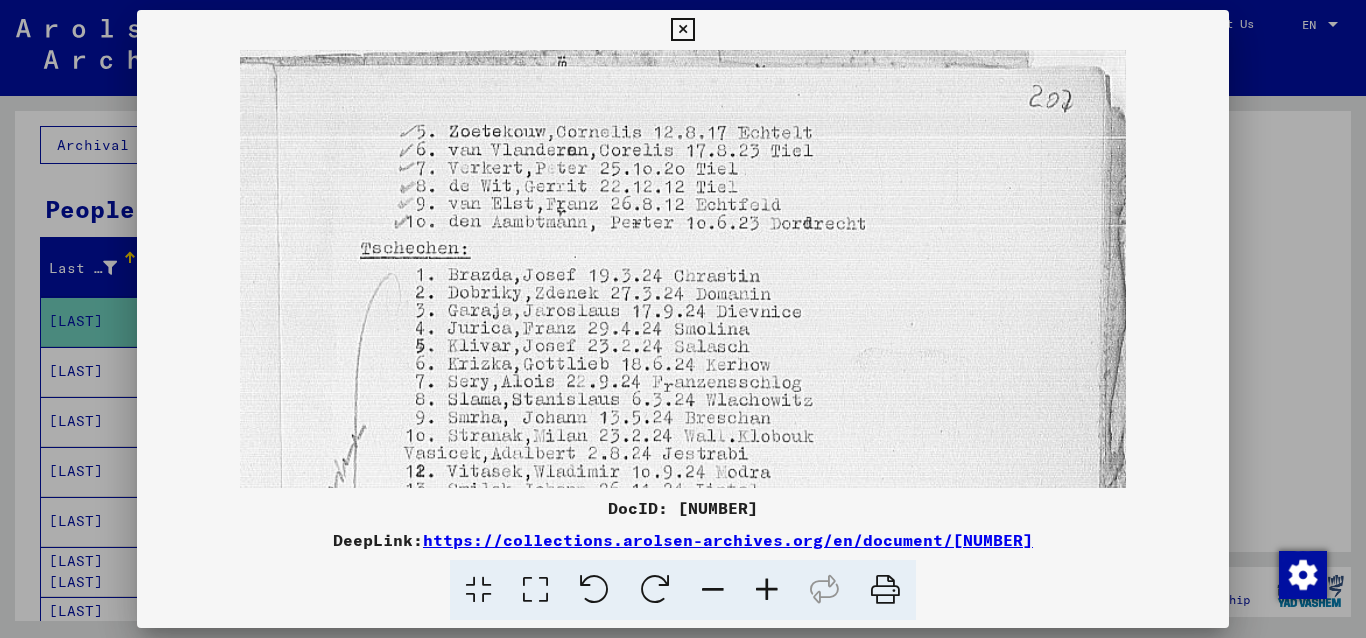 click at bounding box center (767, 590) 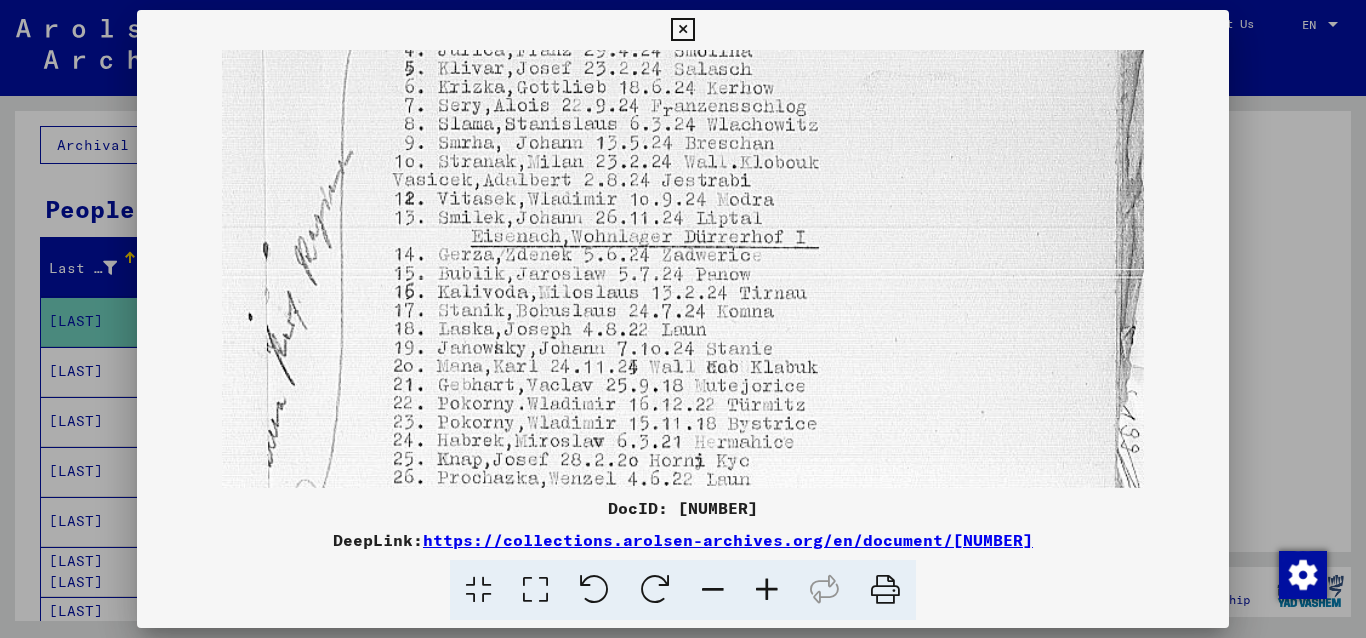 scroll, scrollTop: 292, scrollLeft: 0, axis: vertical 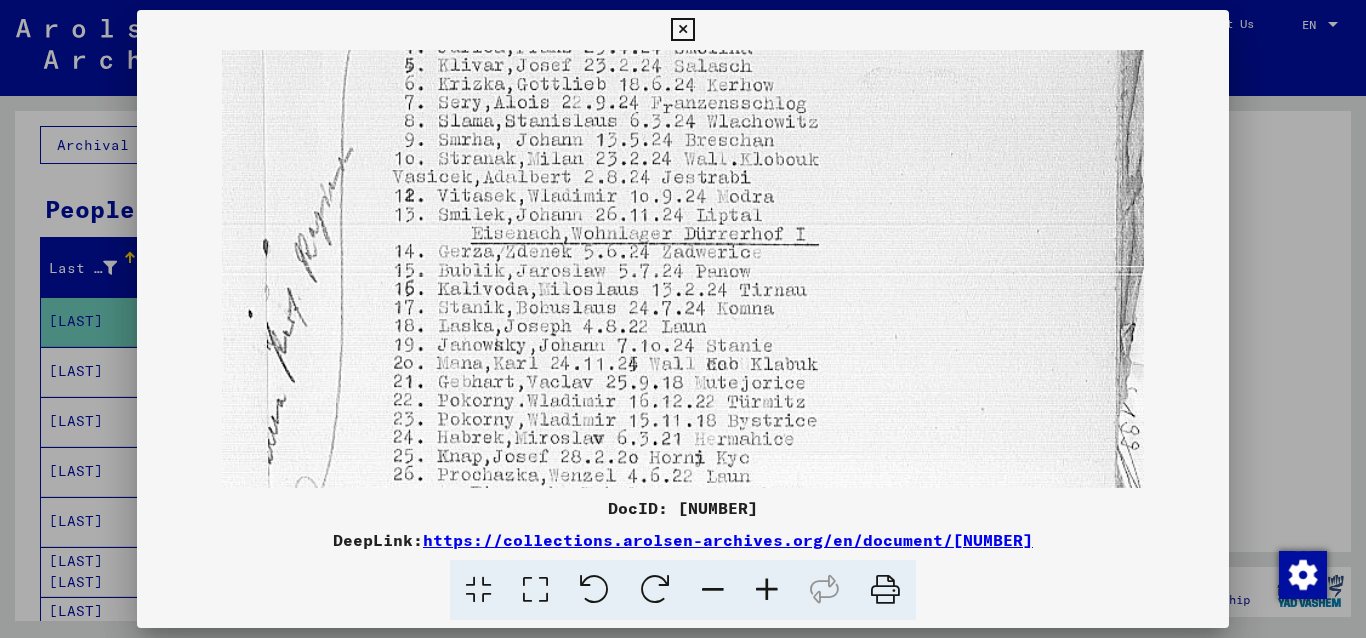 drag, startPoint x: 818, startPoint y: 440, endPoint x: 878, endPoint y: 148, distance: 298.10065 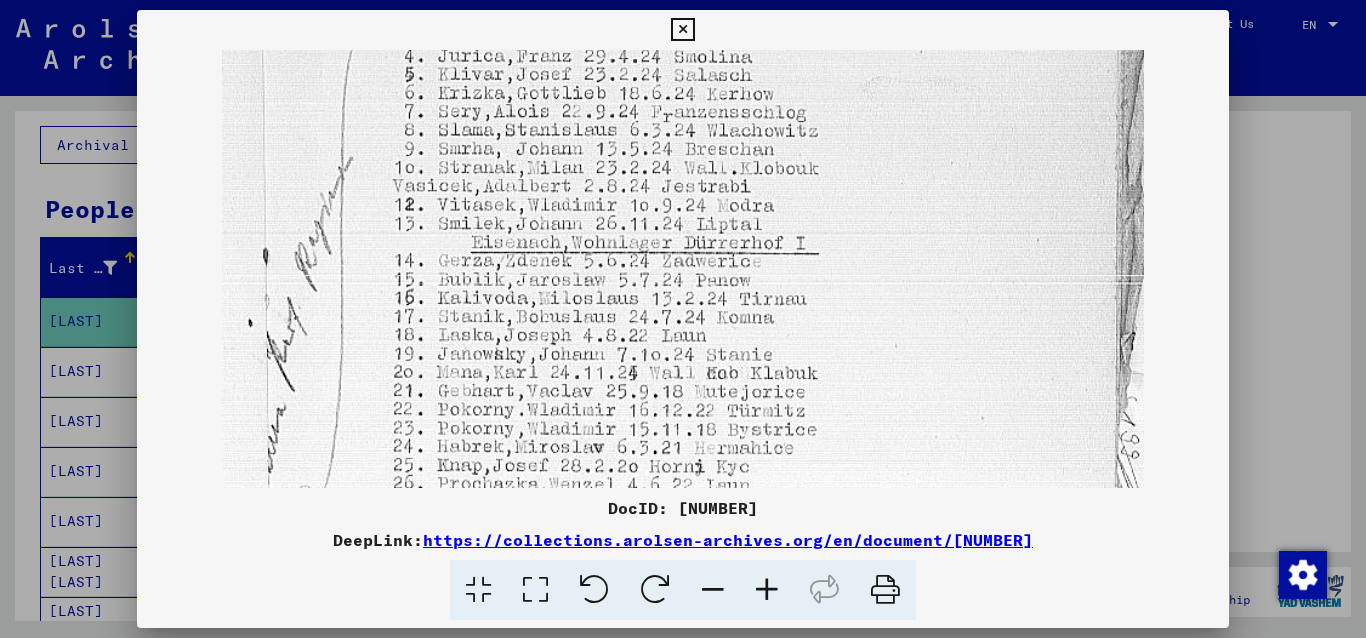 scroll, scrollTop: 274, scrollLeft: 0, axis: vertical 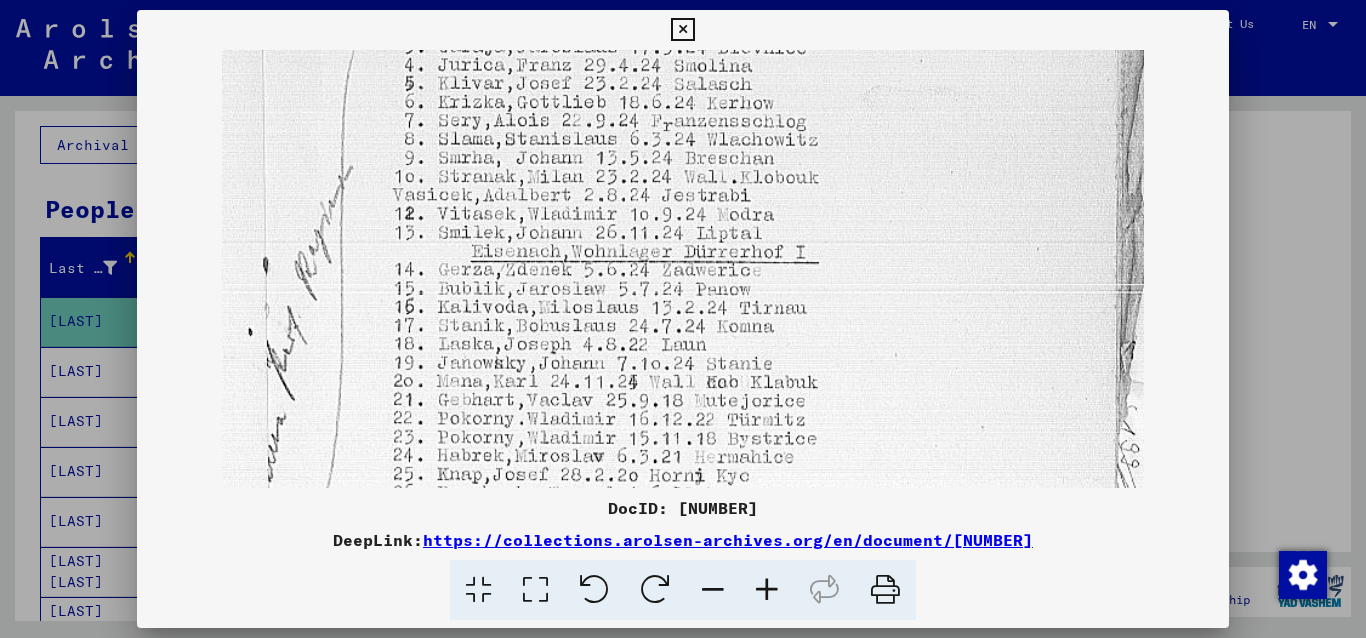 drag, startPoint x: 904, startPoint y: 487, endPoint x: 922, endPoint y: 505, distance: 25.455845 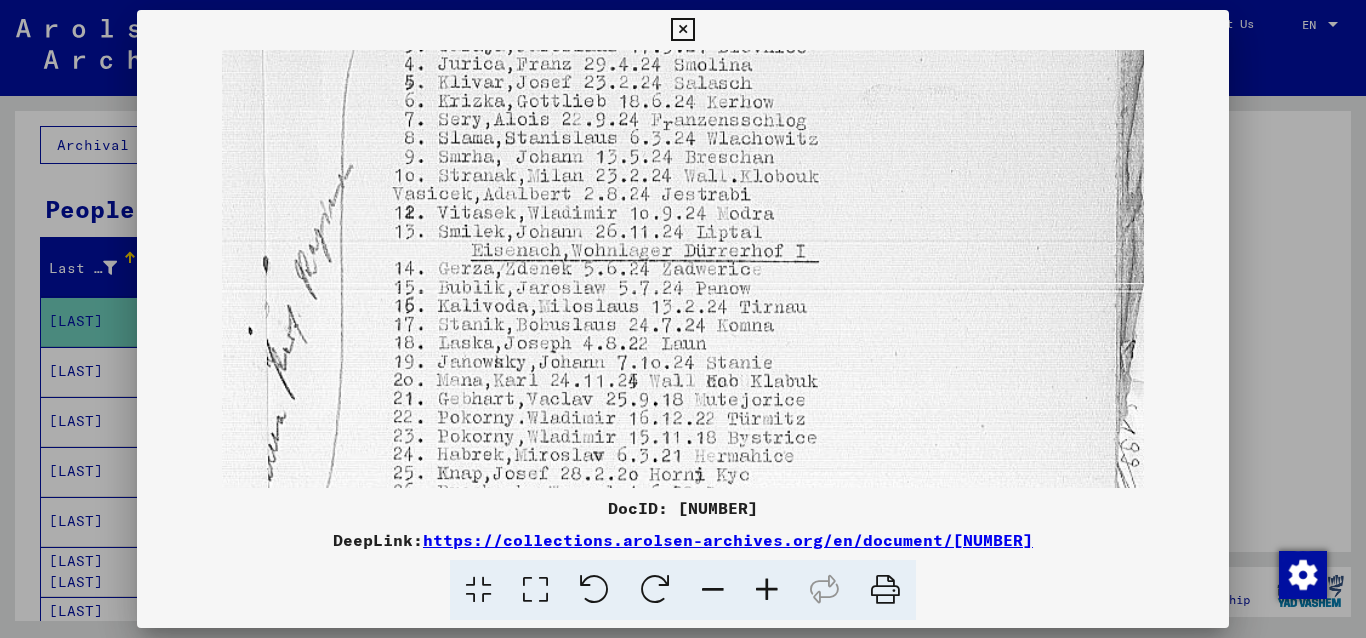 scroll, scrollTop: 276, scrollLeft: 0, axis: vertical 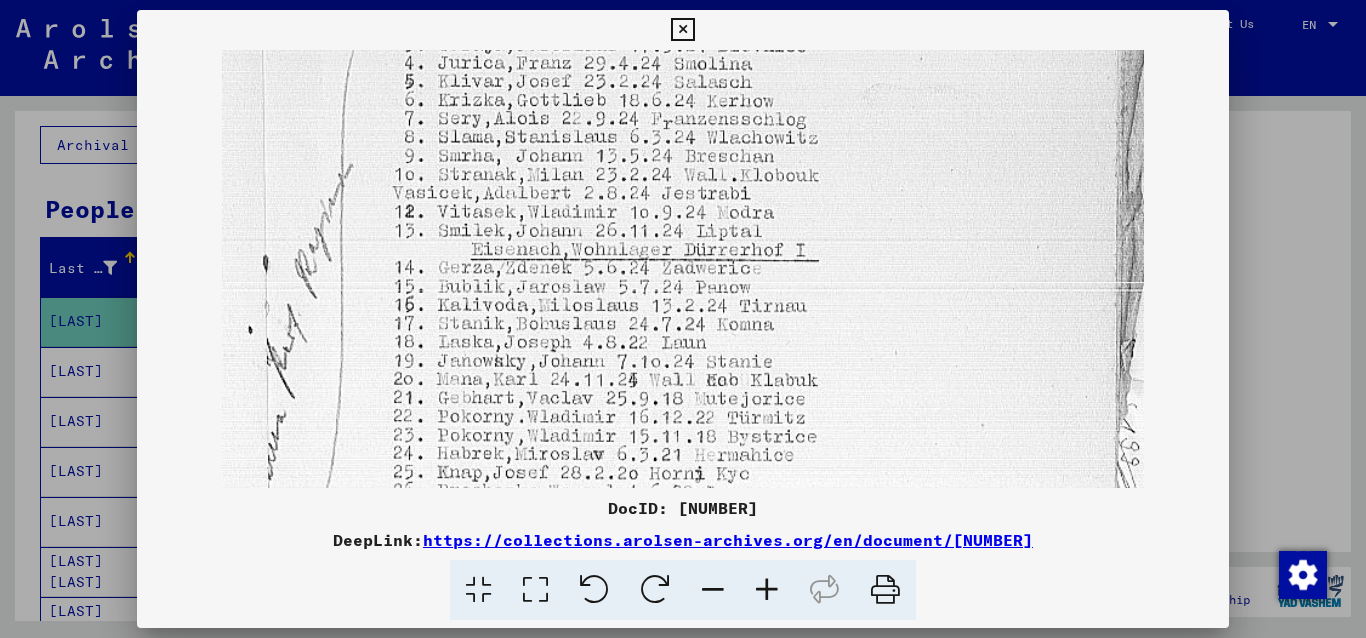 drag, startPoint x: 923, startPoint y: 151, endPoint x: 926, endPoint y: 172, distance: 21.213203 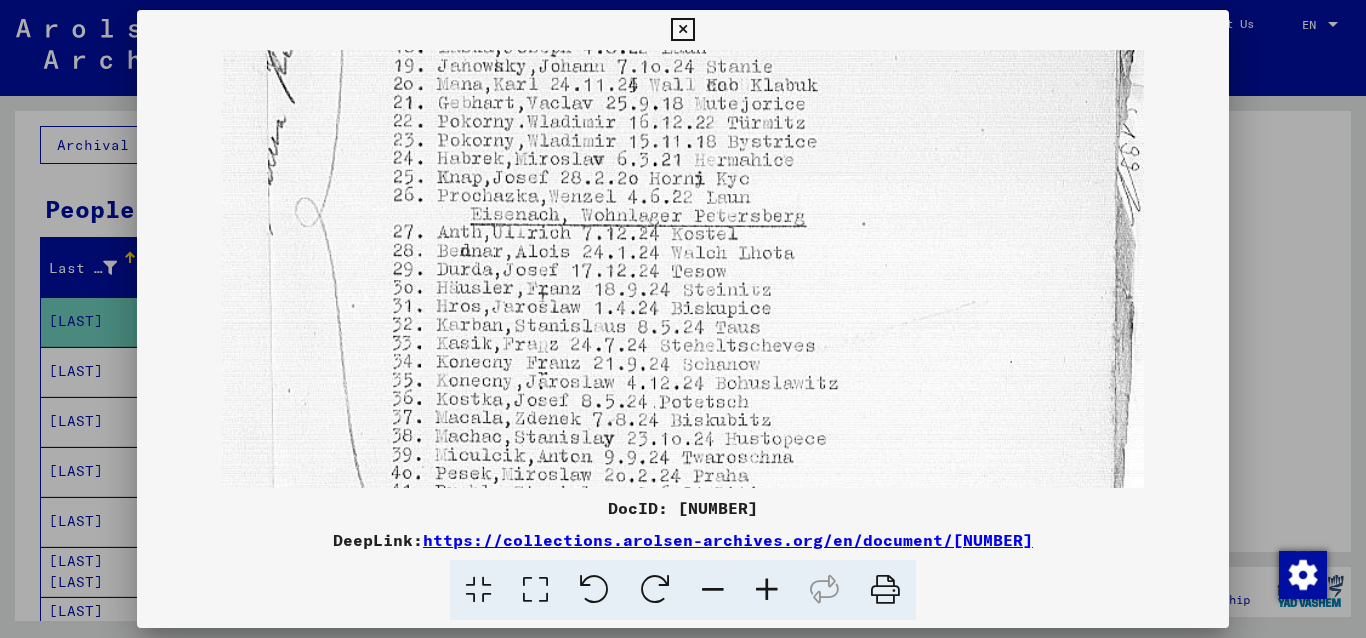 scroll, scrollTop: 603, scrollLeft: 0, axis: vertical 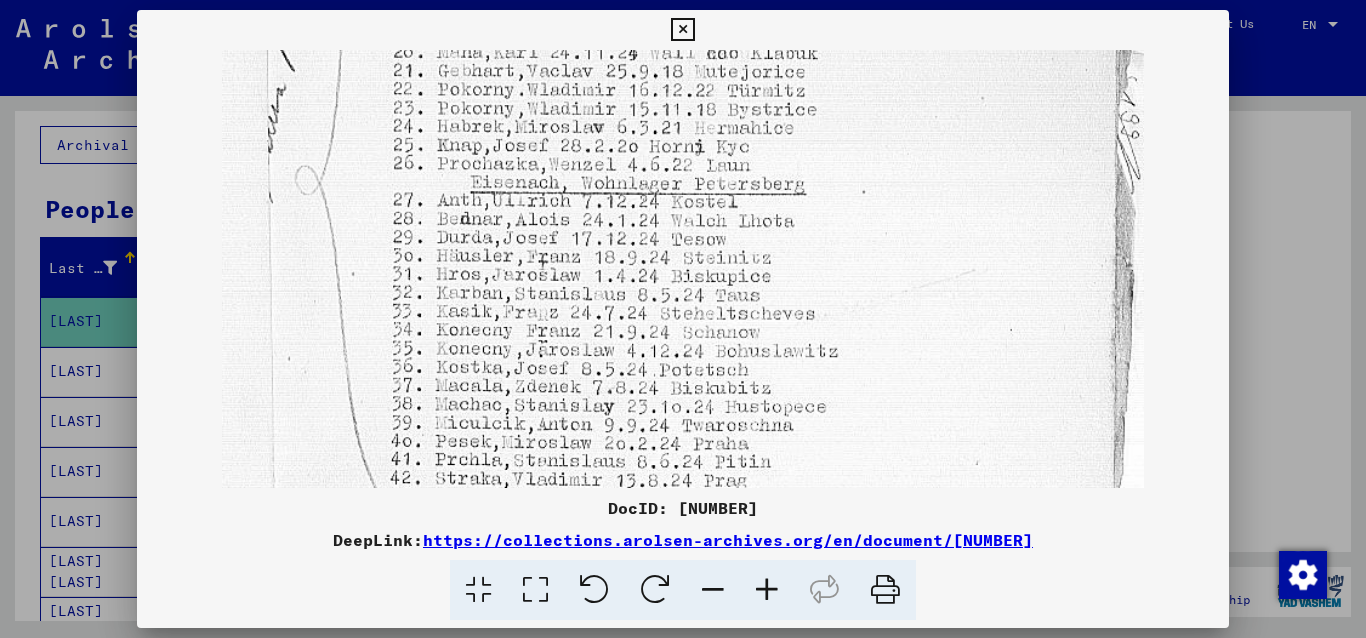 drag, startPoint x: 919, startPoint y: 412, endPoint x: 921, endPoint y: 85, distance: 327.0061 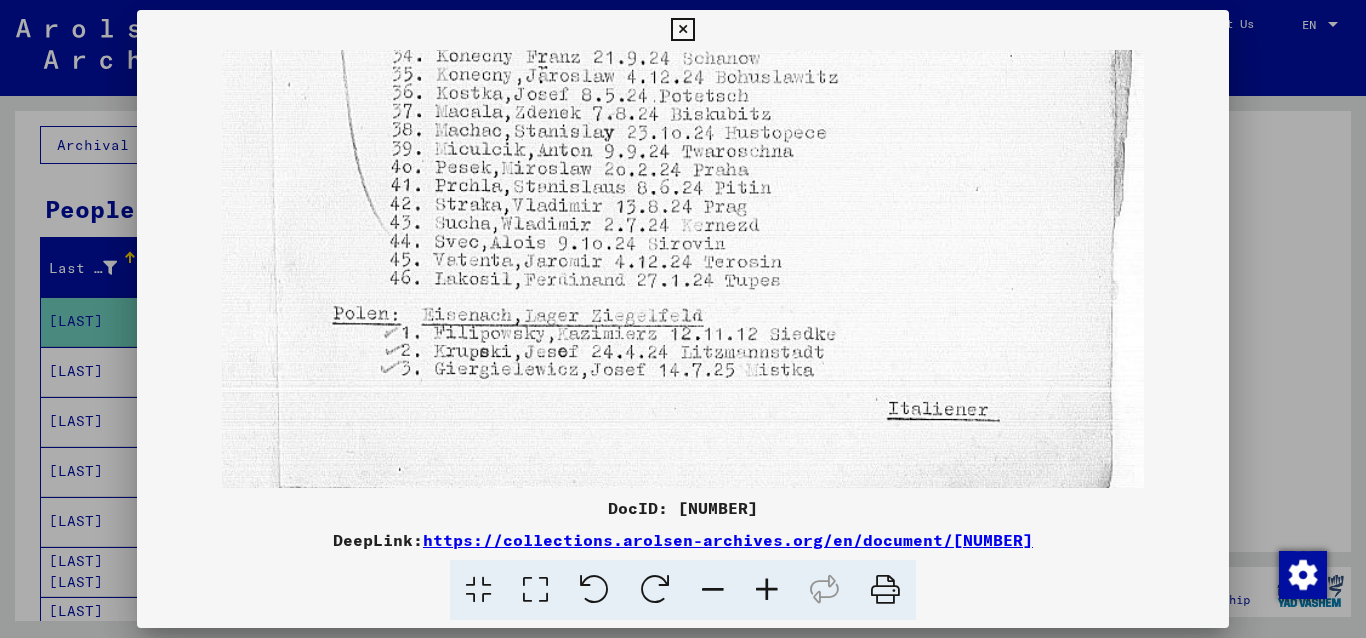 scroll, scrollTop: 900, scrollLeft: 0, axis: vertical 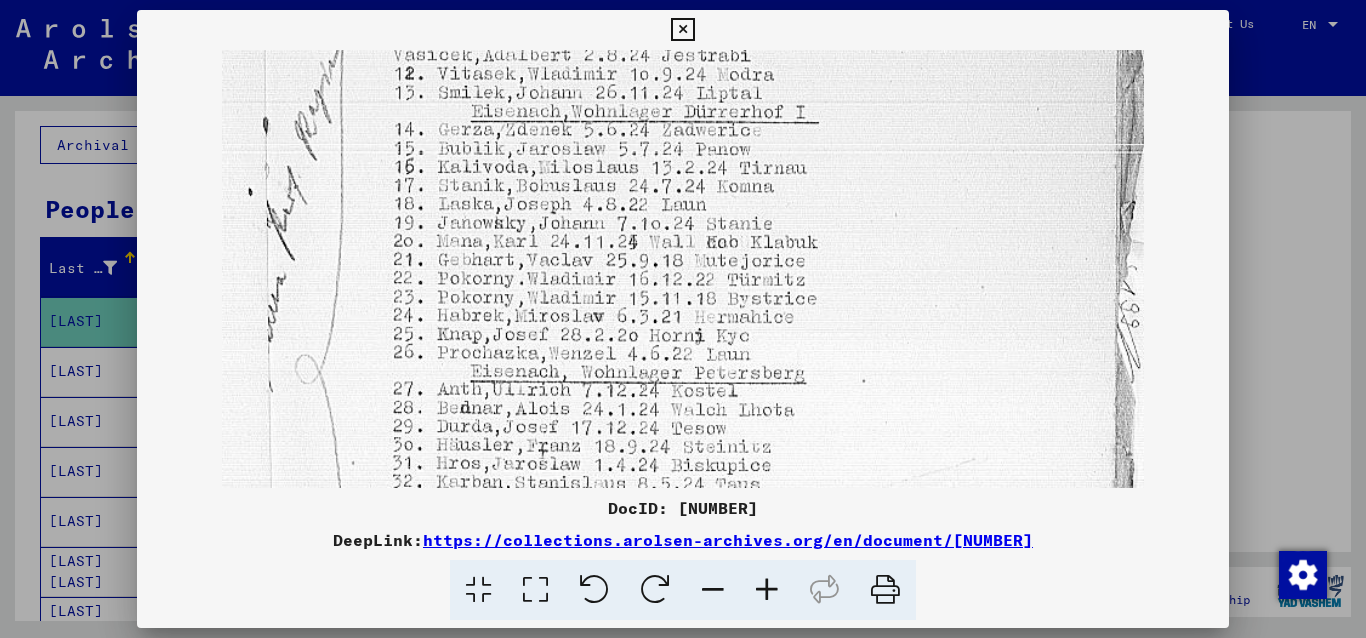 drag, startPoint x: 894, startPoint y: 470, endPoint x: 928, endPoint y: 577, distance: 112.27199 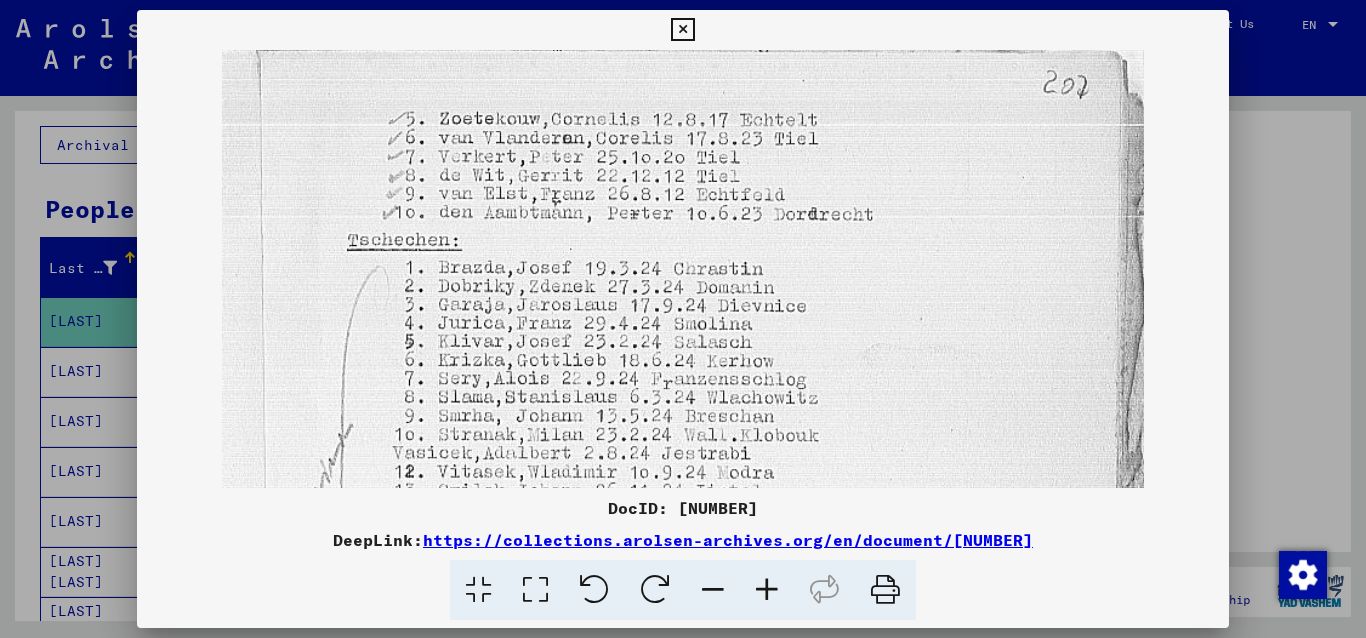scroll, scrollTop: 0, scrollLeft: 0, axis: both 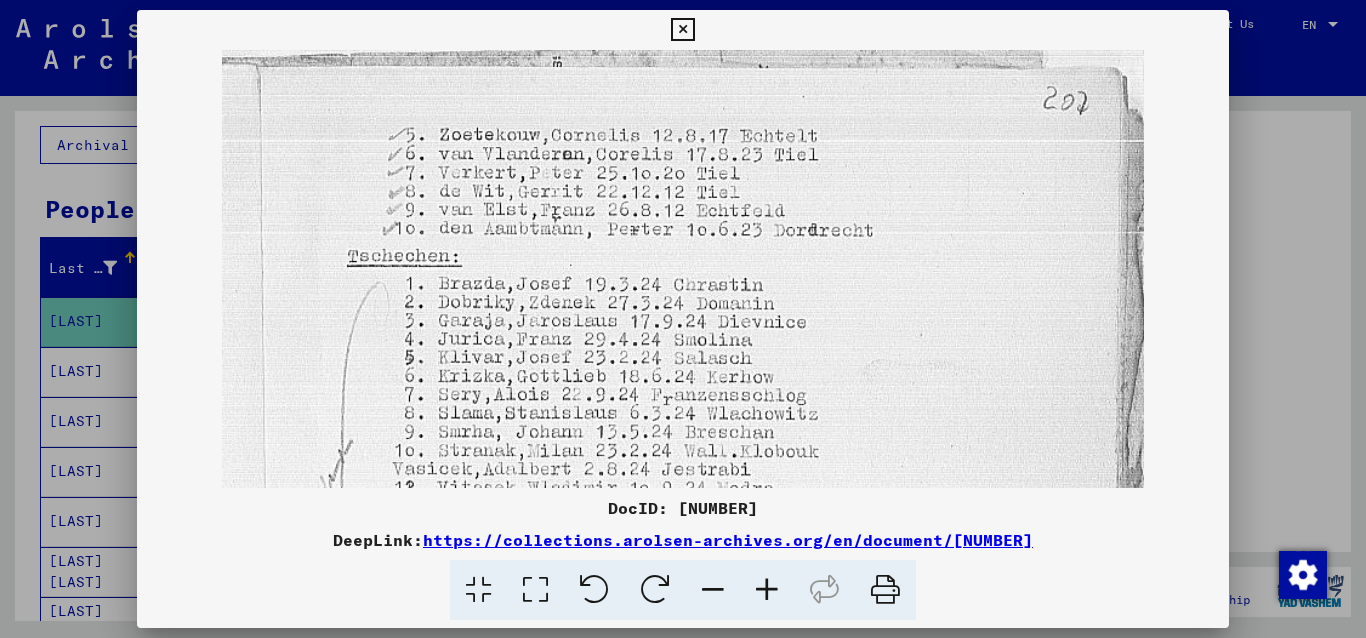 drag, startPoint x: 959, startPoint y: 134, endPoint x: 955, endPoint y: 531, distance: 397.02014 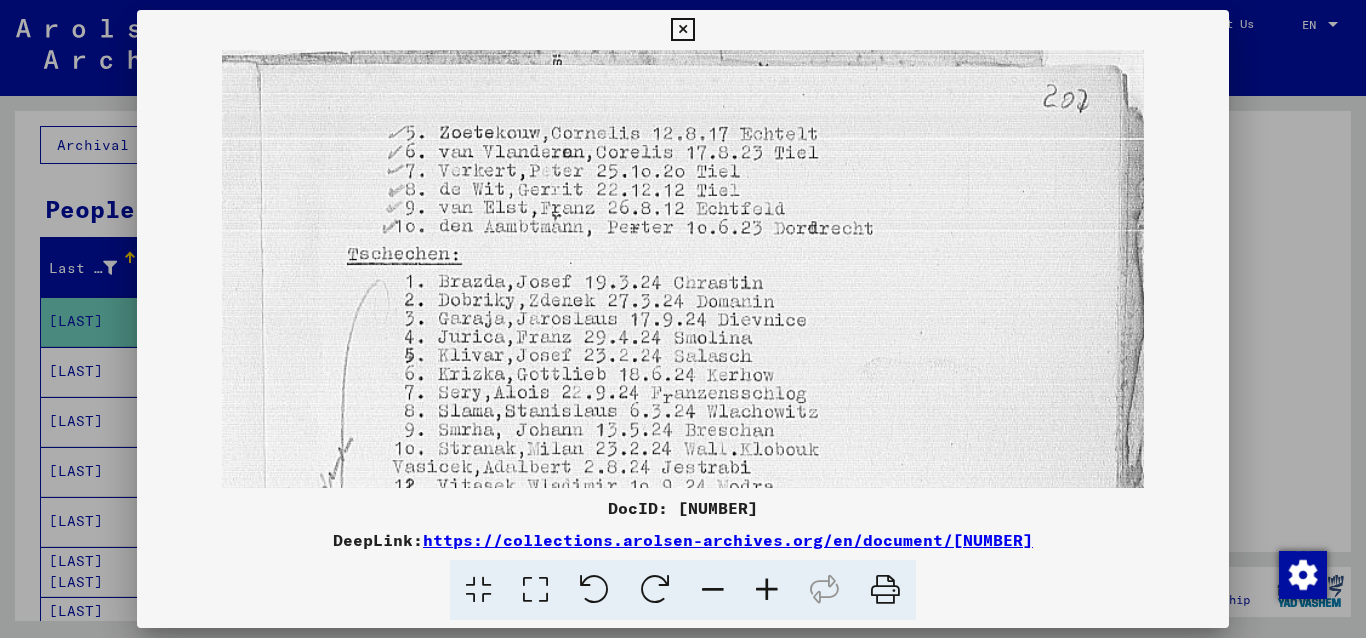 click at bounding box center [682, 30] 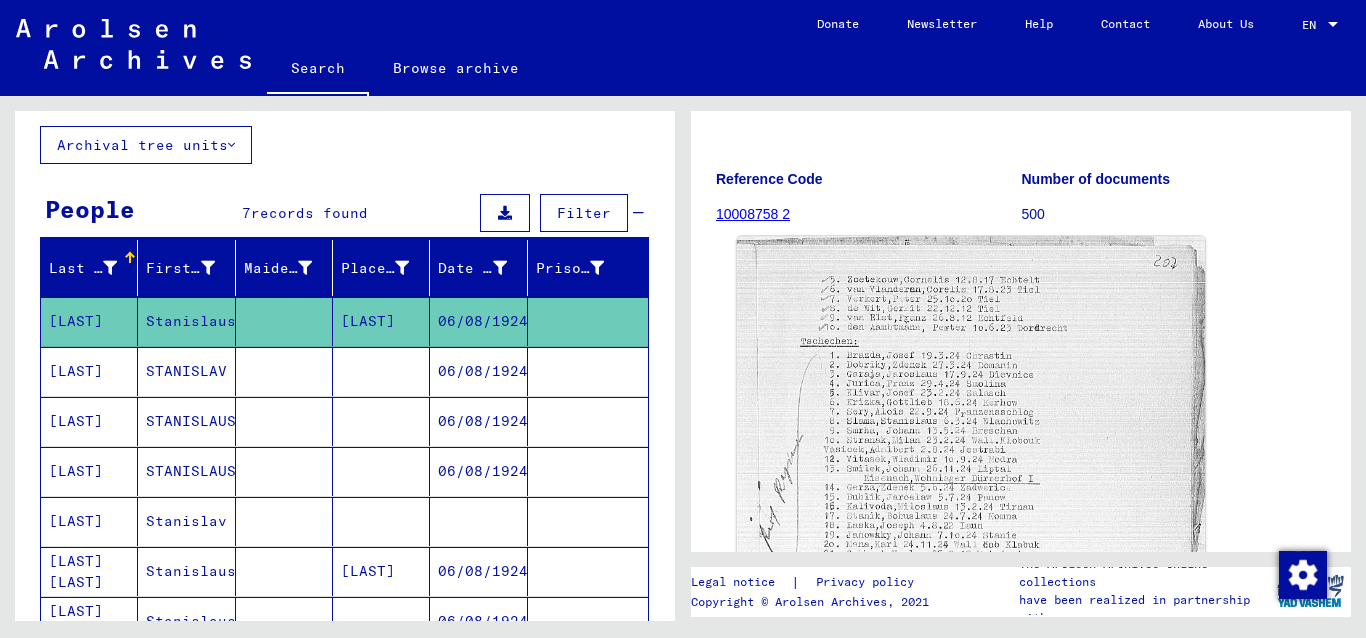scroll, scrollTop: 324, scrollLeft: 0, axis: vertical 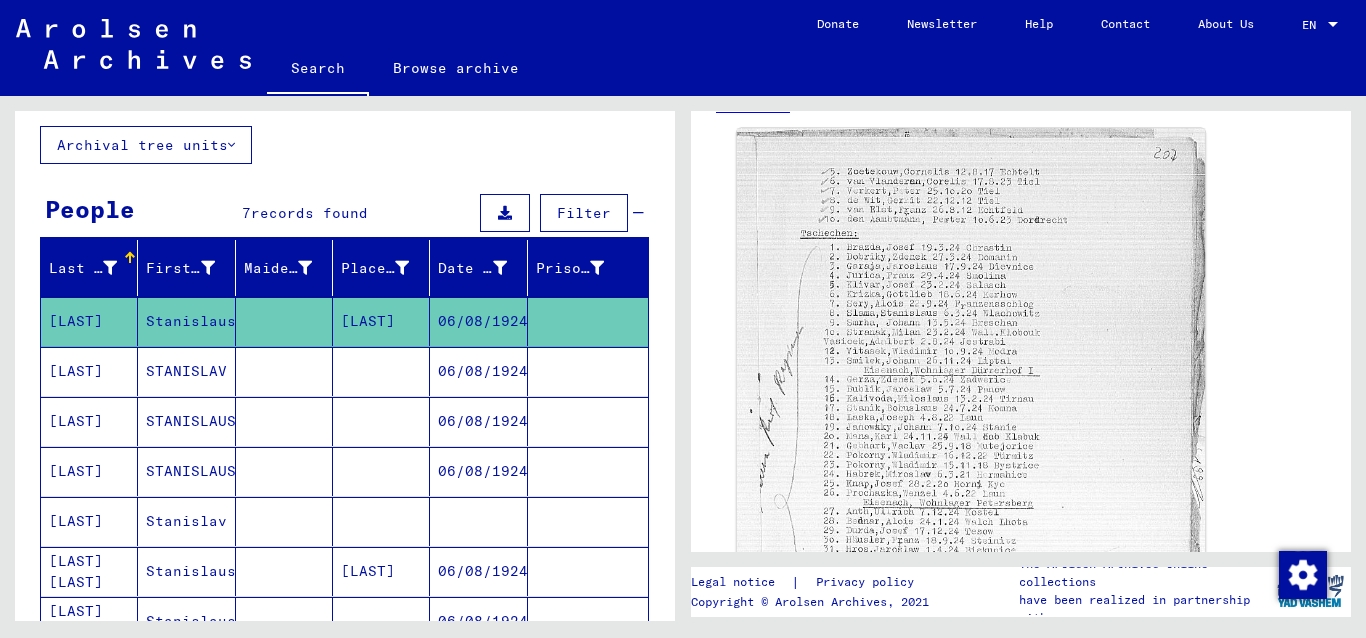 click 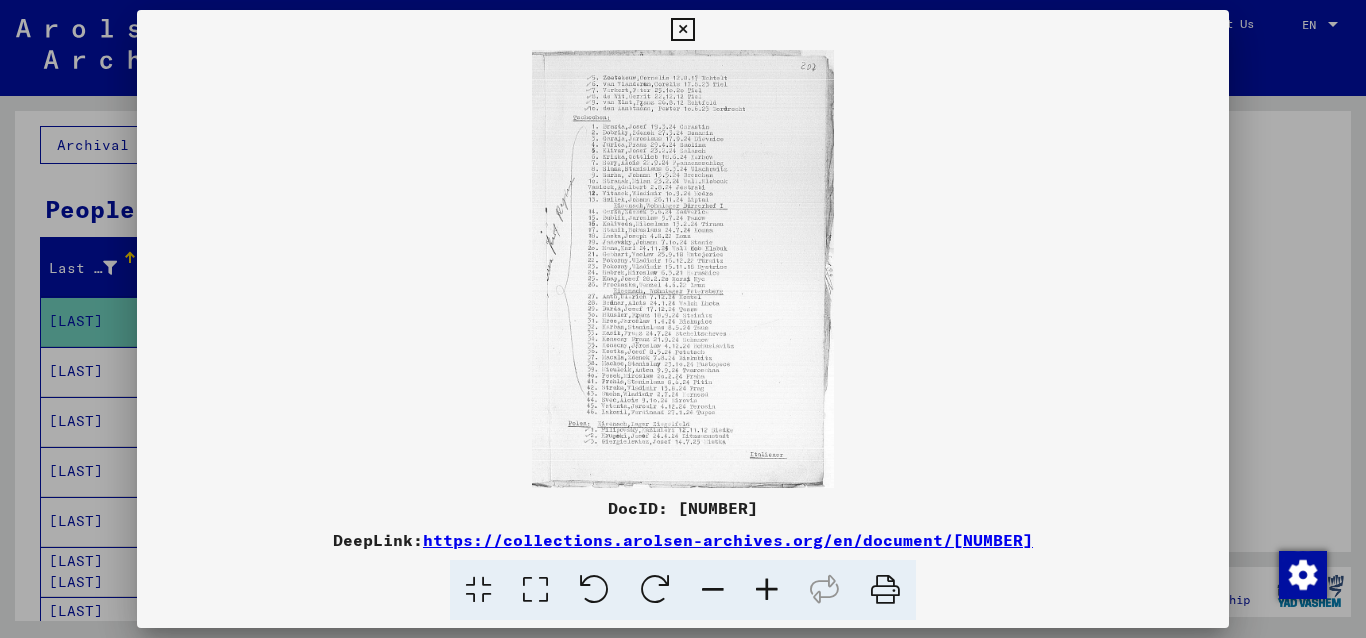 click at bounding box center [767, 590] 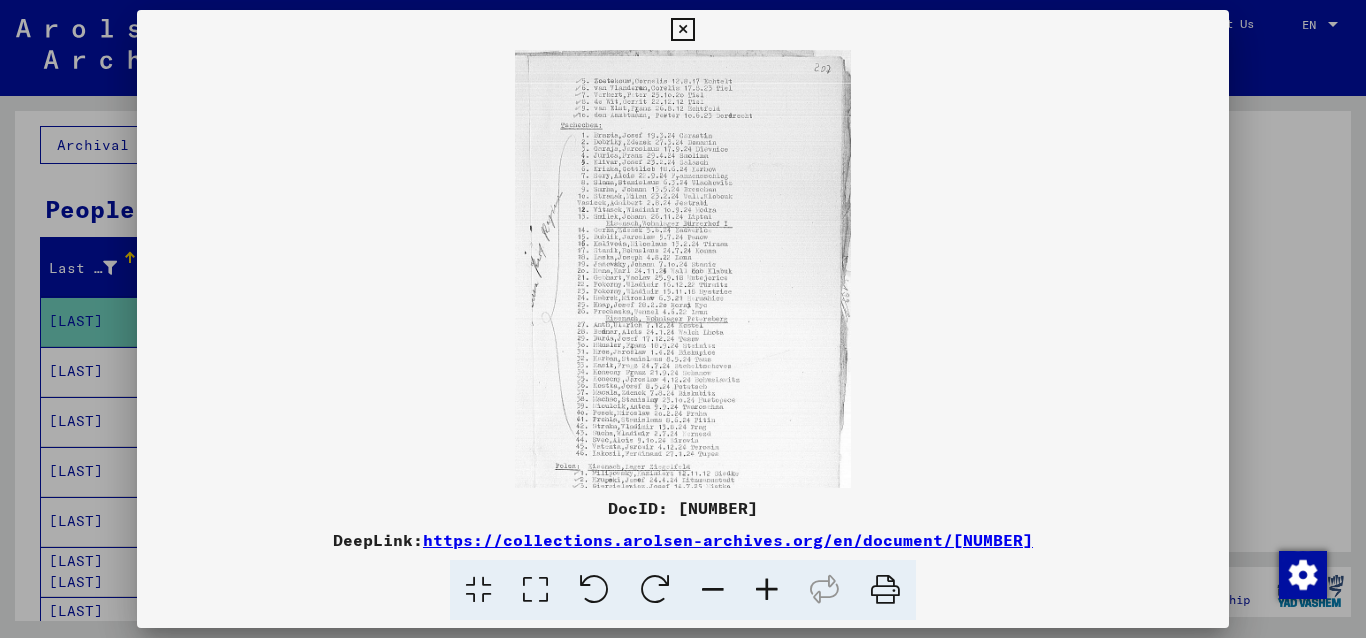 click at bounding box center (767, 590) 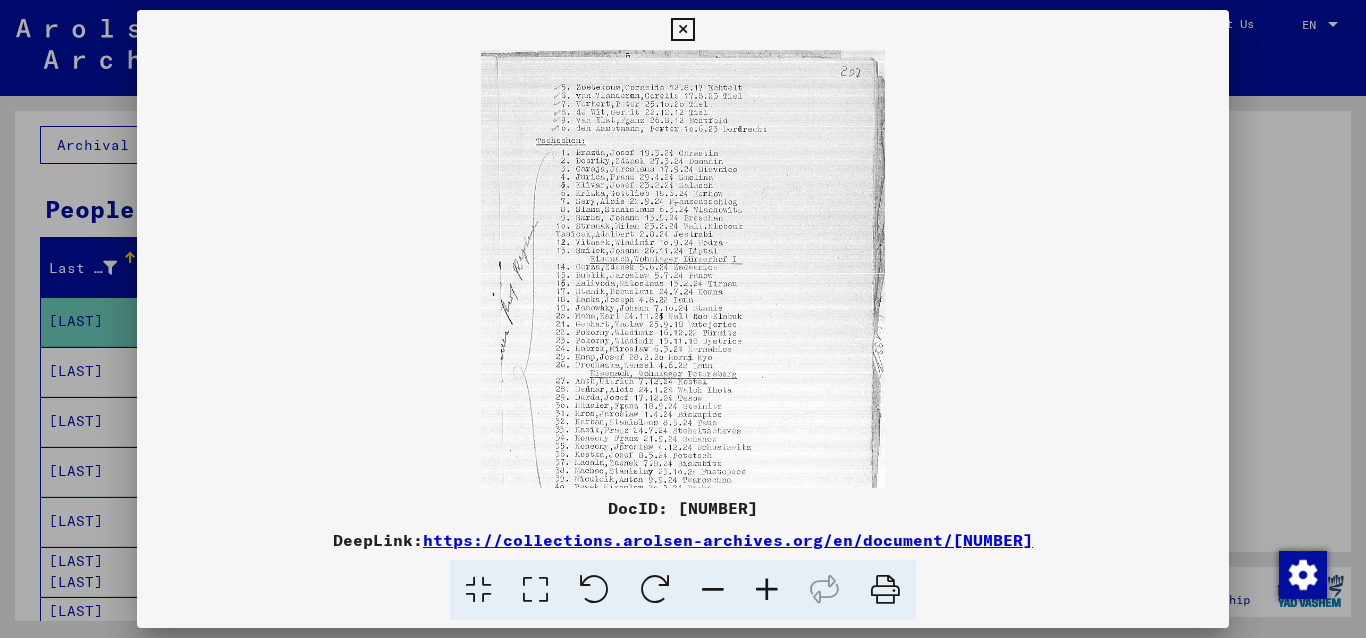 click at bounding box center [767, 590] 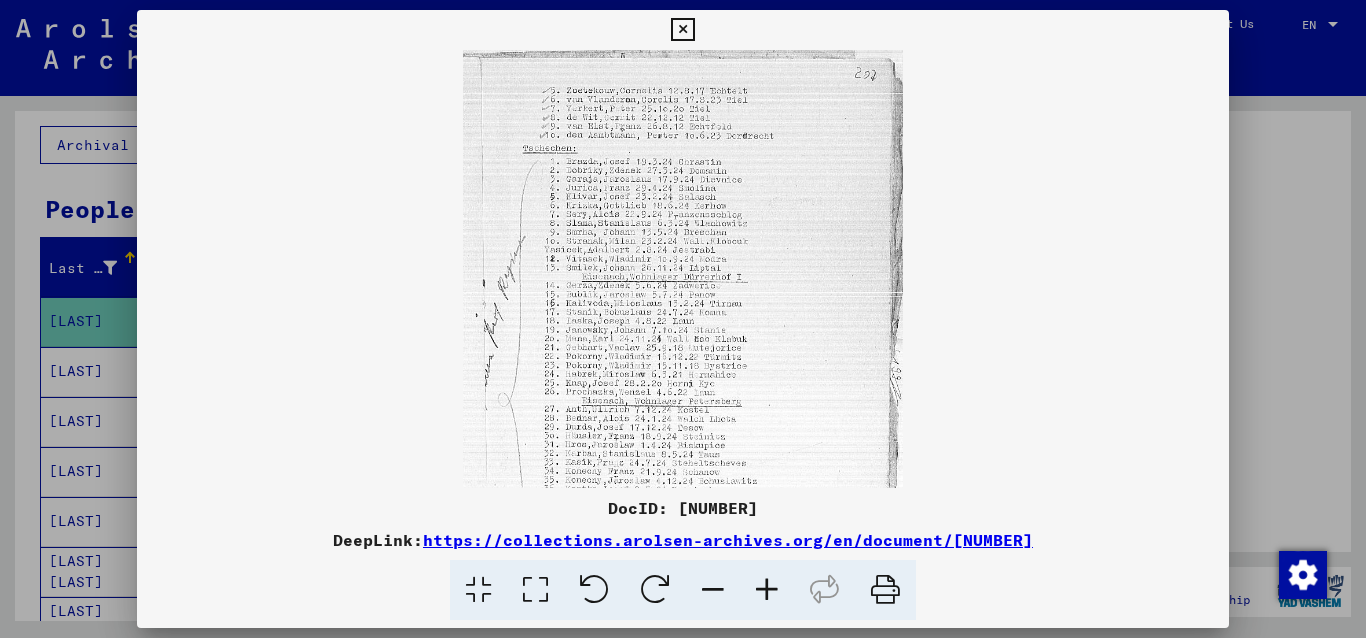 click at bounding box center (767, 590) 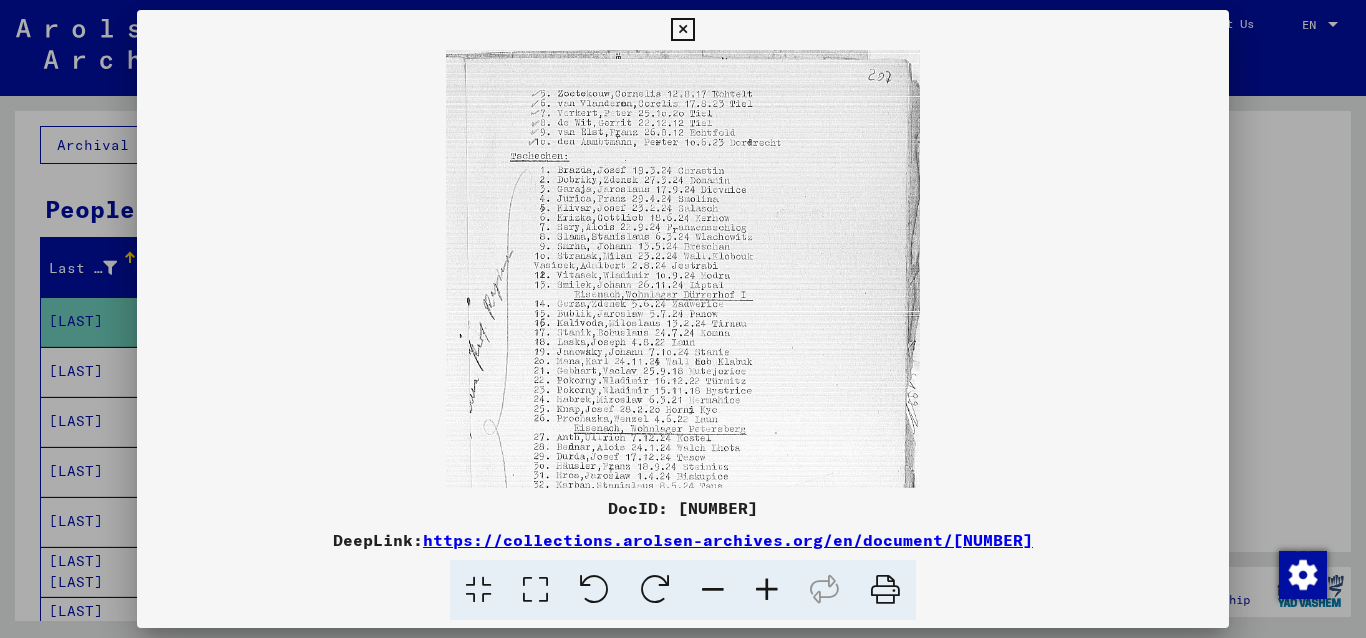 click at bounding box center [767, 590] 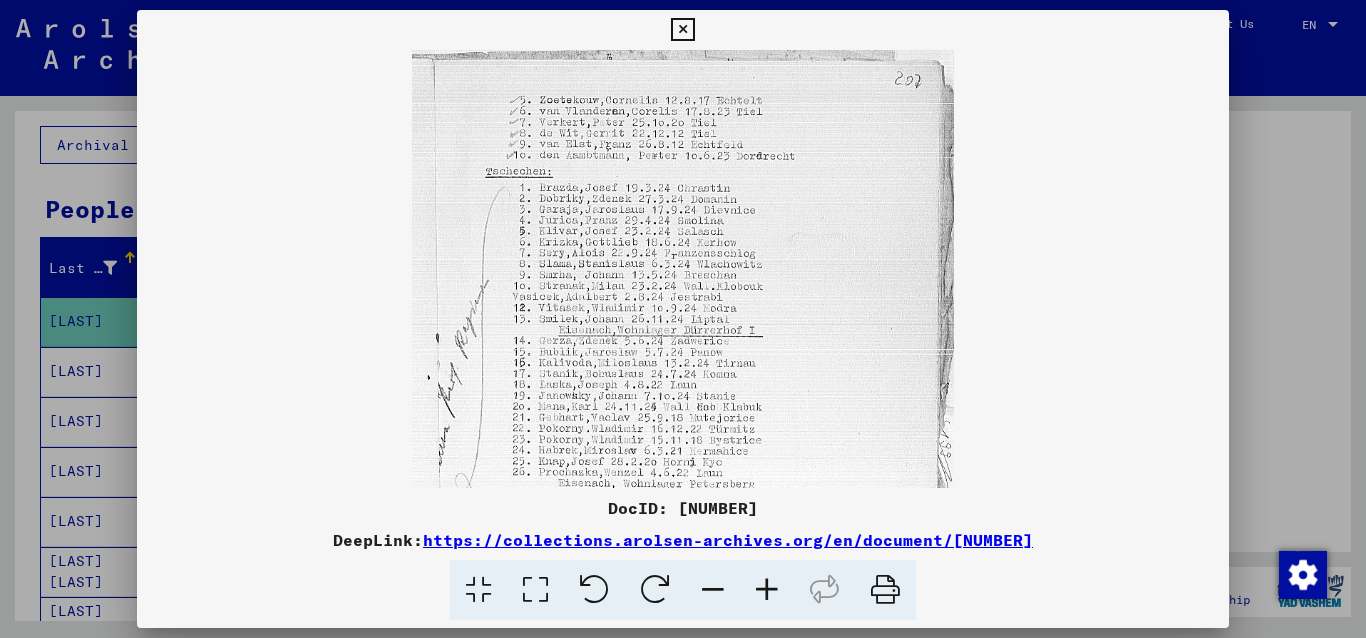 click at bounding box center (767, 590) 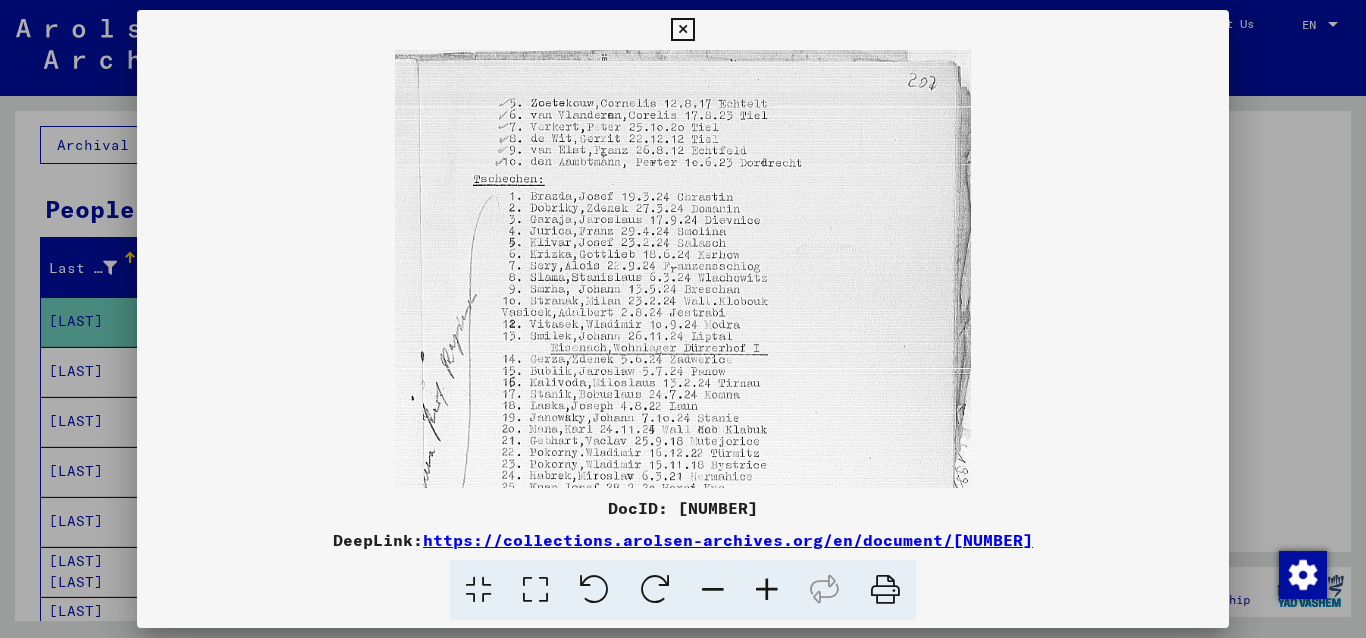 click at bounding box center (767, 590) 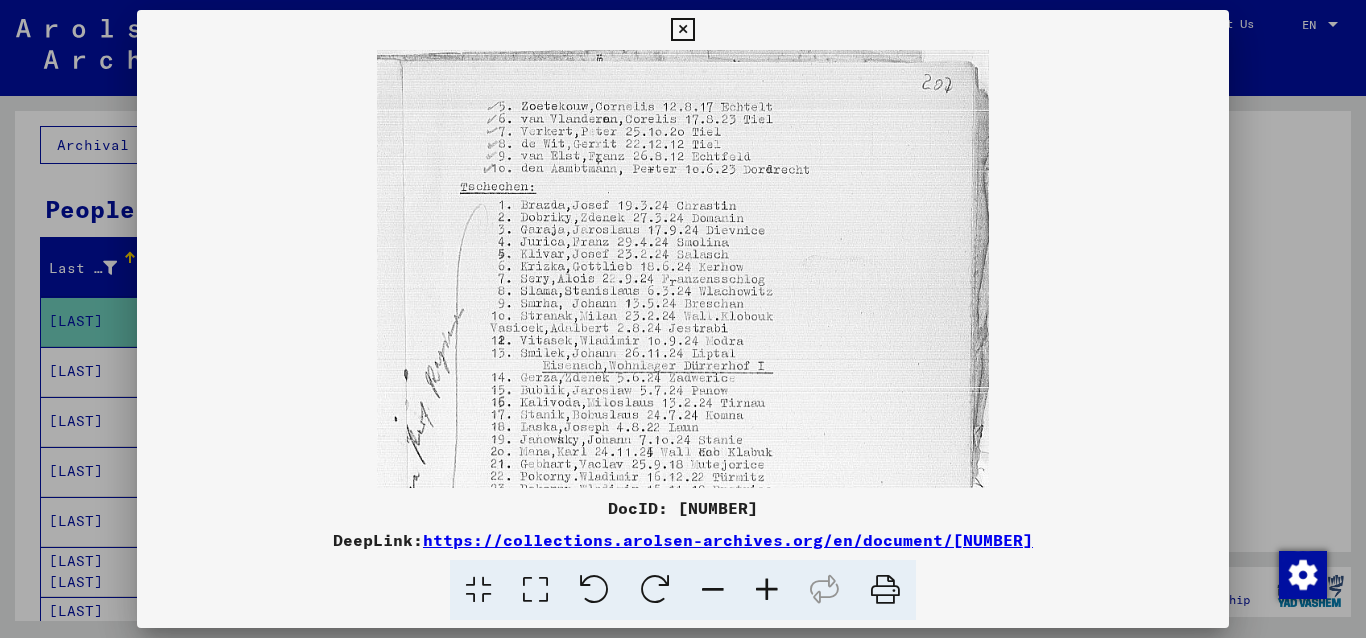 click at bounding box center (682, 30) 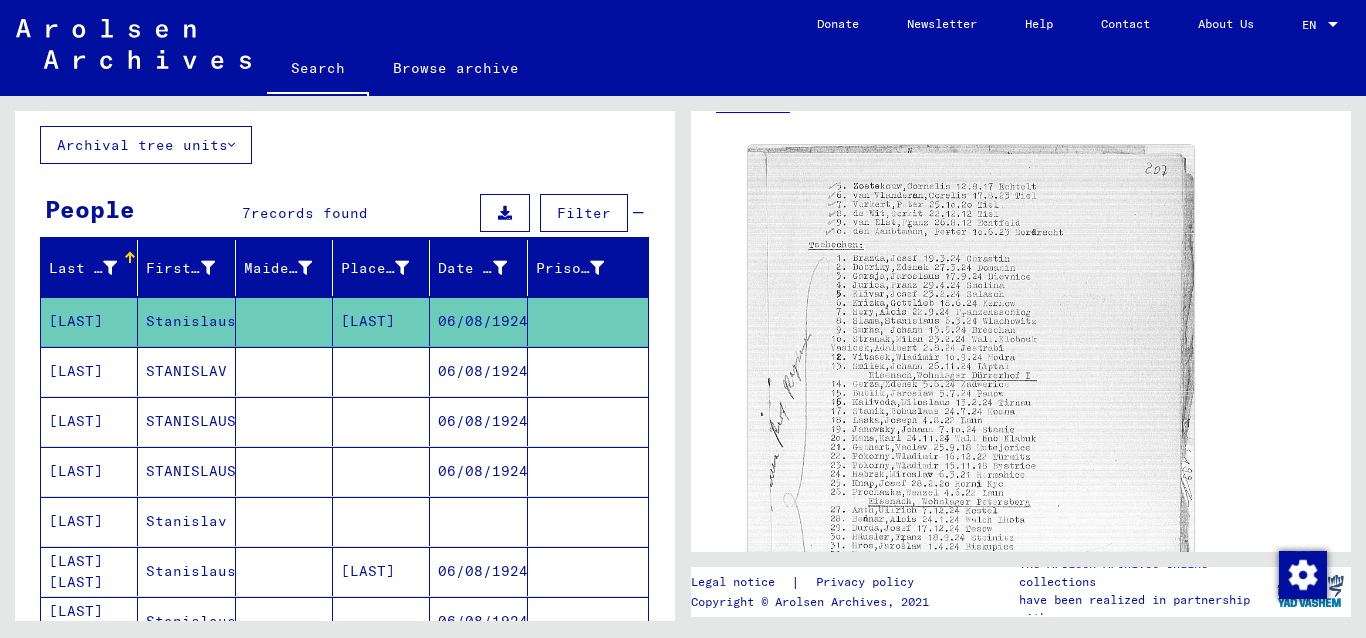 scroll, scrollTop: 0, scrollLeft: 0, axis: both 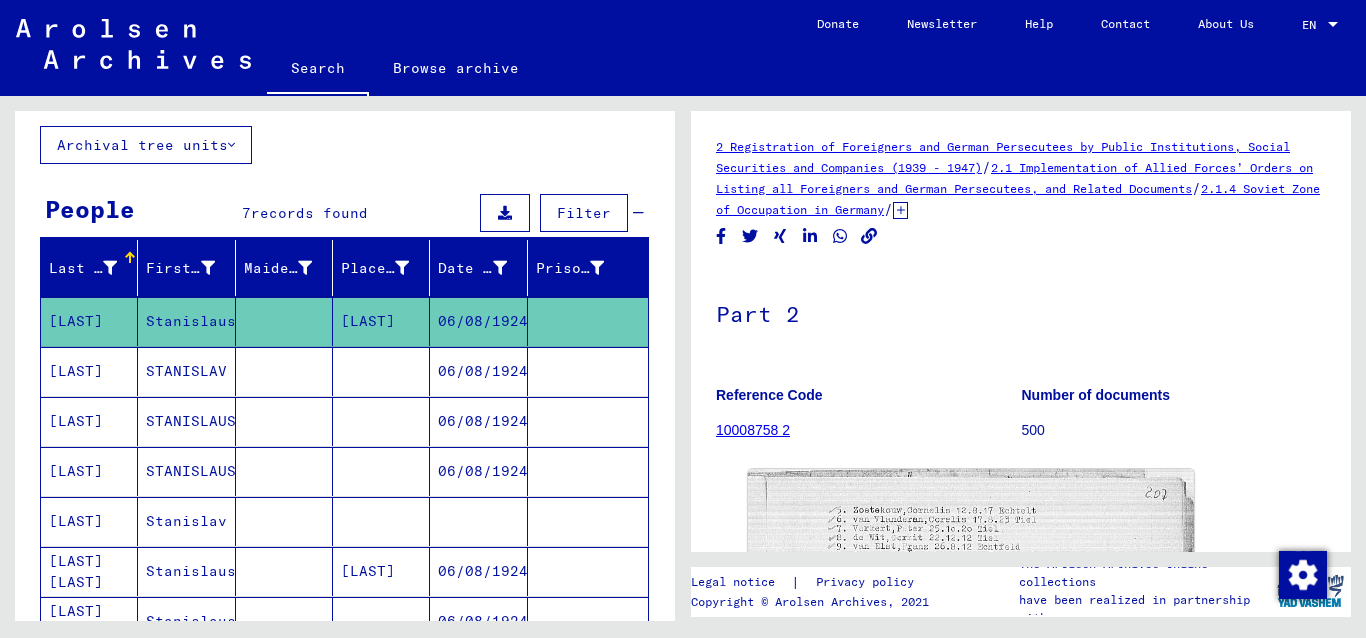 click on "10008758 2" 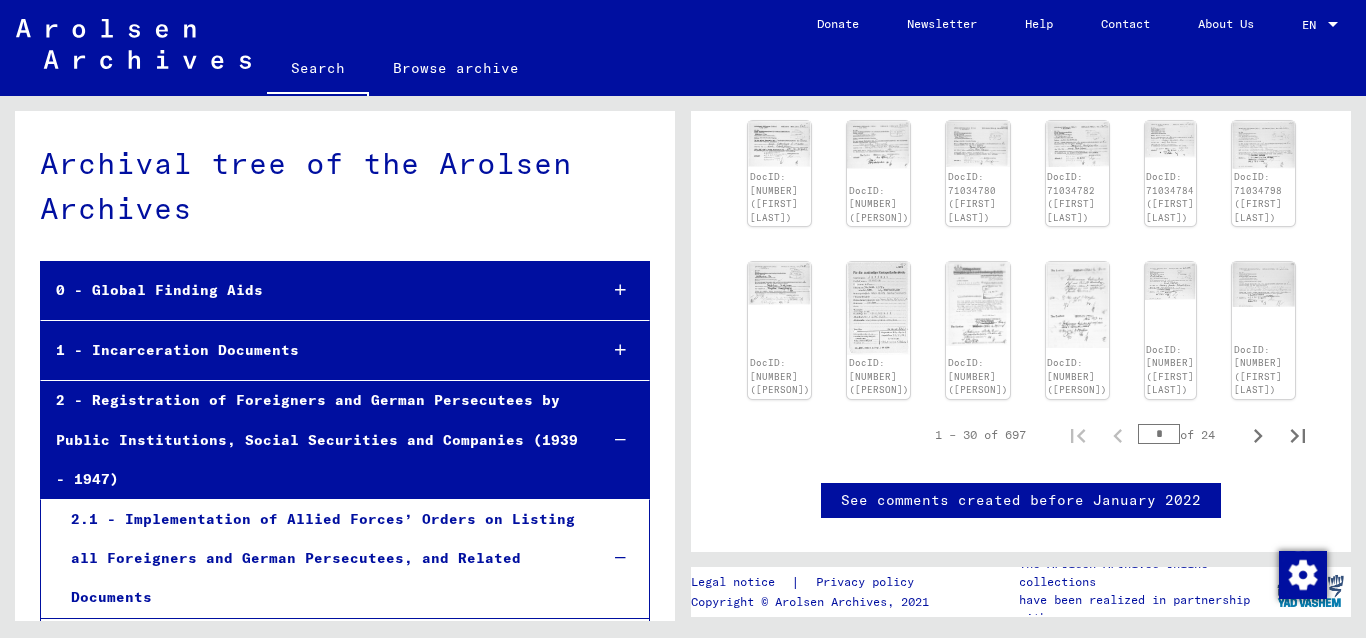 scroll, scrollTop: 864, scrollLeft: 0, axis: vertical 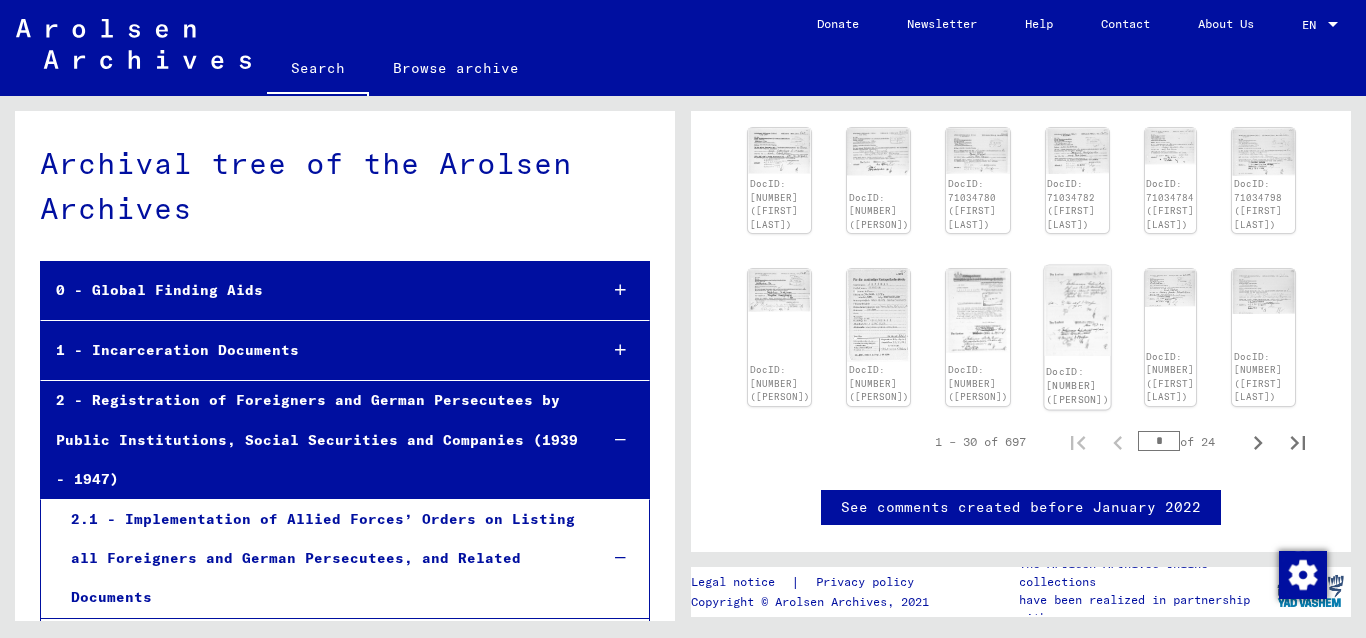 click 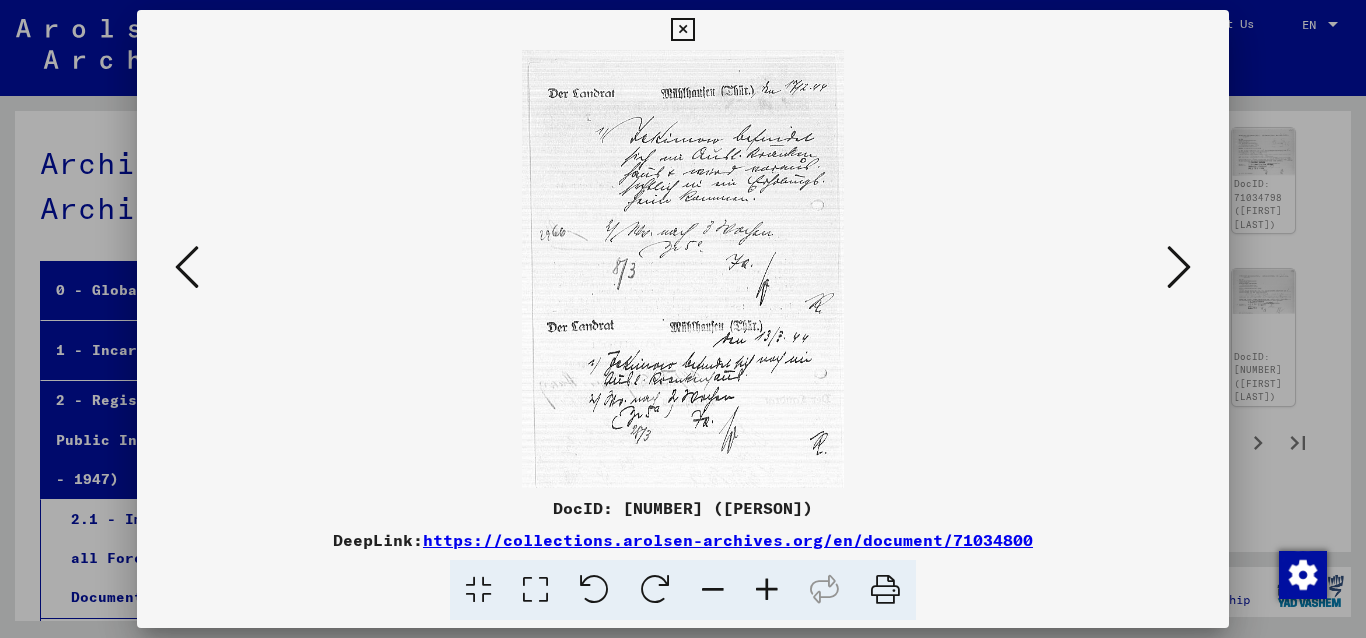 click at bounding box center (682, 30) 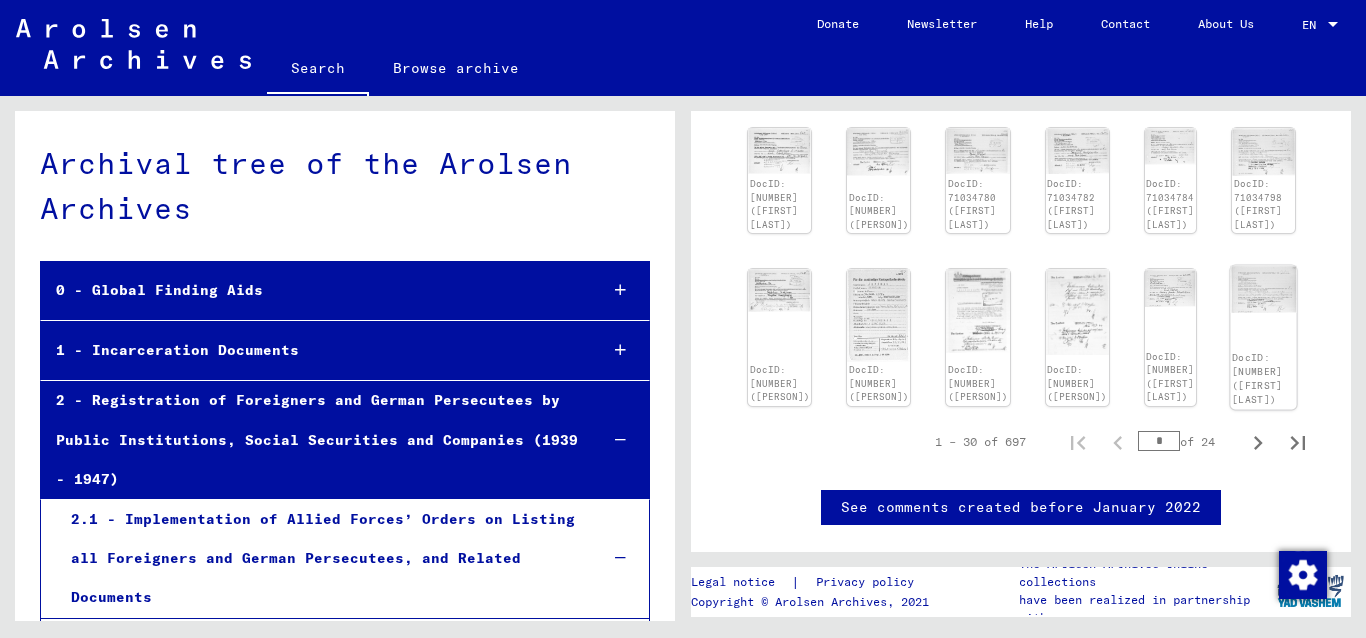 click on "DocID: [NUMBER] ([FIRST] [LAST])" 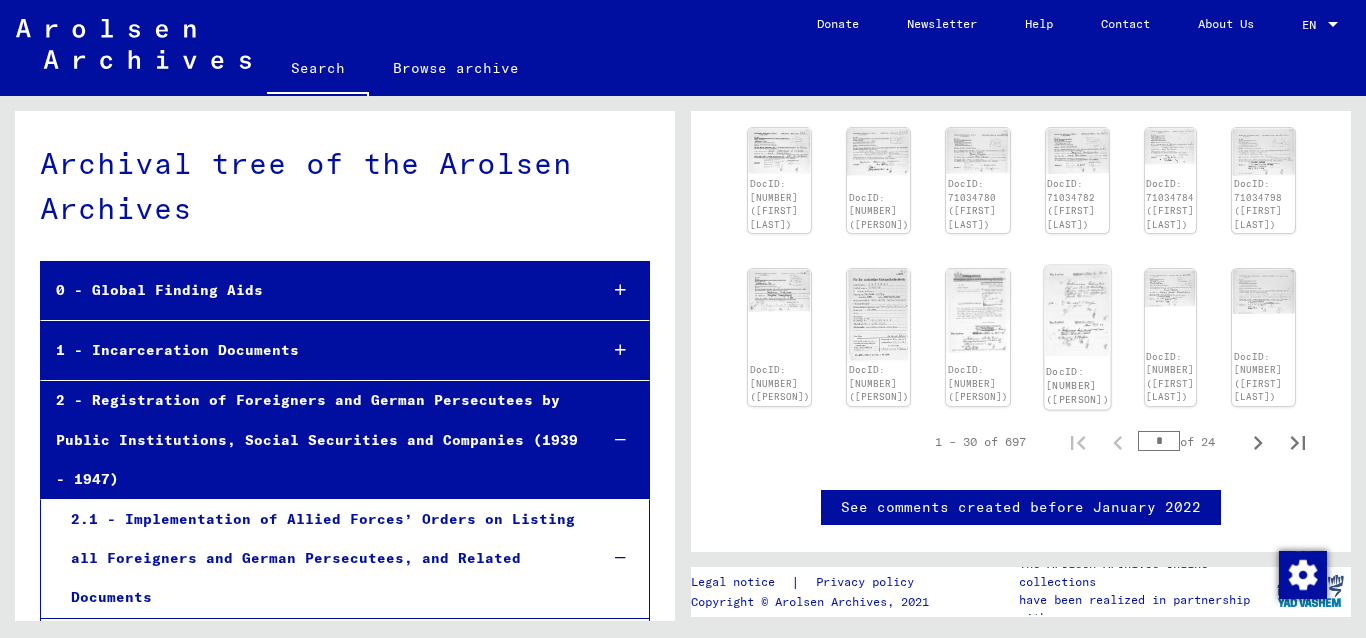 click 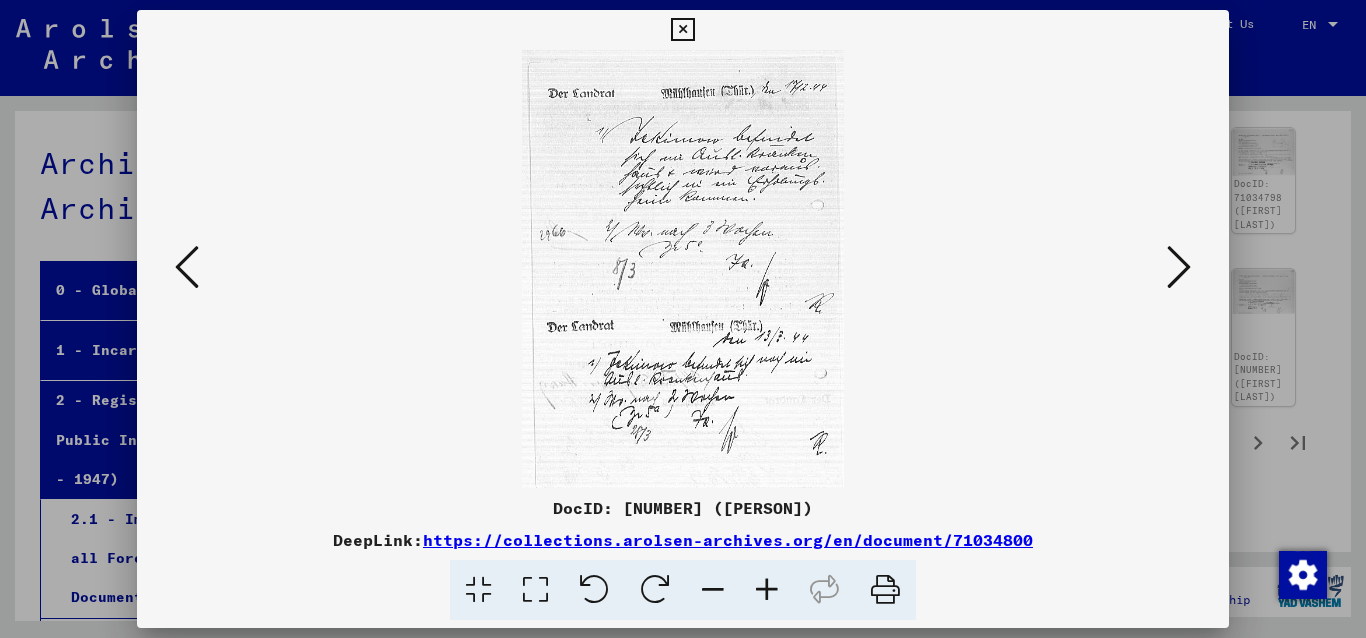 click at bounding box center (682, 30) 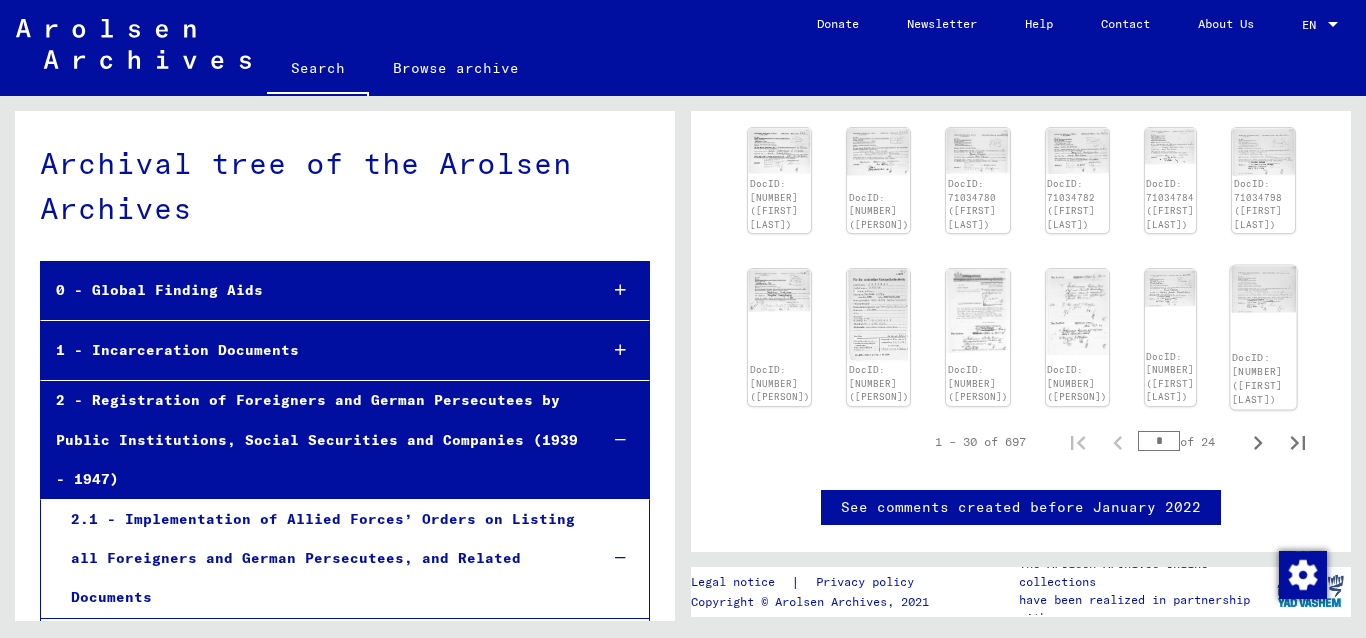 click 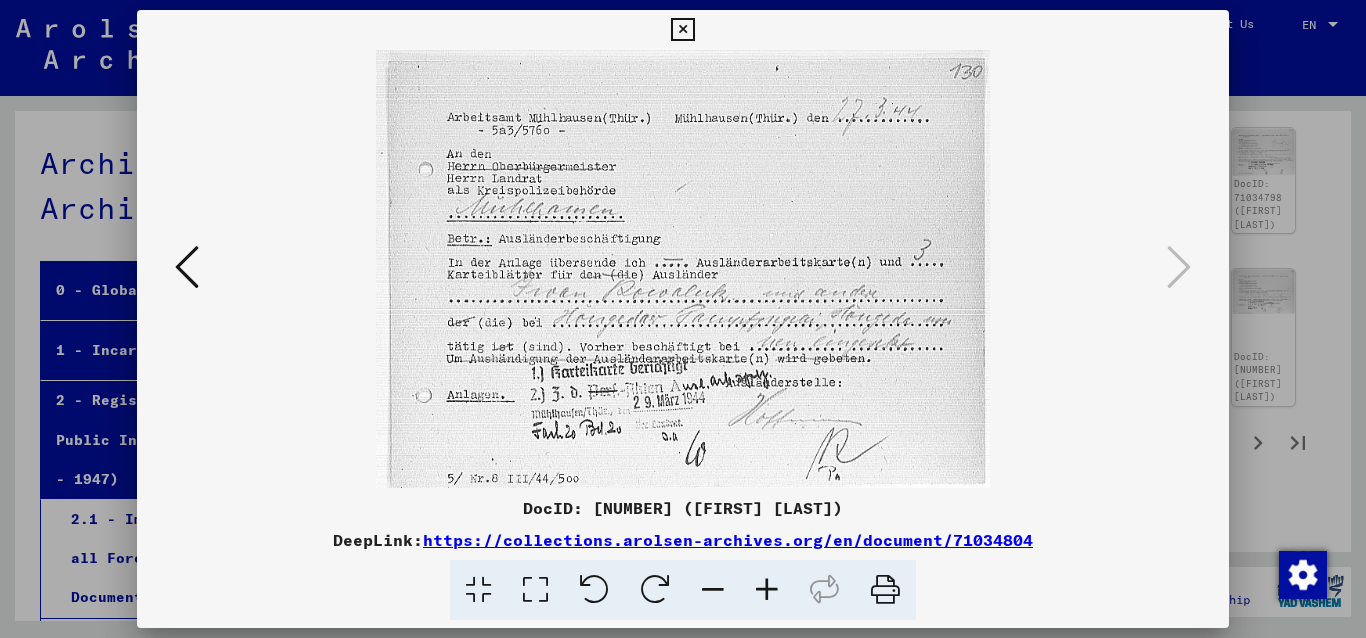 click at bounding box center (682, 30) 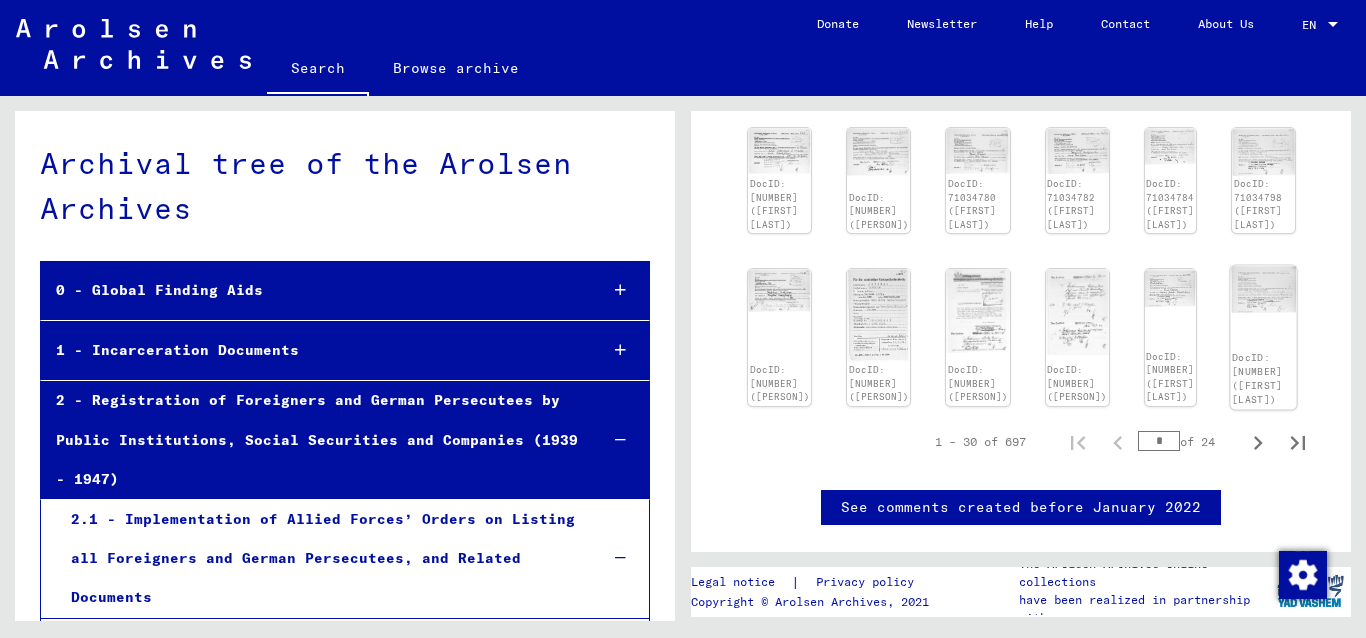 click 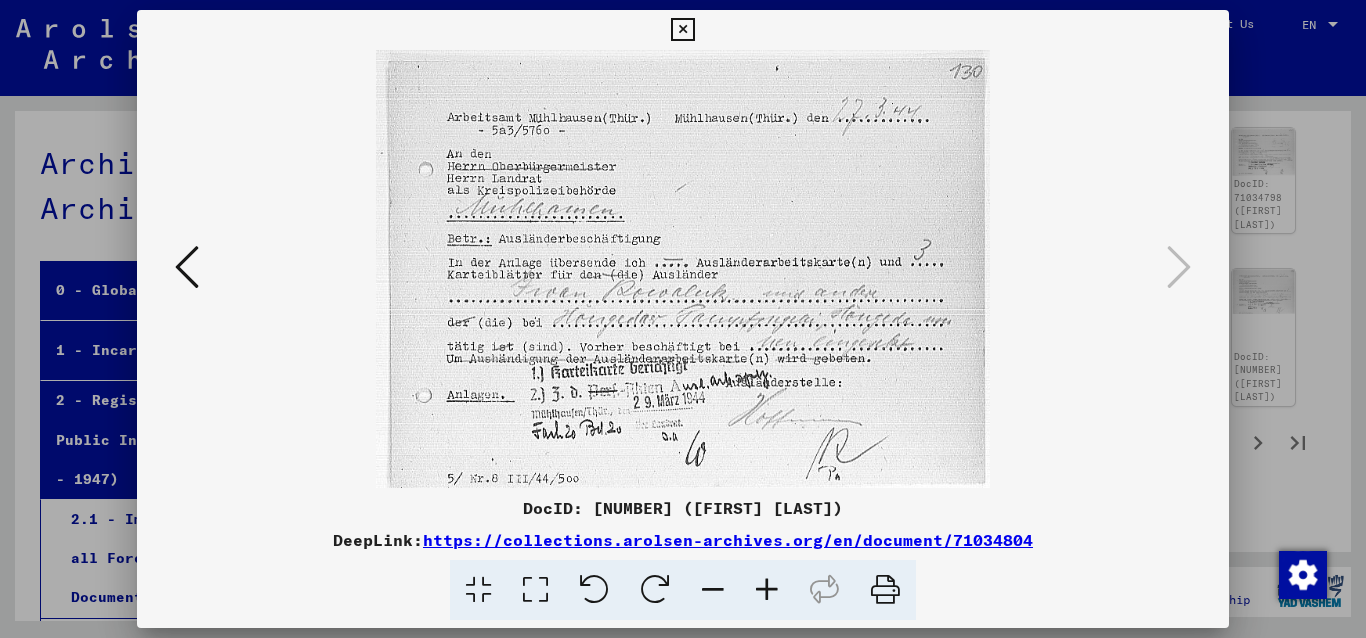 click at bounding box center (682, 30) 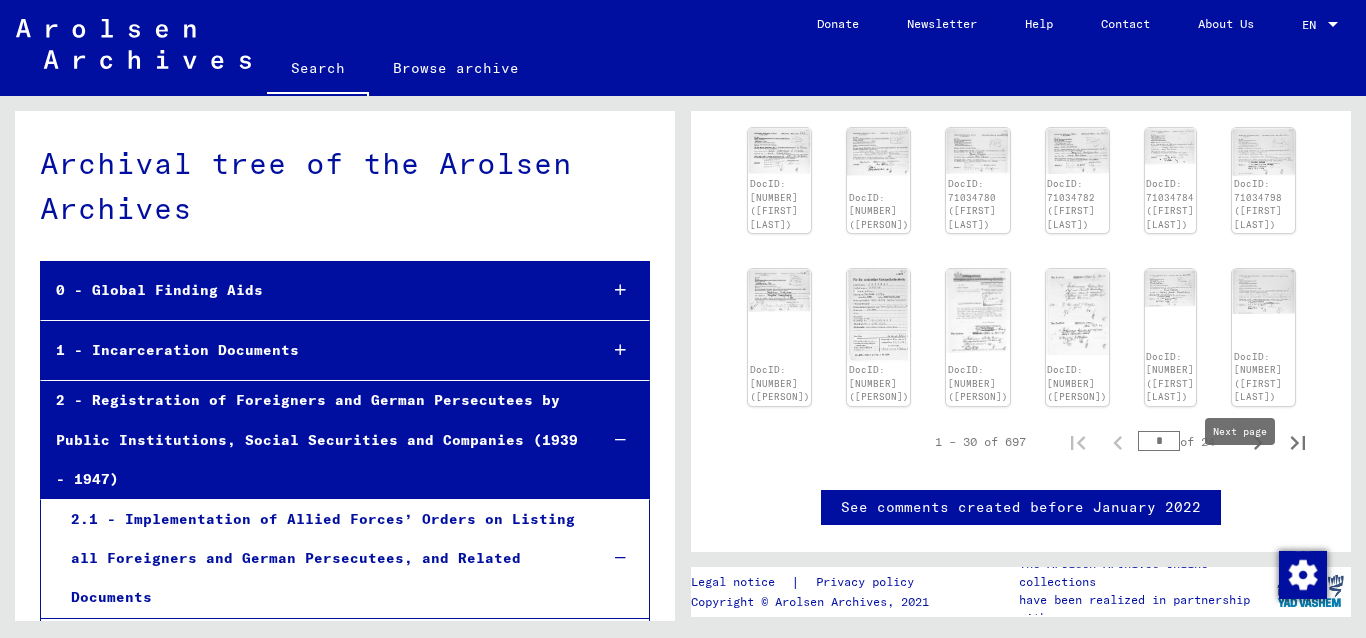 click 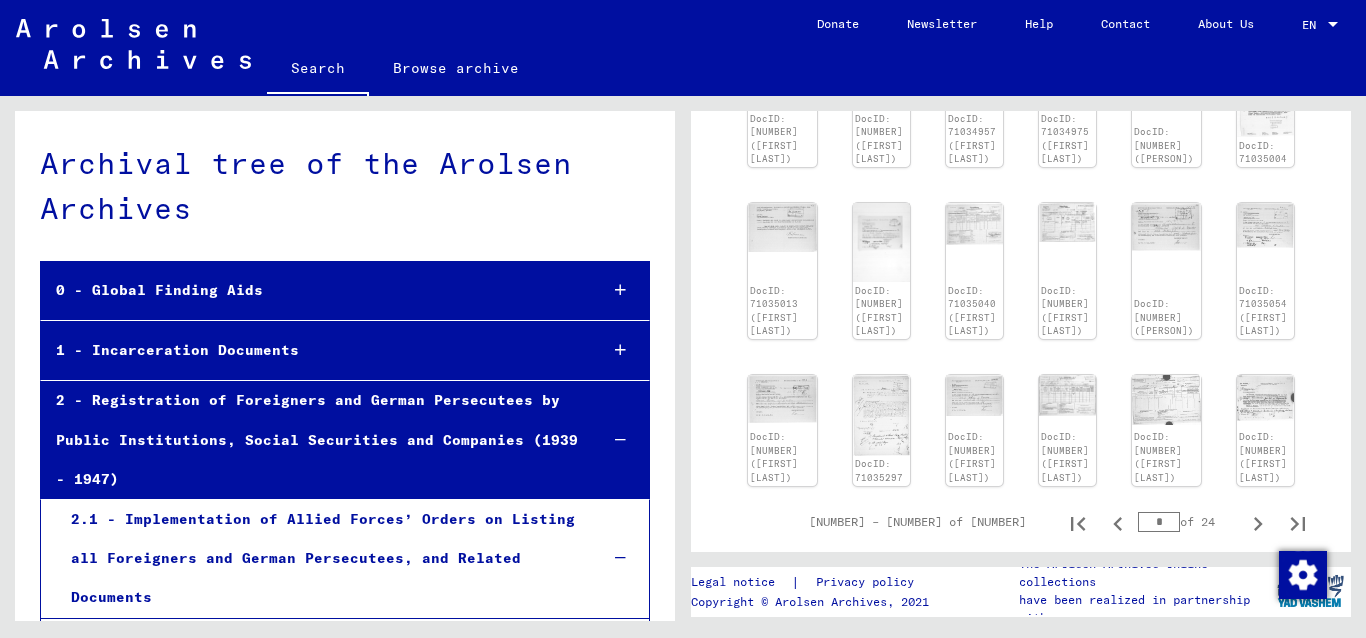 scroll, scrollTop: 859, scrollLeft: 0, axis: vertical 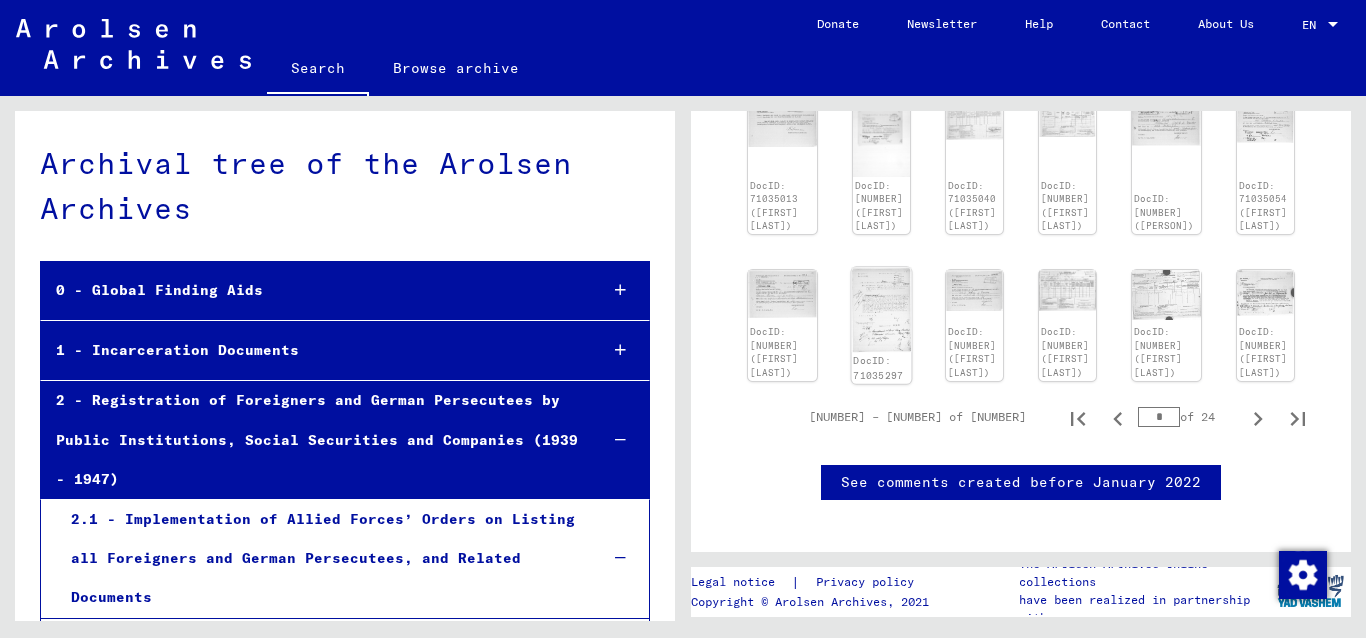 click 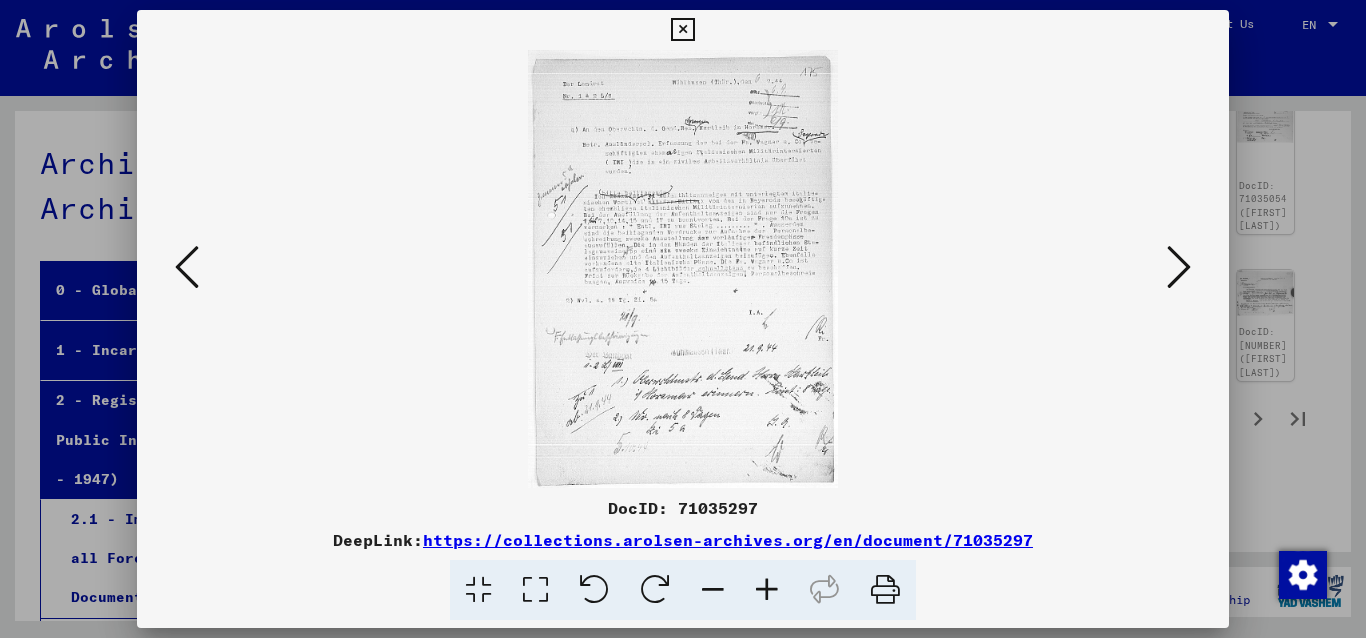 click at bounding box center (682, 30) 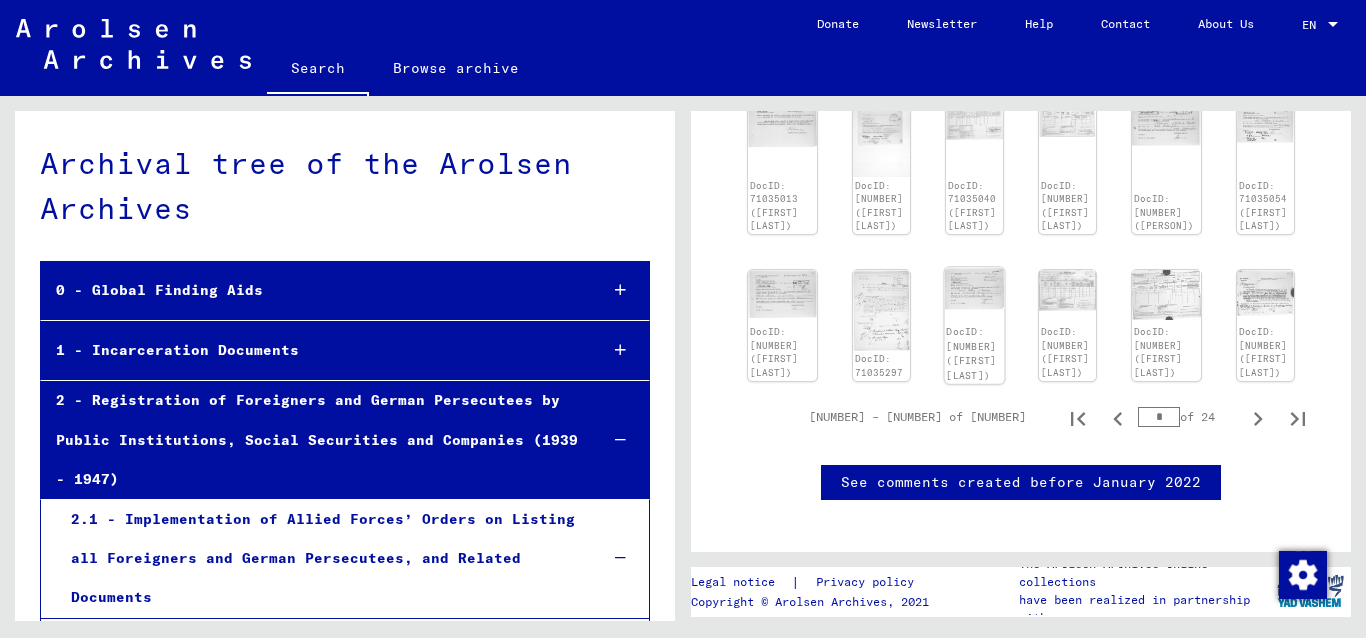 click 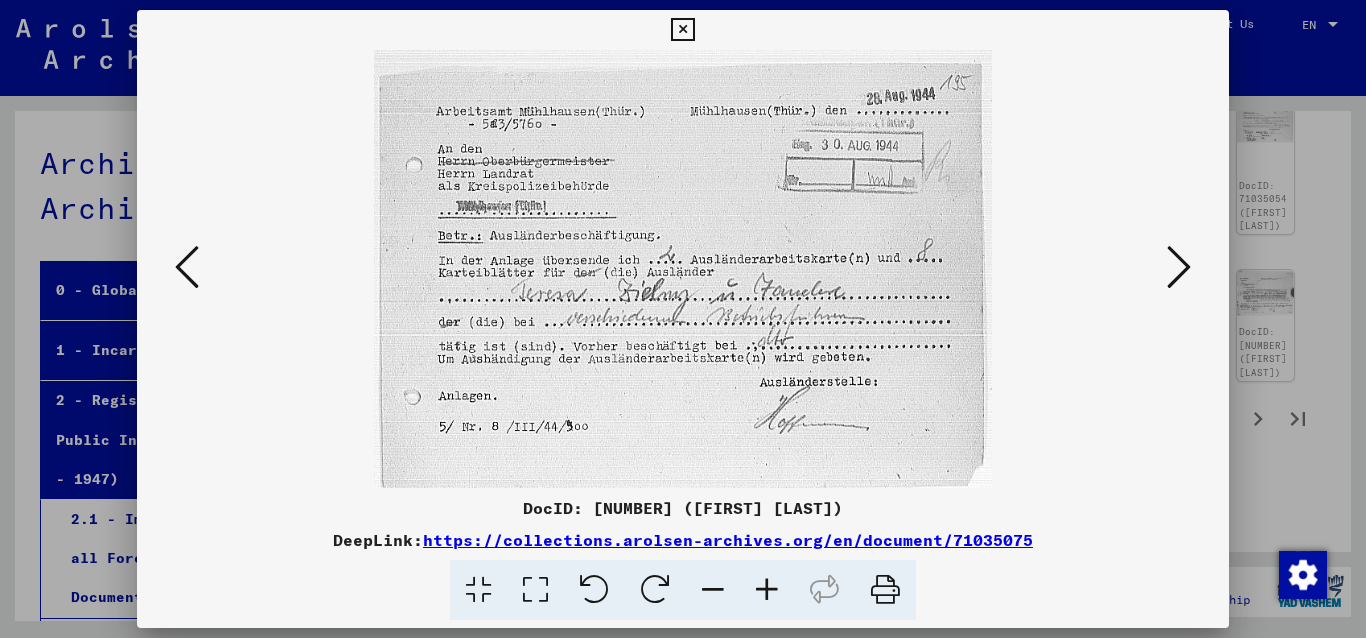 click at bounding box center [767, 590] 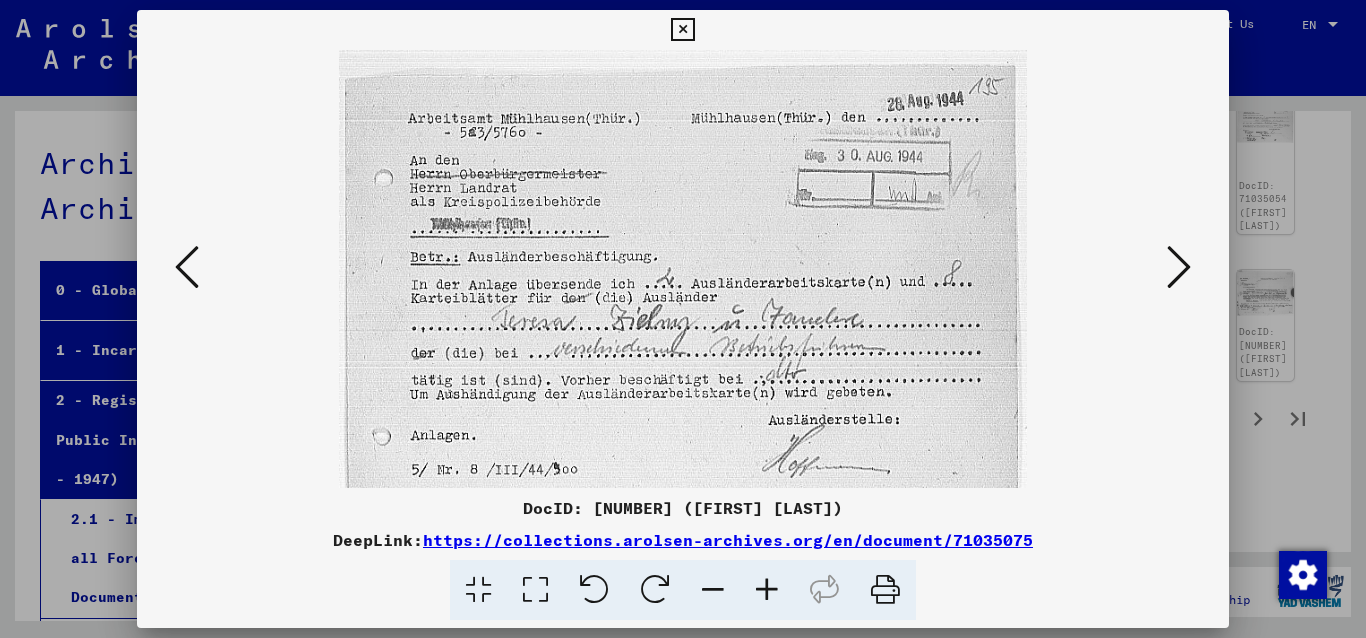 click at bounding box center (767, 590) 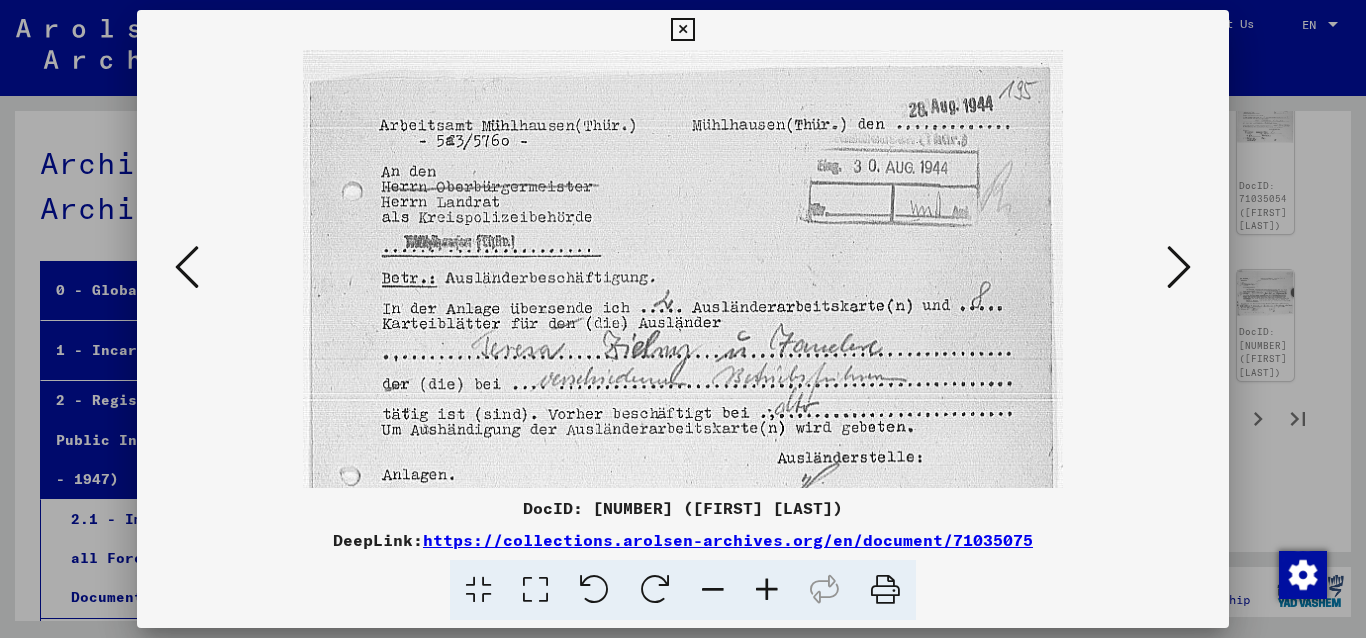 click at bounding box center (767, 590) 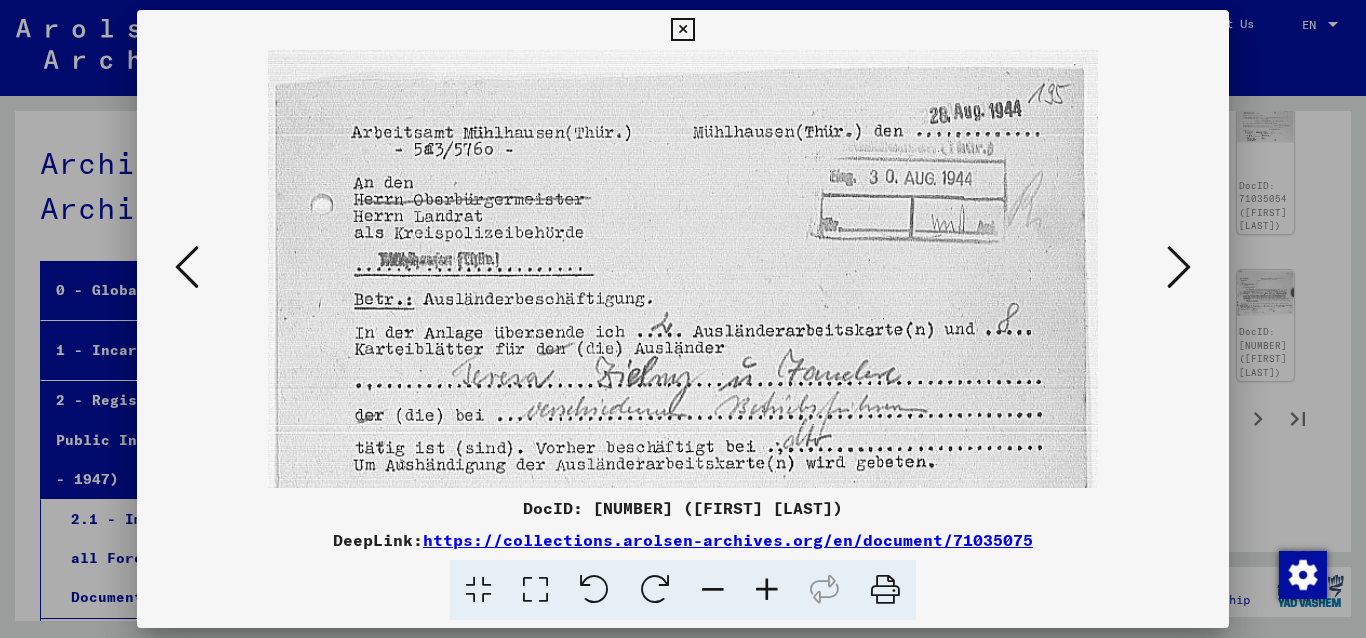 click at bounding box center (767, 590) 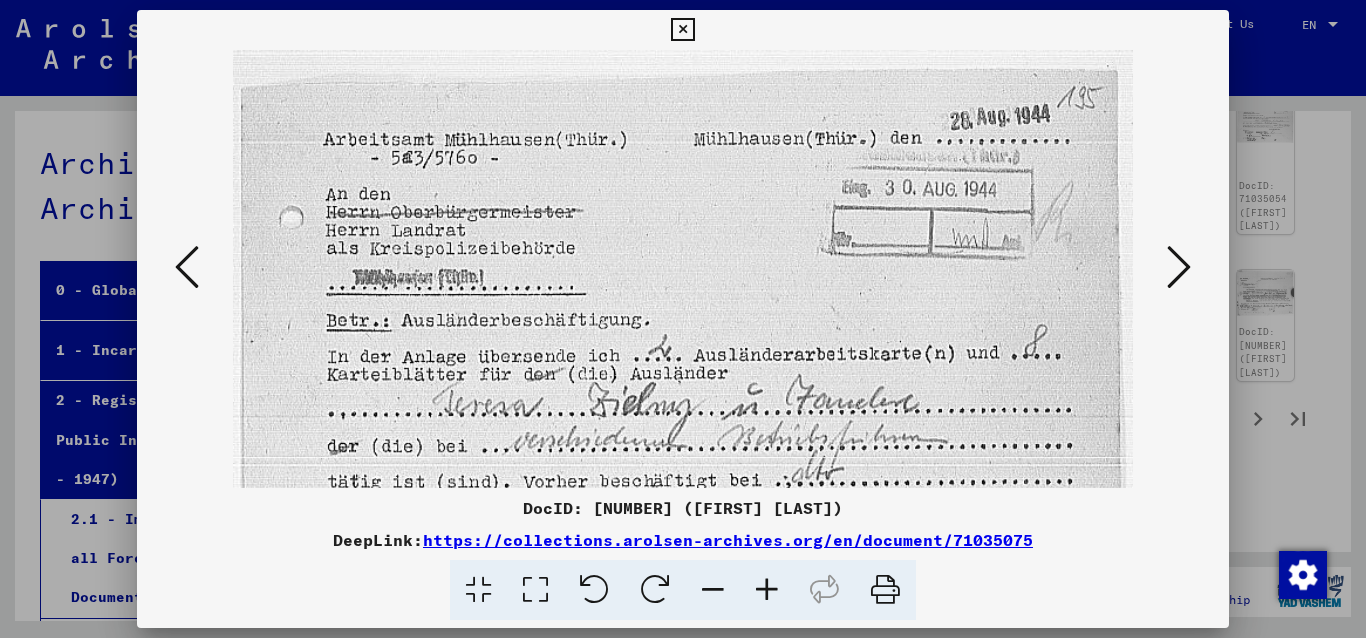 click at bounding box center (682, 30) 